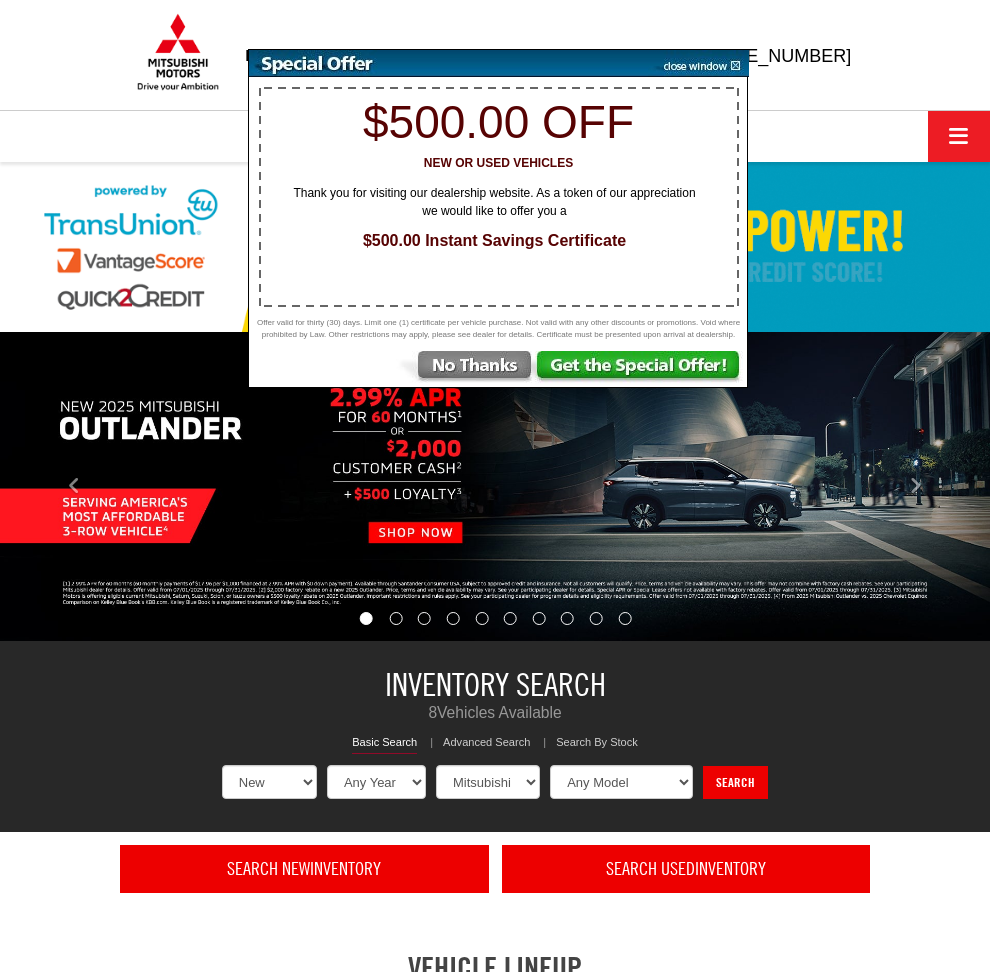 select on "Mitsubishi" 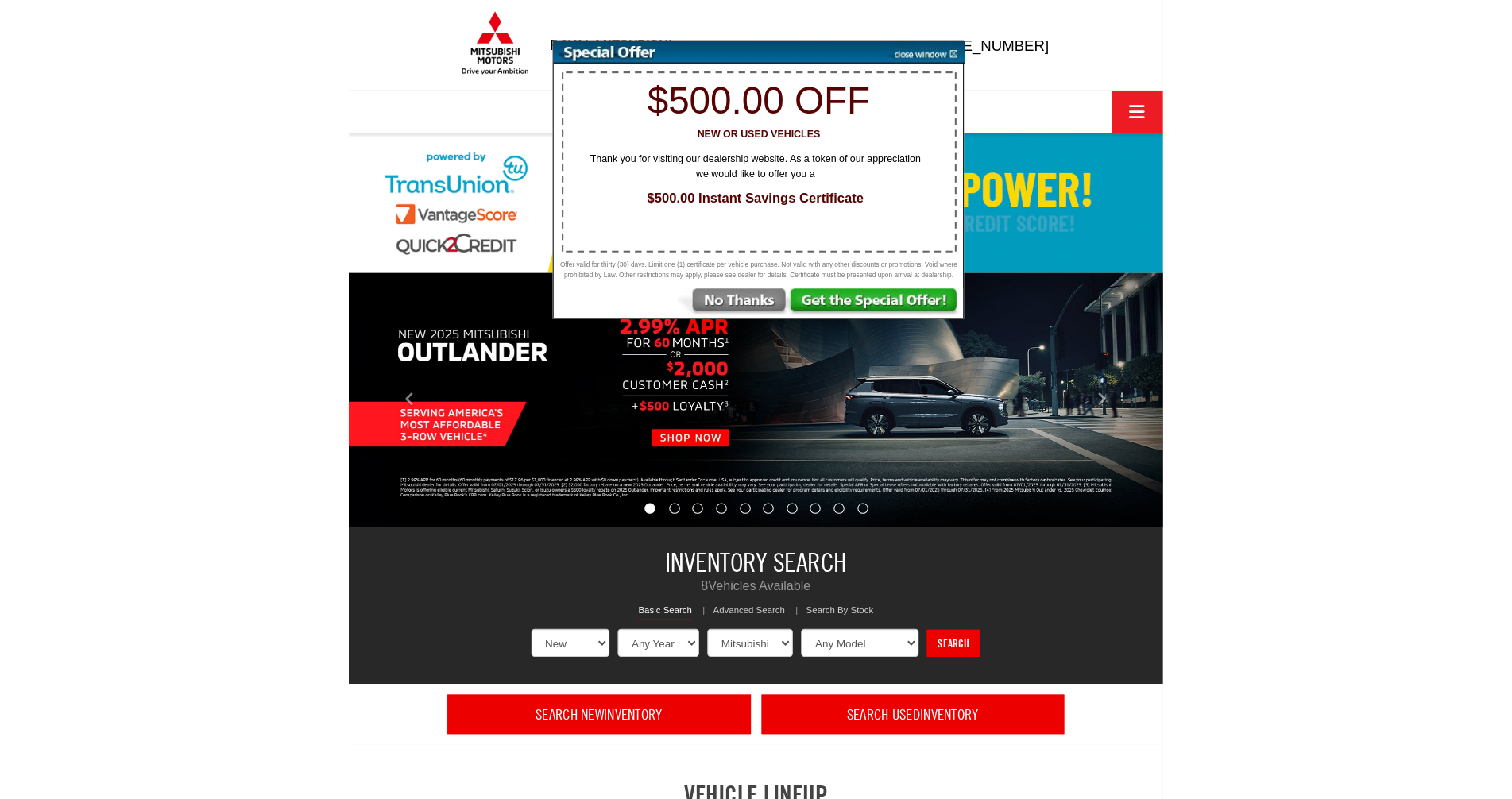 scroll, scrollTop: 0, scrollLeft: 0, axis: both 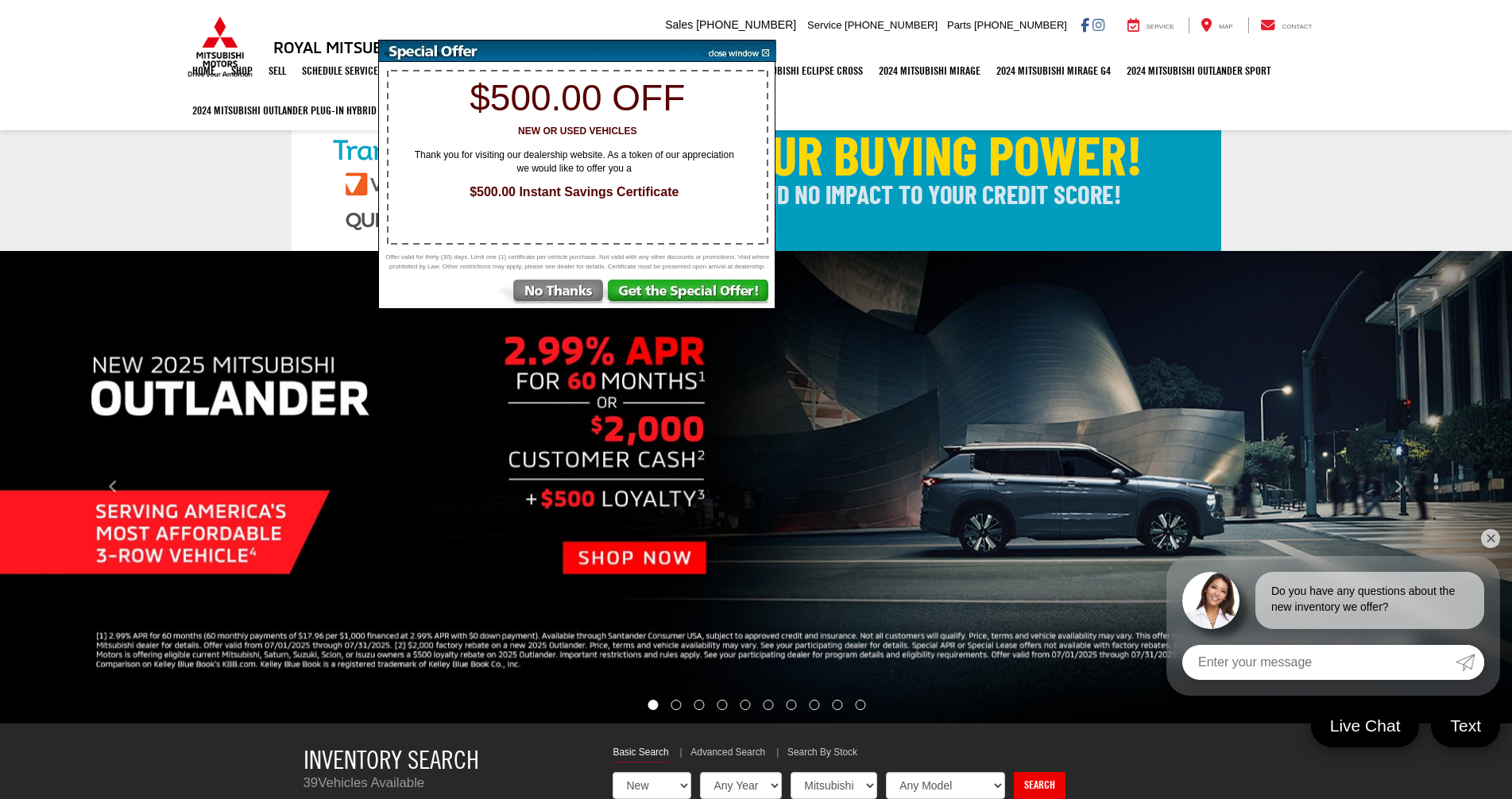 click at bounding box center (736, 51) 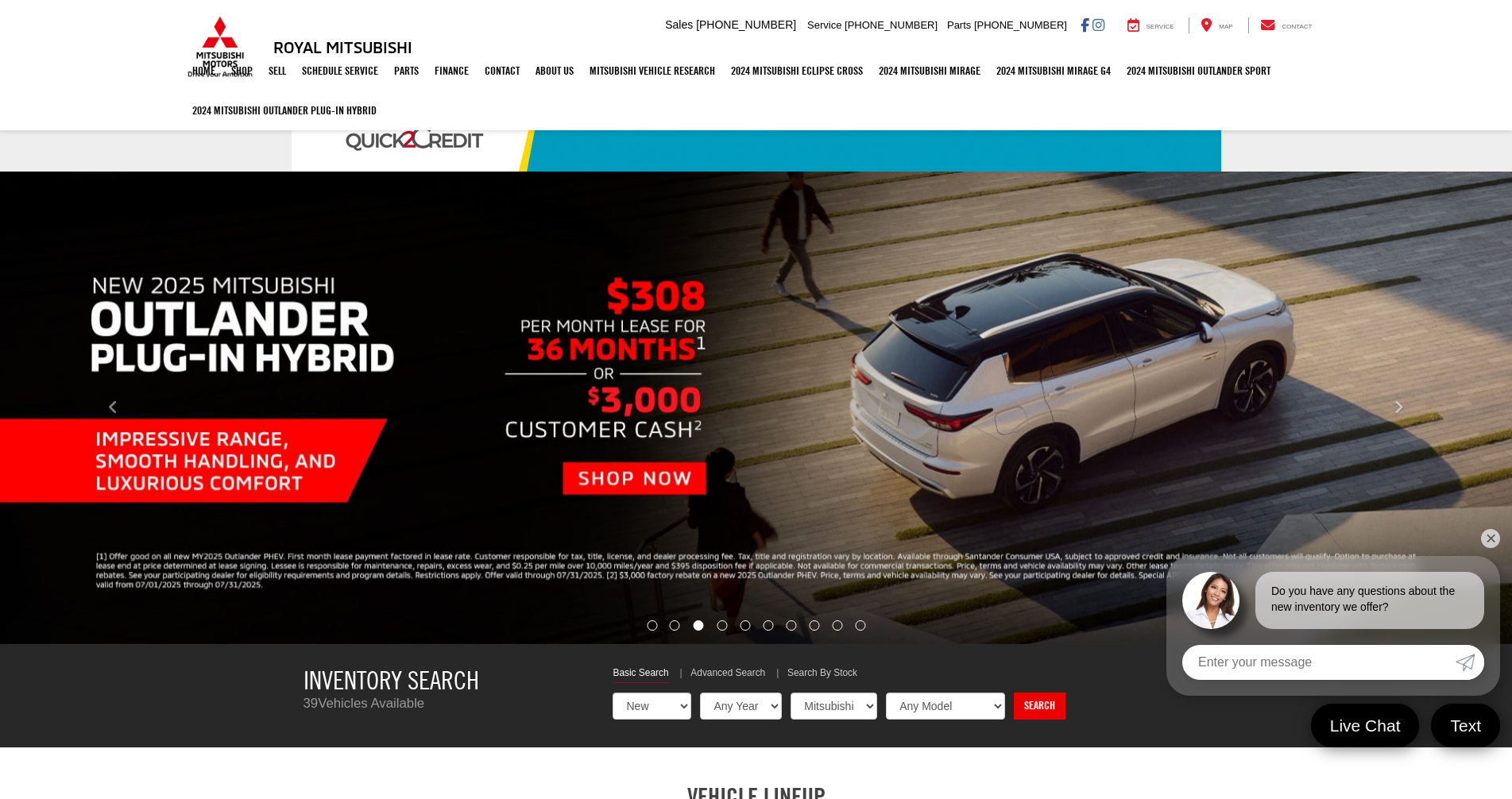 scroll, scrollTop: 477, scrollLeft: 0, axis: vertical 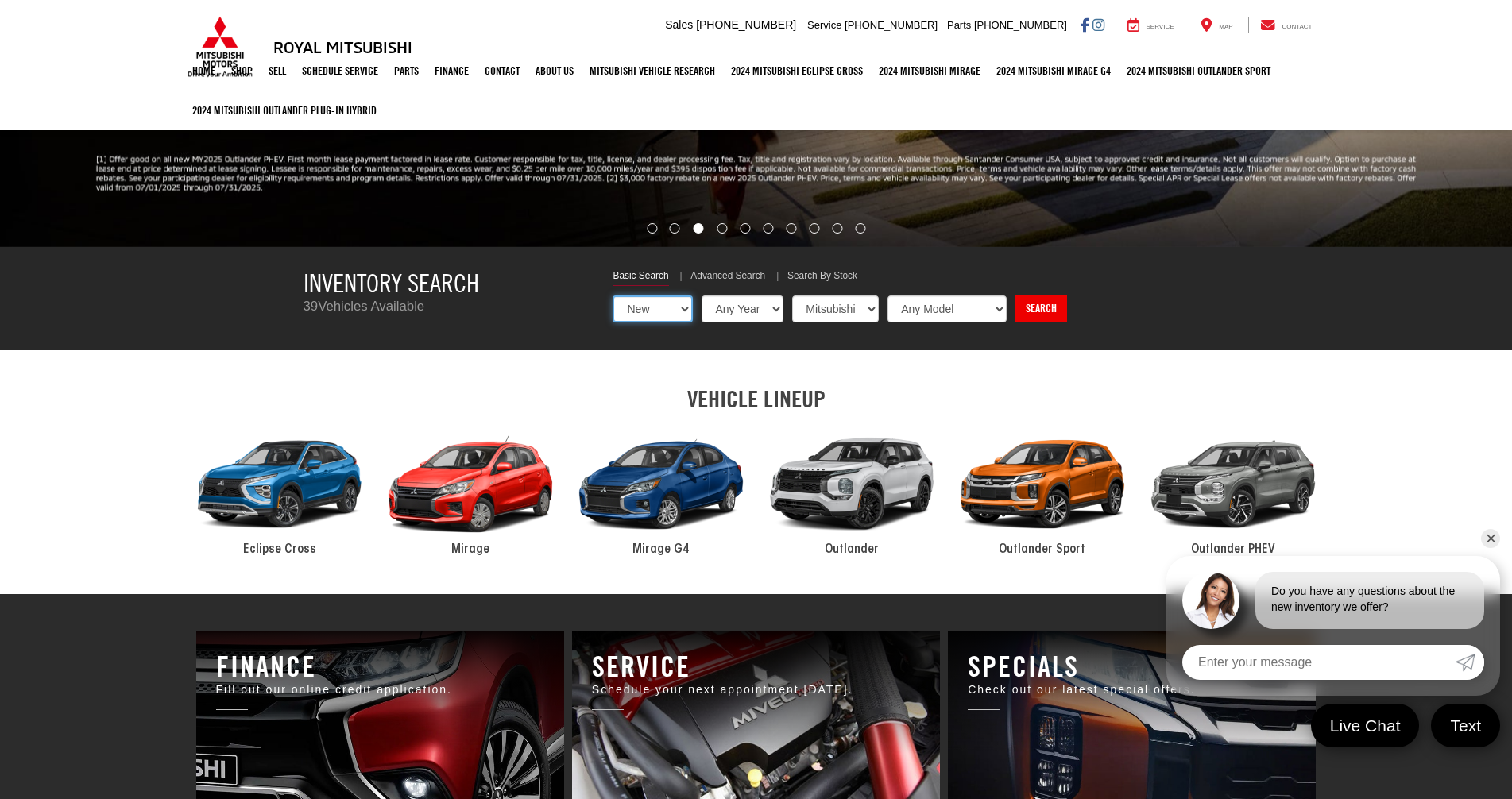 click on "New
Used Certified" at bounding box center (652, 309) 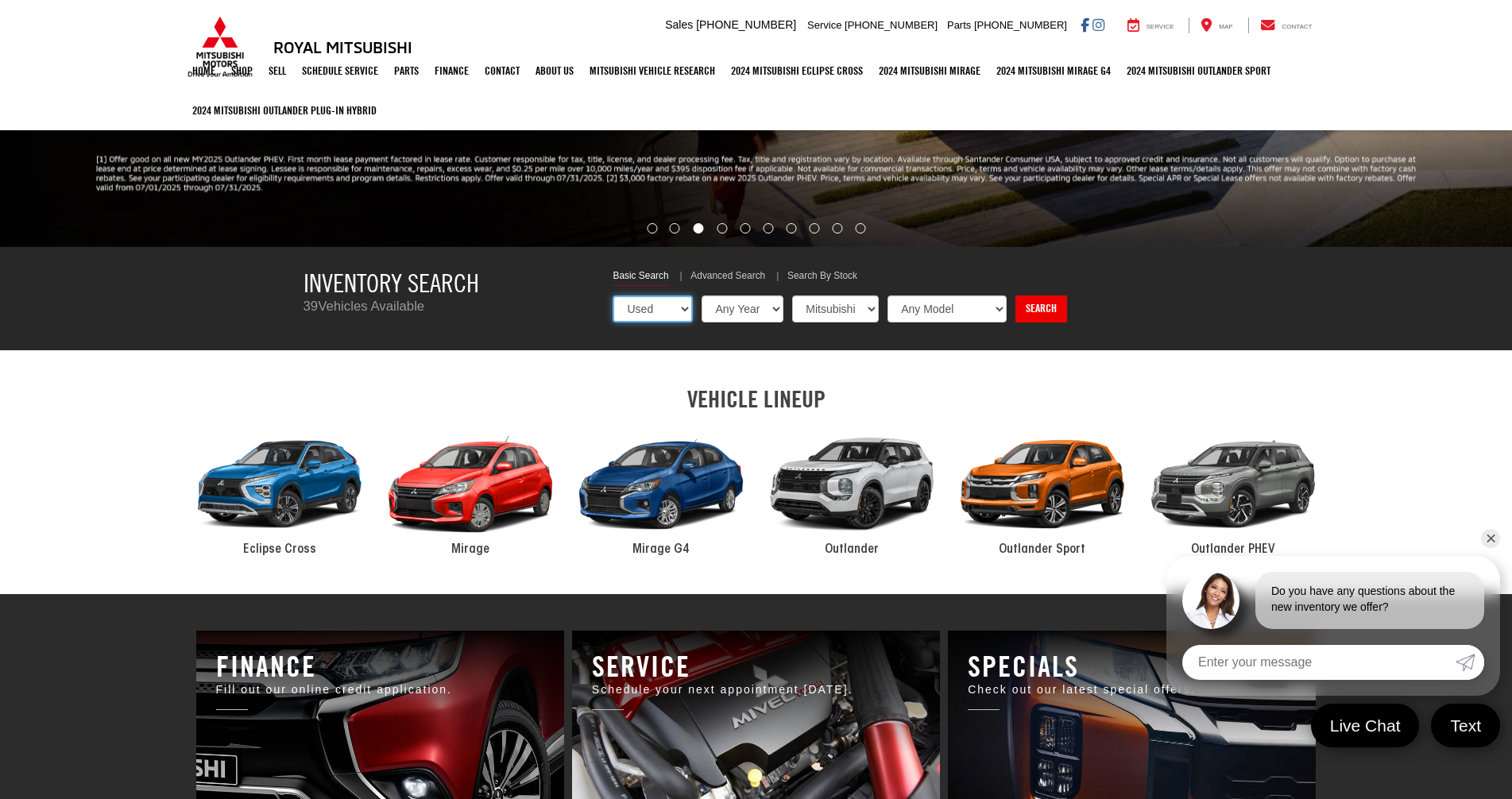 click on "New
Used Certified" at bounding box center (652, 309) 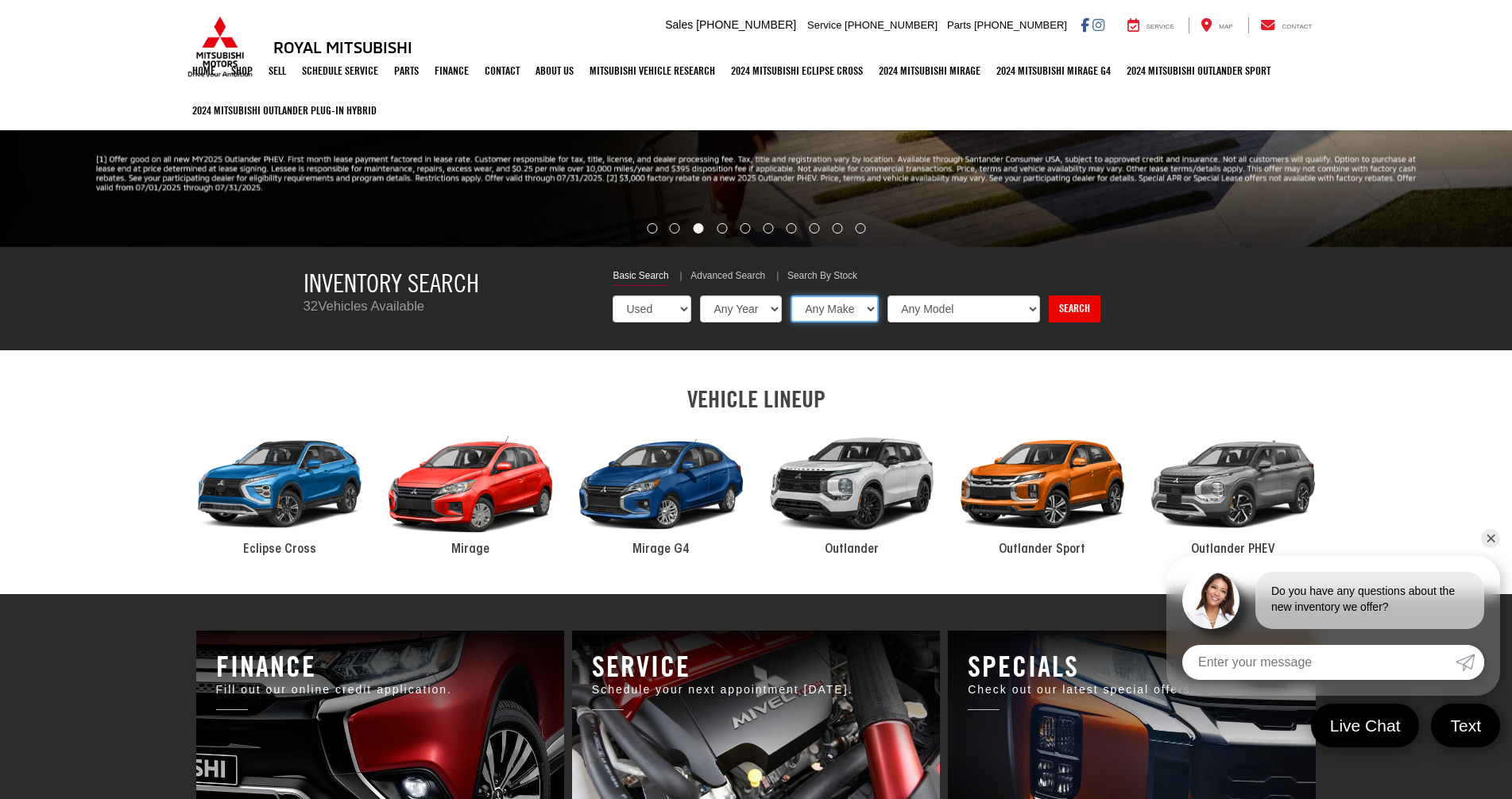 click on "Any Make Buick Chevrolet Dodge Ford Jeep Kia Mazda Mitsubishi Nissan Toyota" at bounding box center (834, 309) 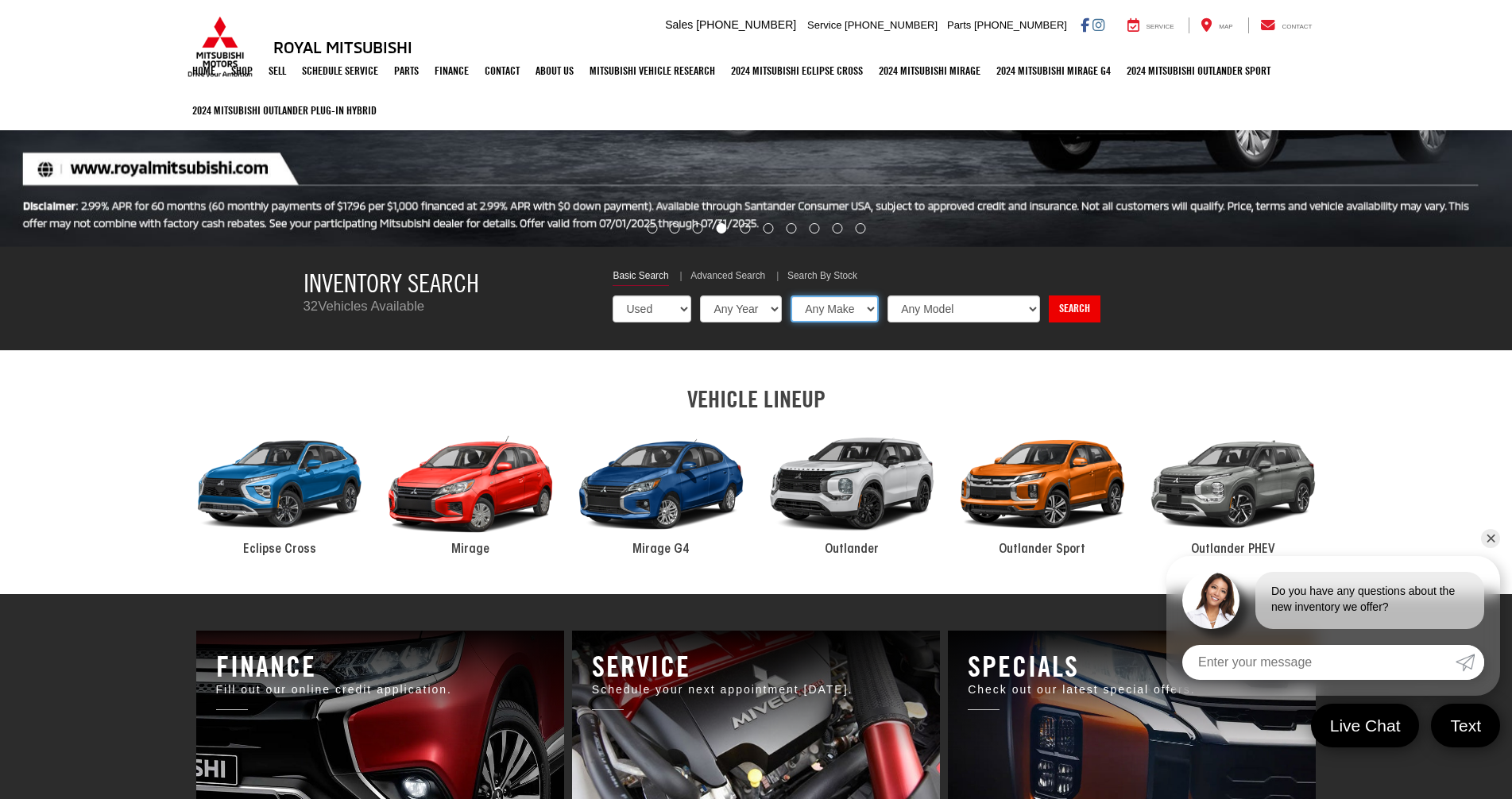 select on "Nissan" 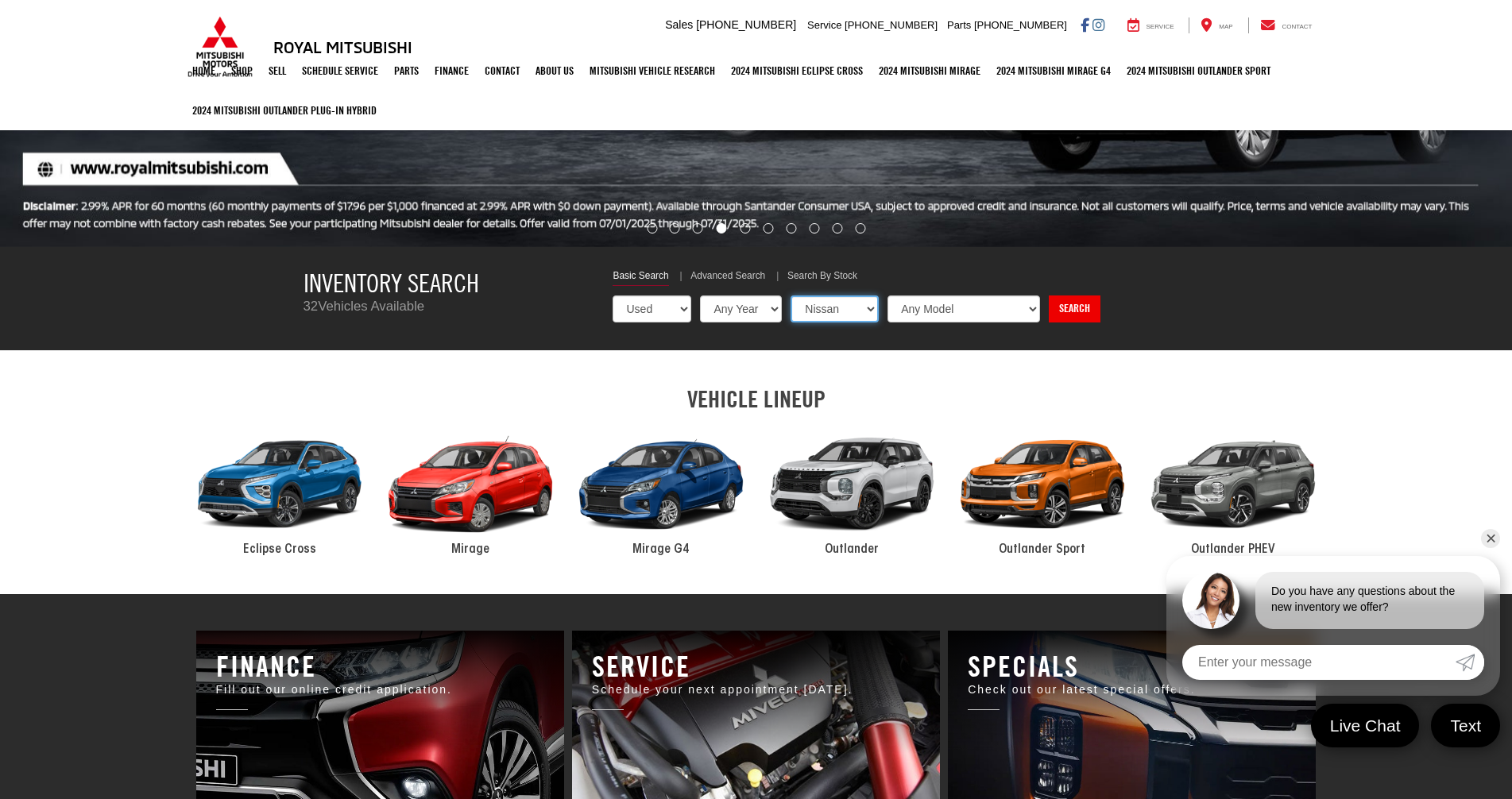 click on "Any Make Buick Chevrolet Dodge Ford Jeep Kia Mazda Mitsubishi Nissan Toyota" at bounding box center (834, 309) 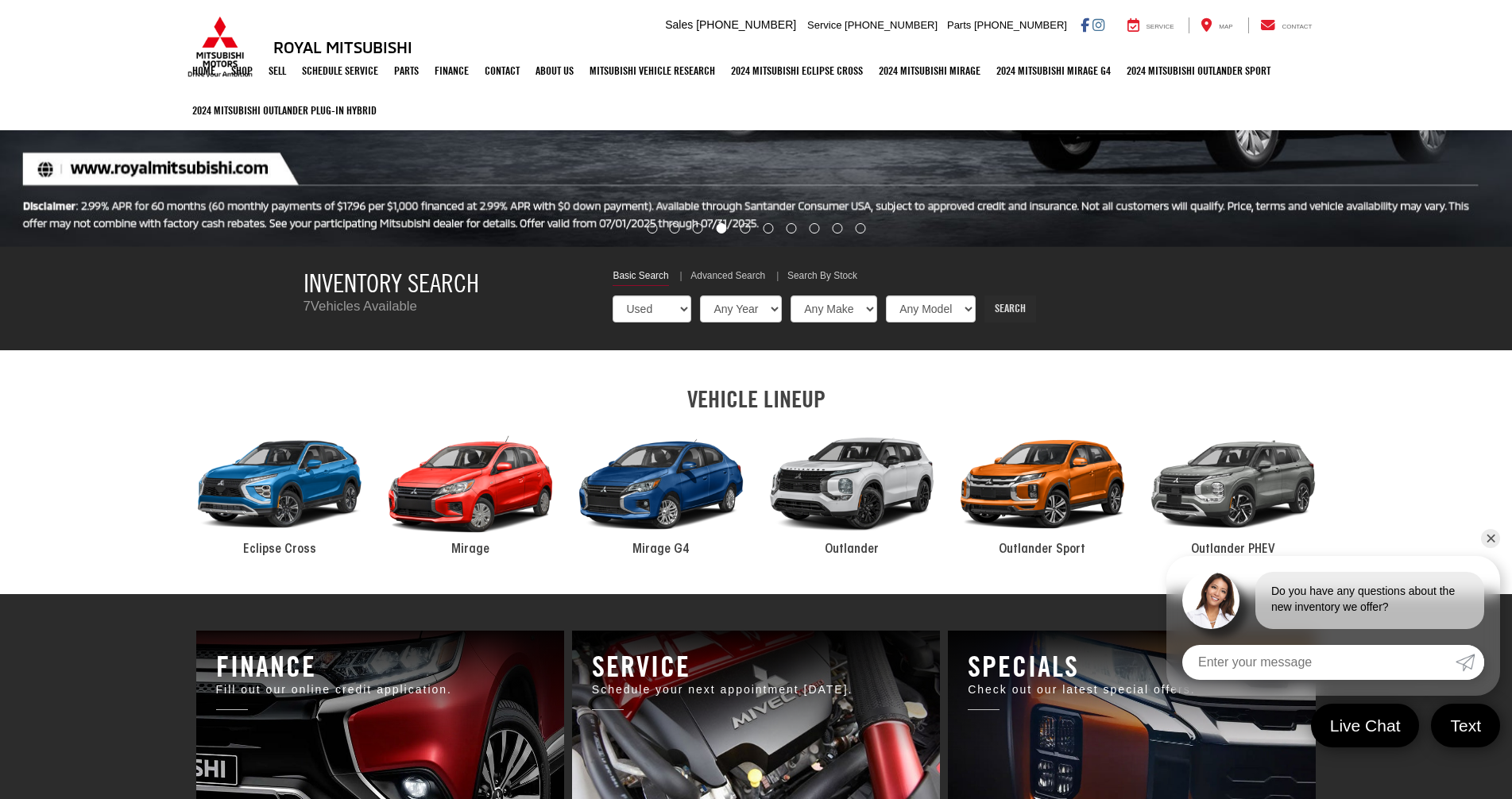 click on "Search" at bounding box center (1010, 309) 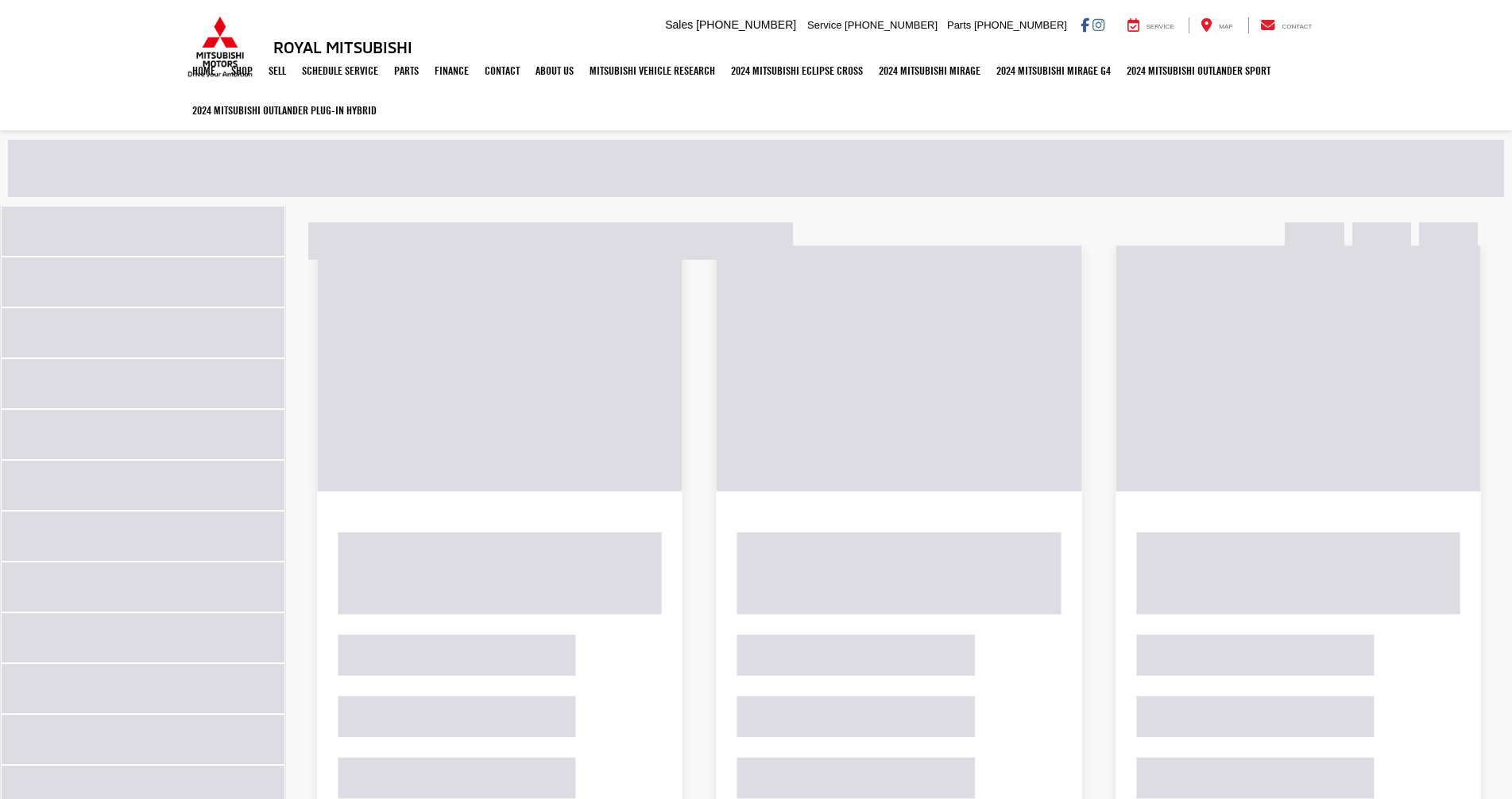 scroll, scrollTop: 0, scrollLeft: 0, axis: both 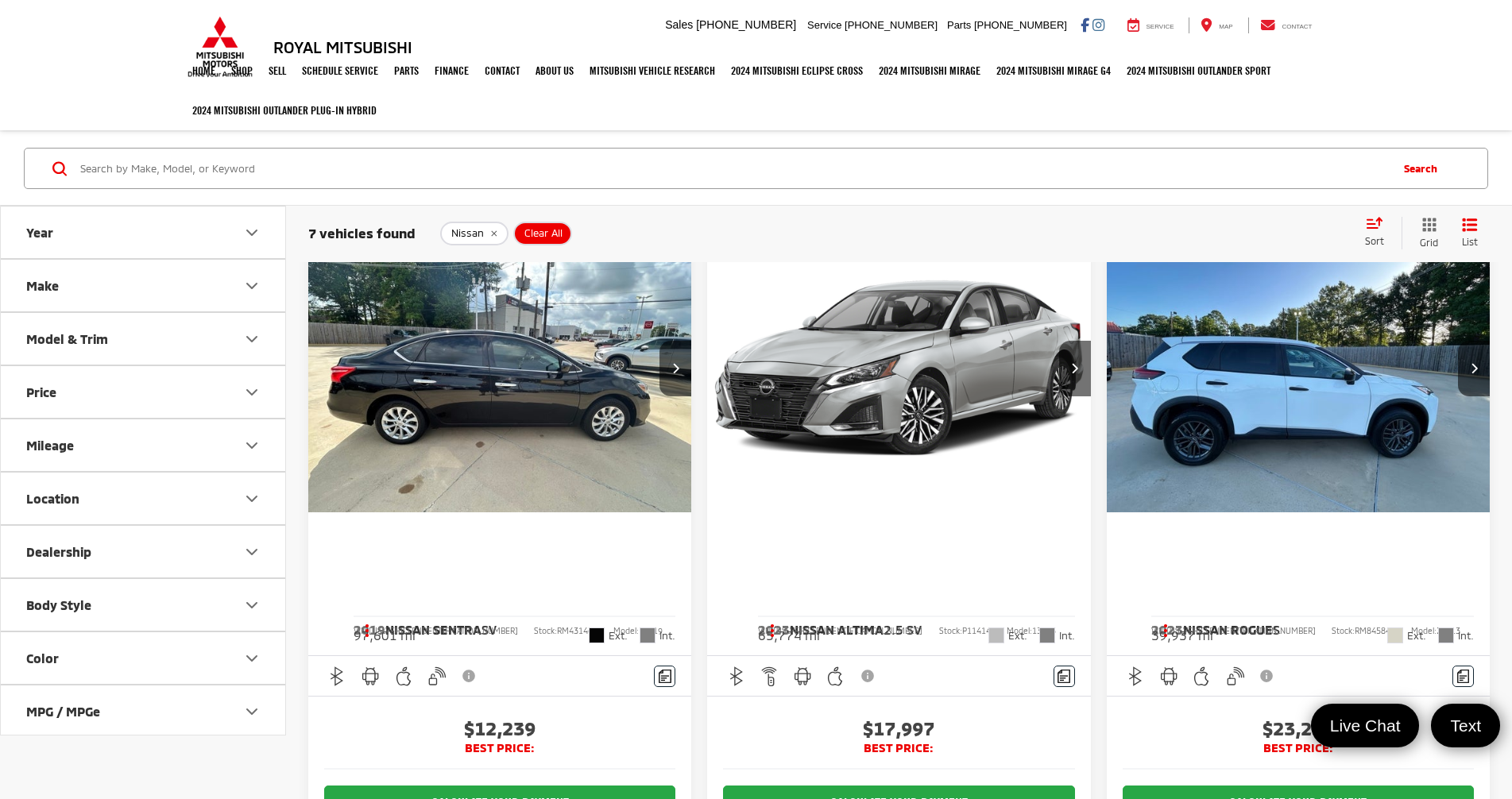 click 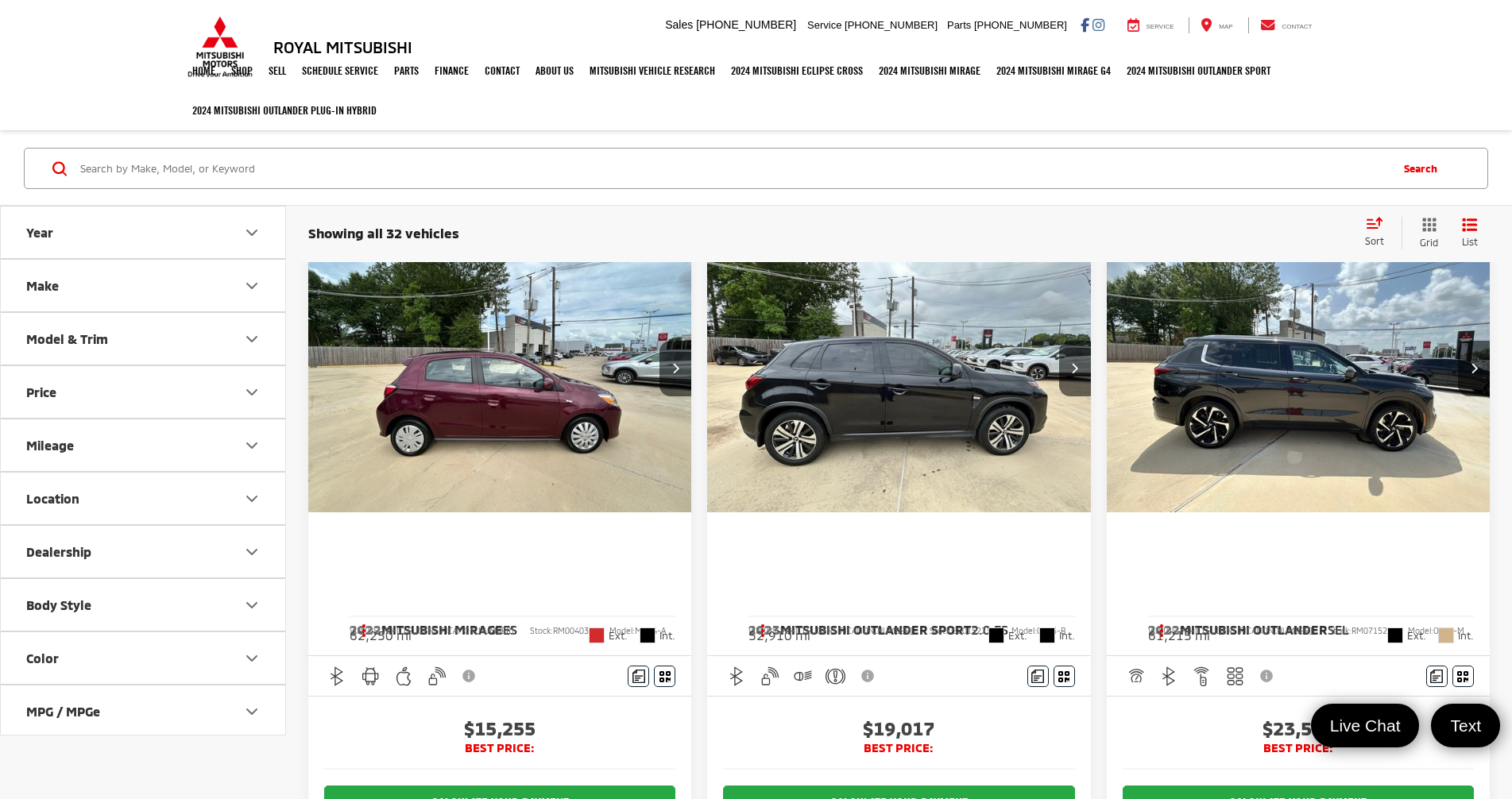 click 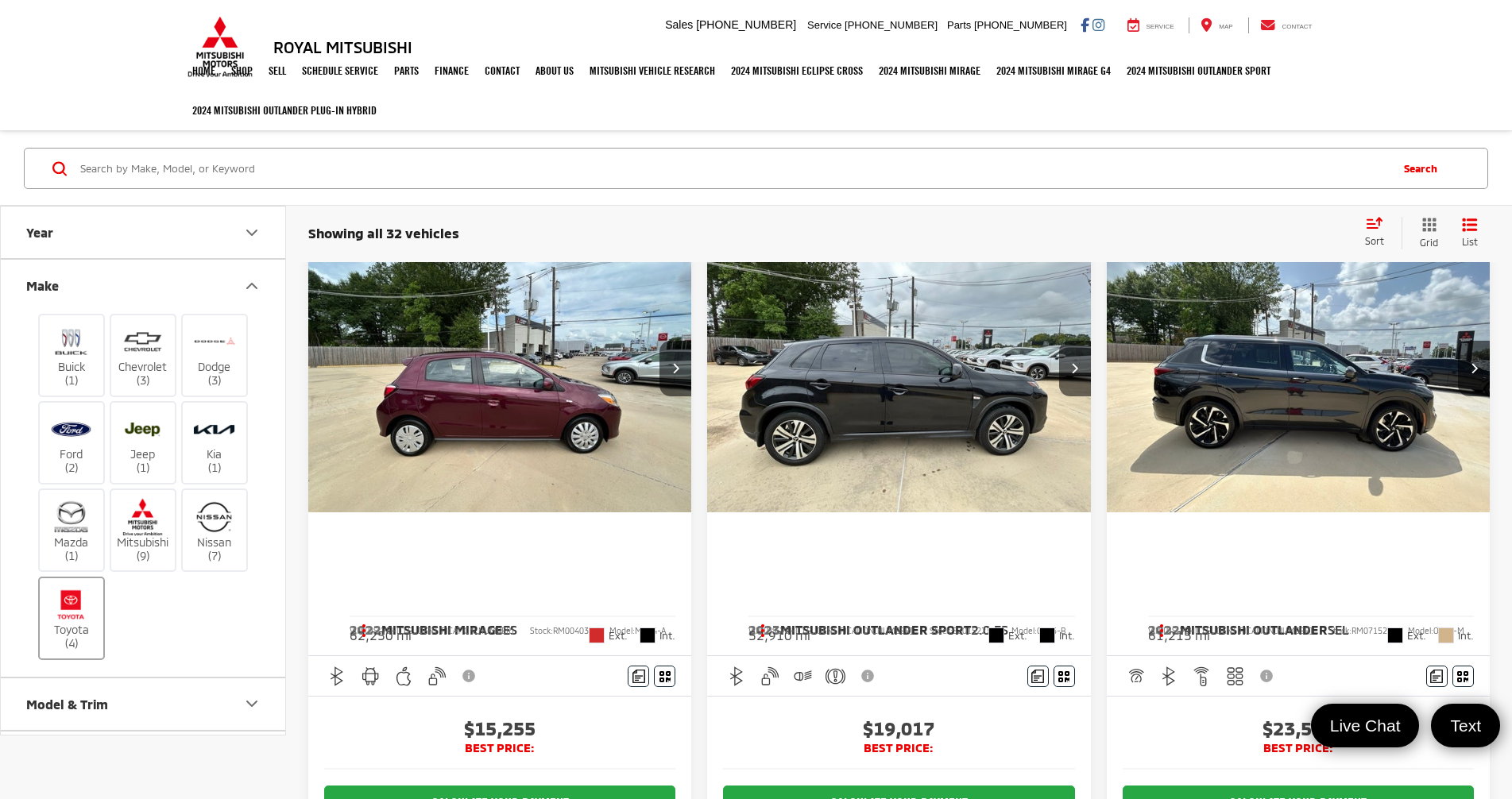 click at bounding box center (71, 604) 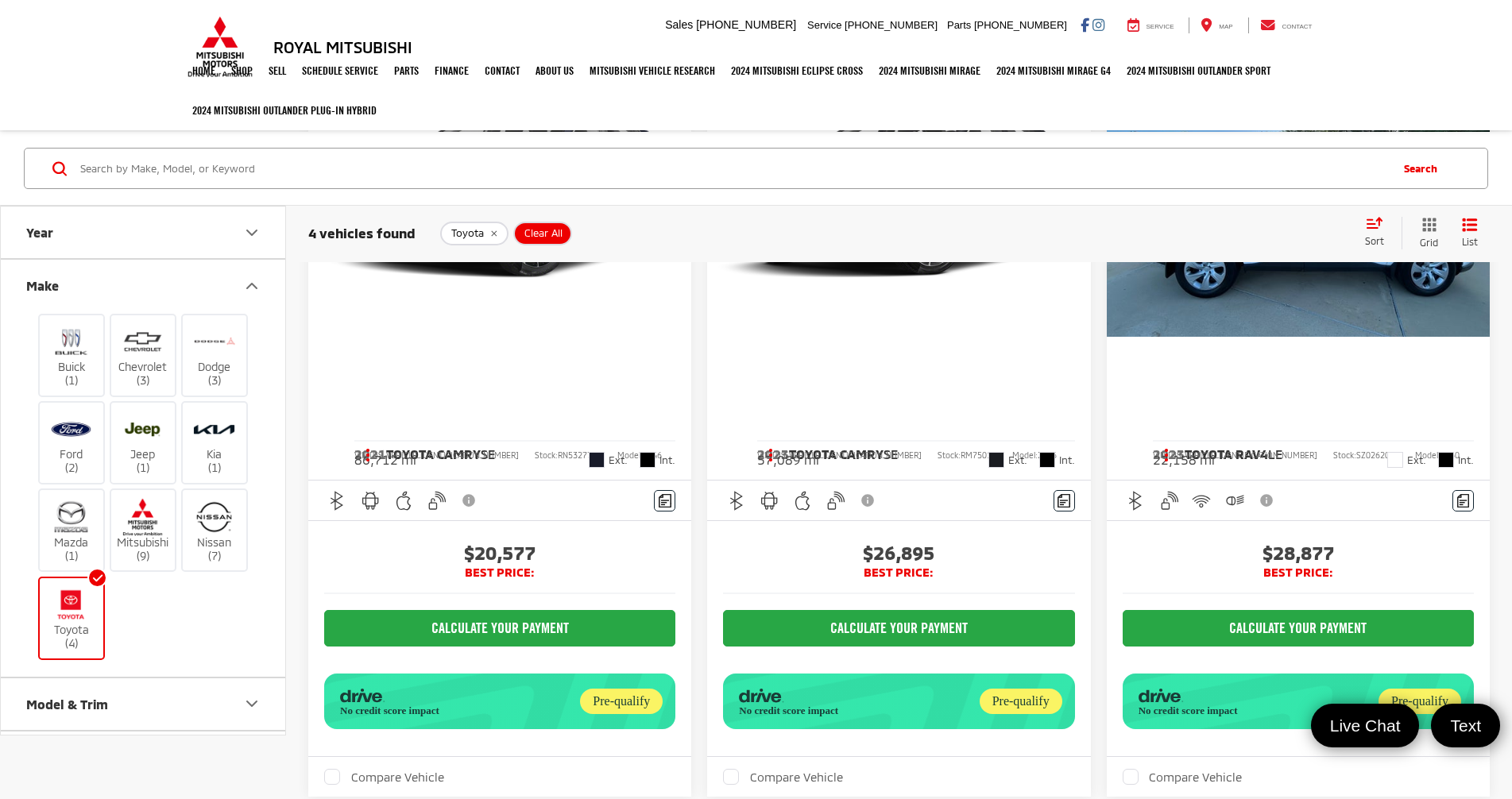 scroll, scrollTop: 140, scrollLeft: 0, axis: vertical 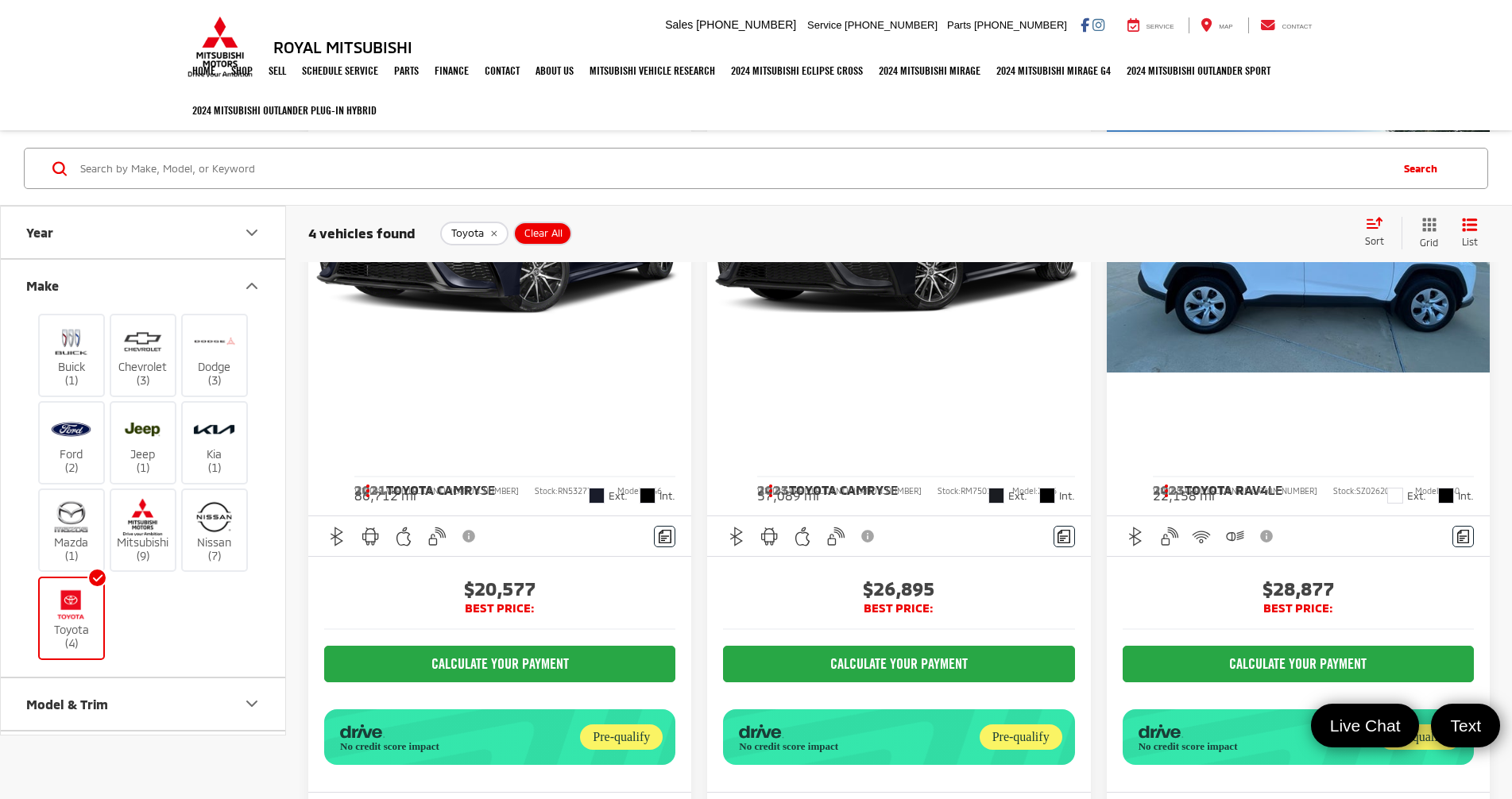 click on "Toyota   (4)" at bounding box center (72, 618) 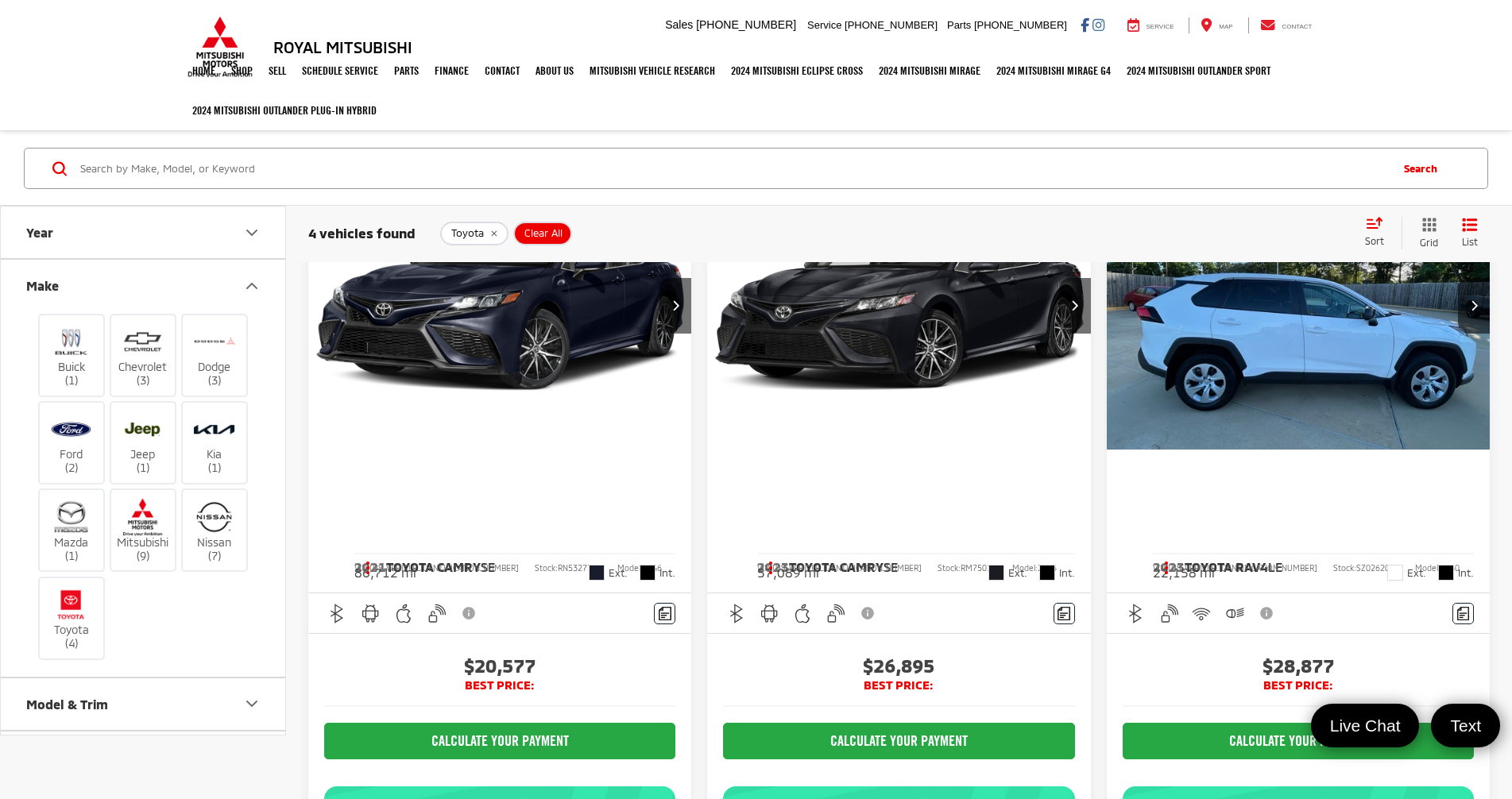 scroll, scrollTop: 0, scrollLeft: 0, axis: both 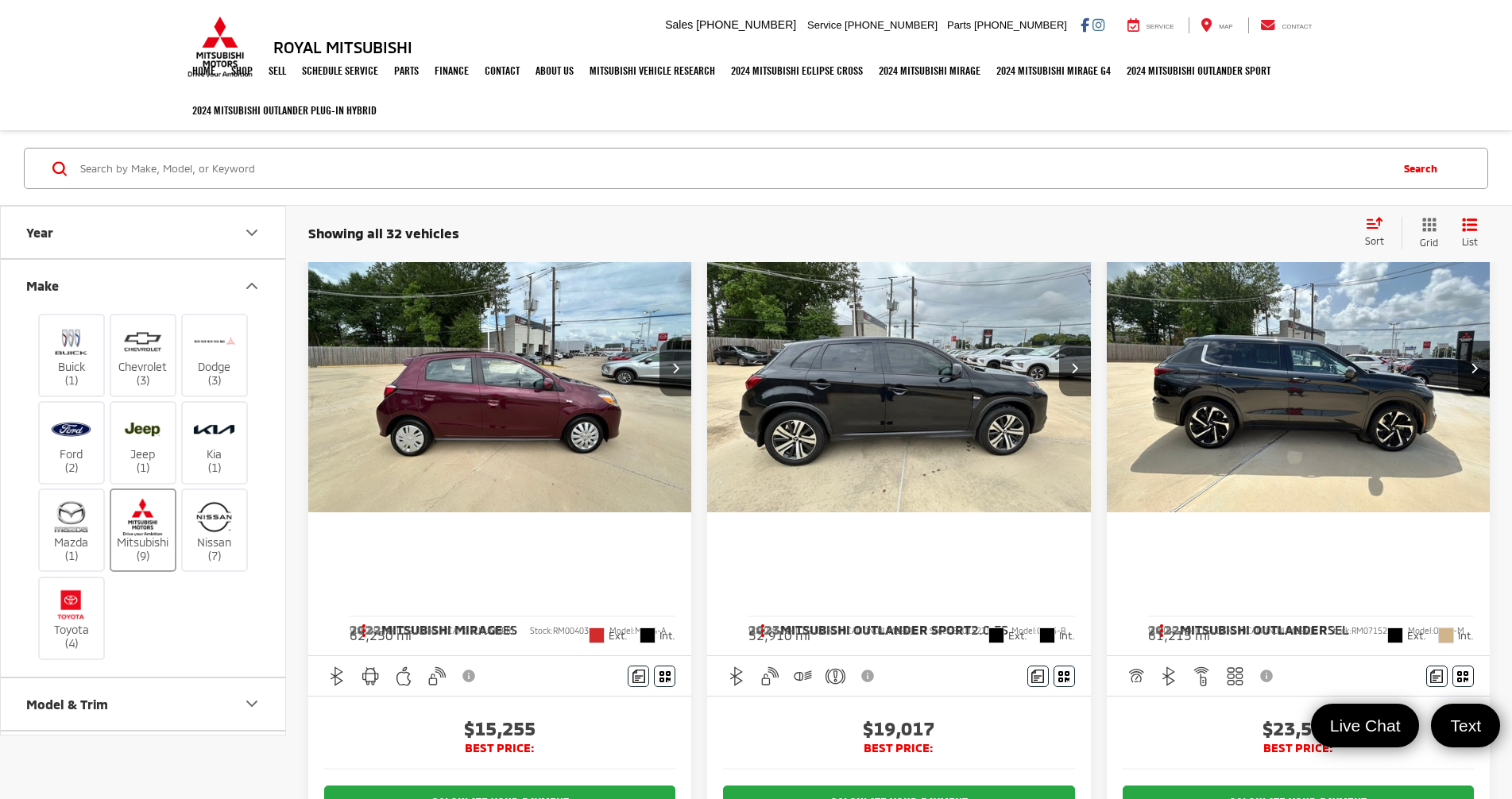 click on "Mitsubishi   (9)" at bounding box center [143, 531] 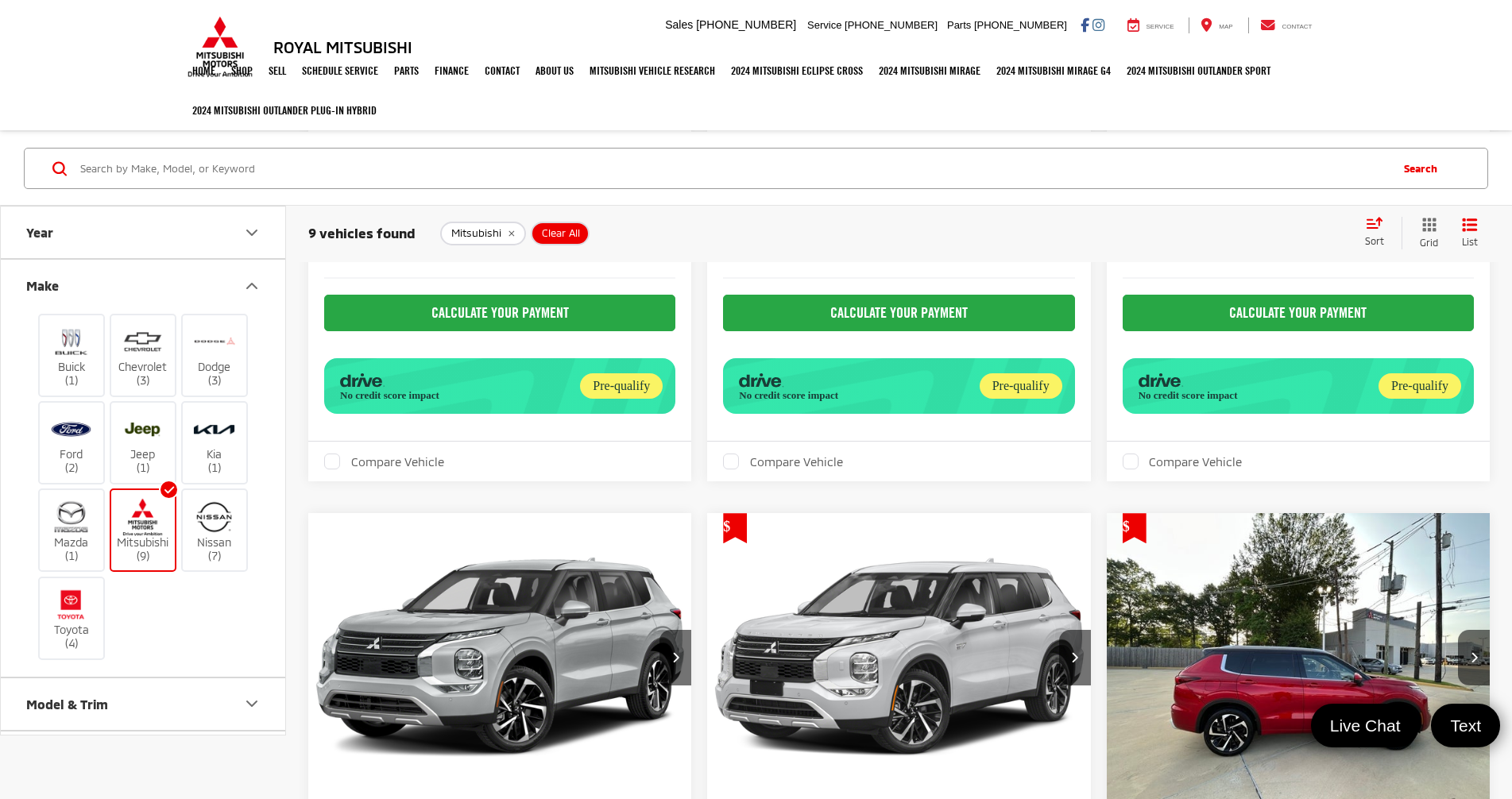 scroll, scrollTop: 1430, scrollLeft: 0, axis: vertical 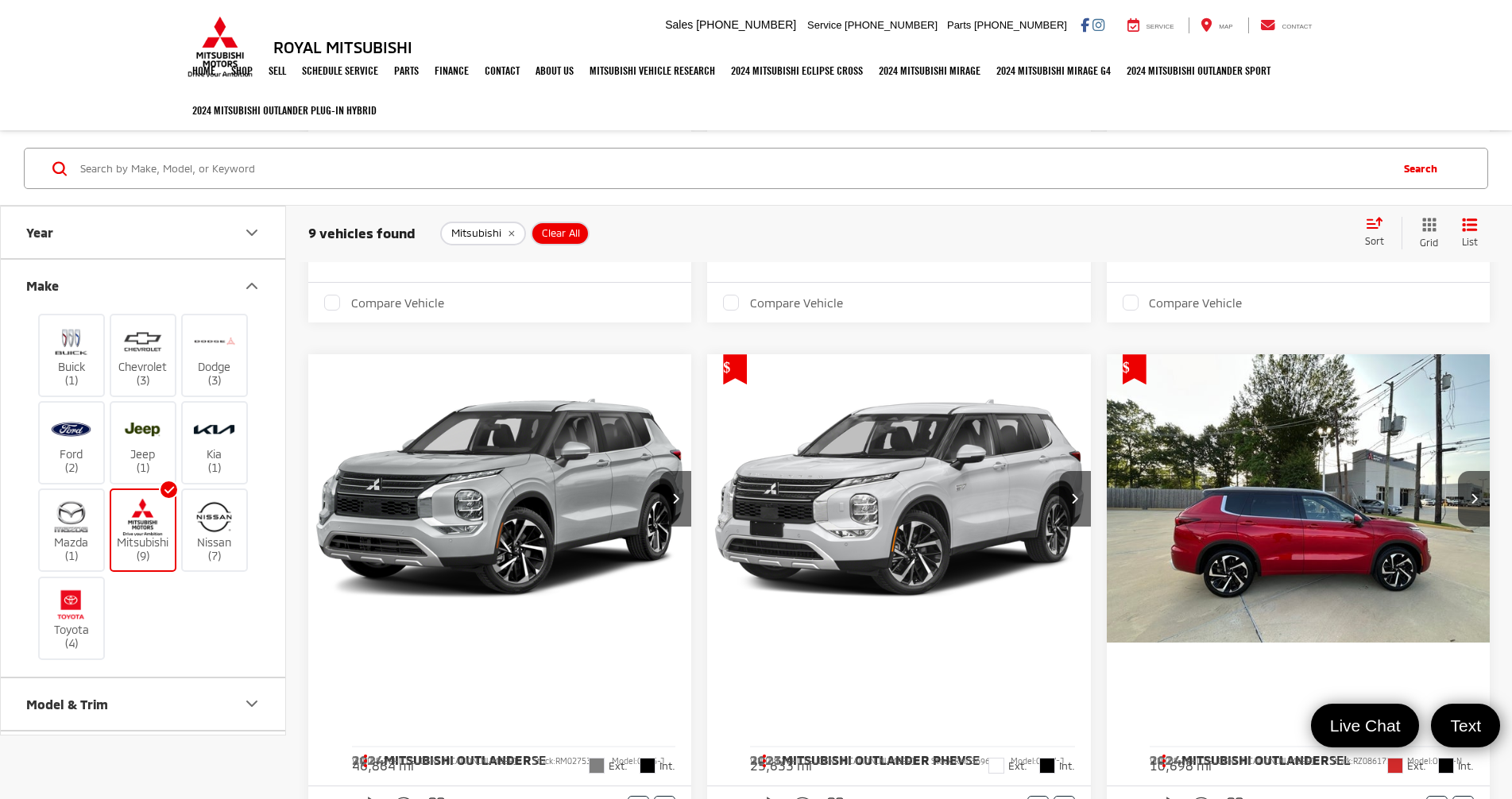 click at bounding box center (1298, 499) 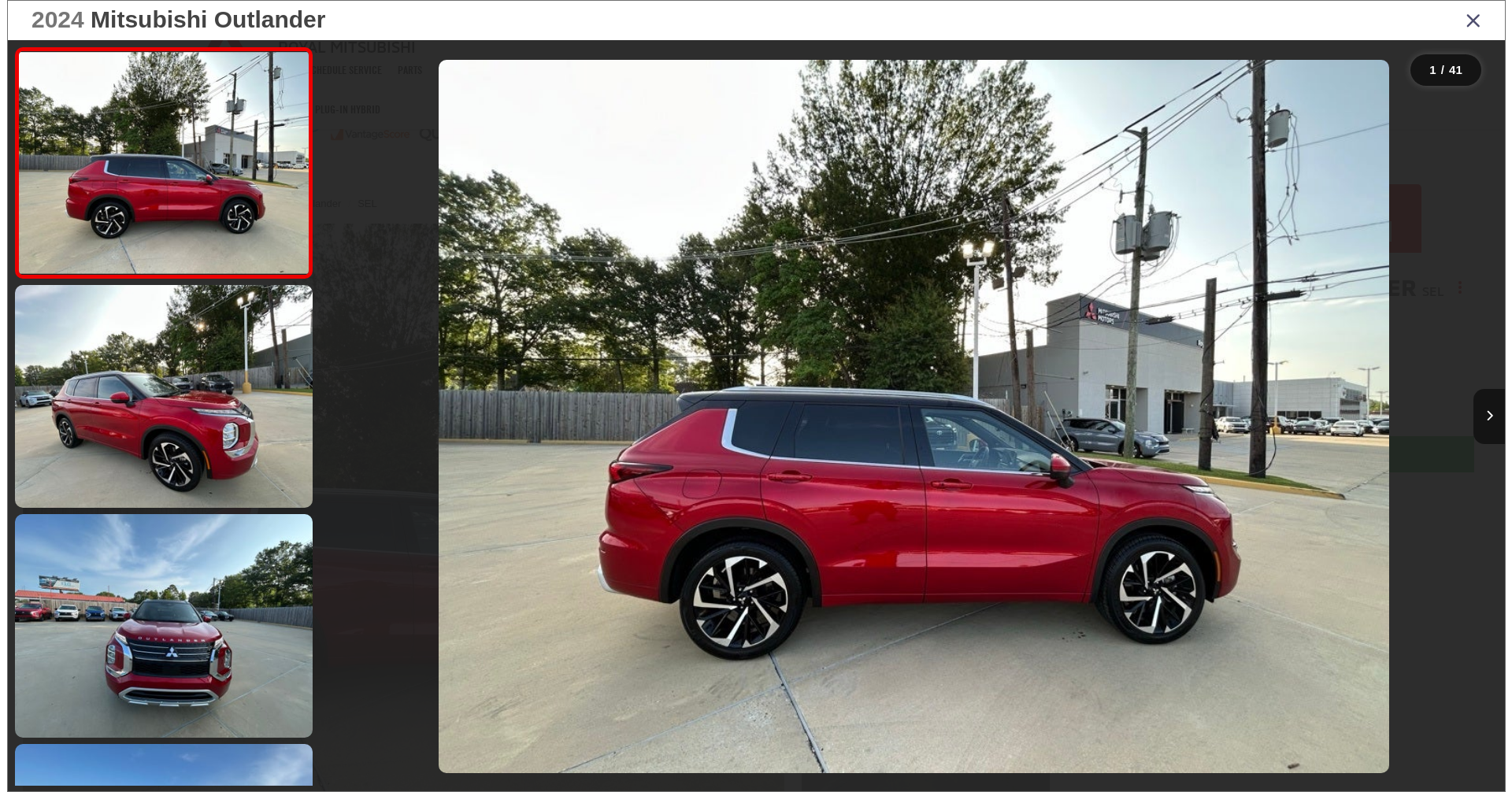scroll, scrollTop: 0, scrollLeft: 0, axis: both 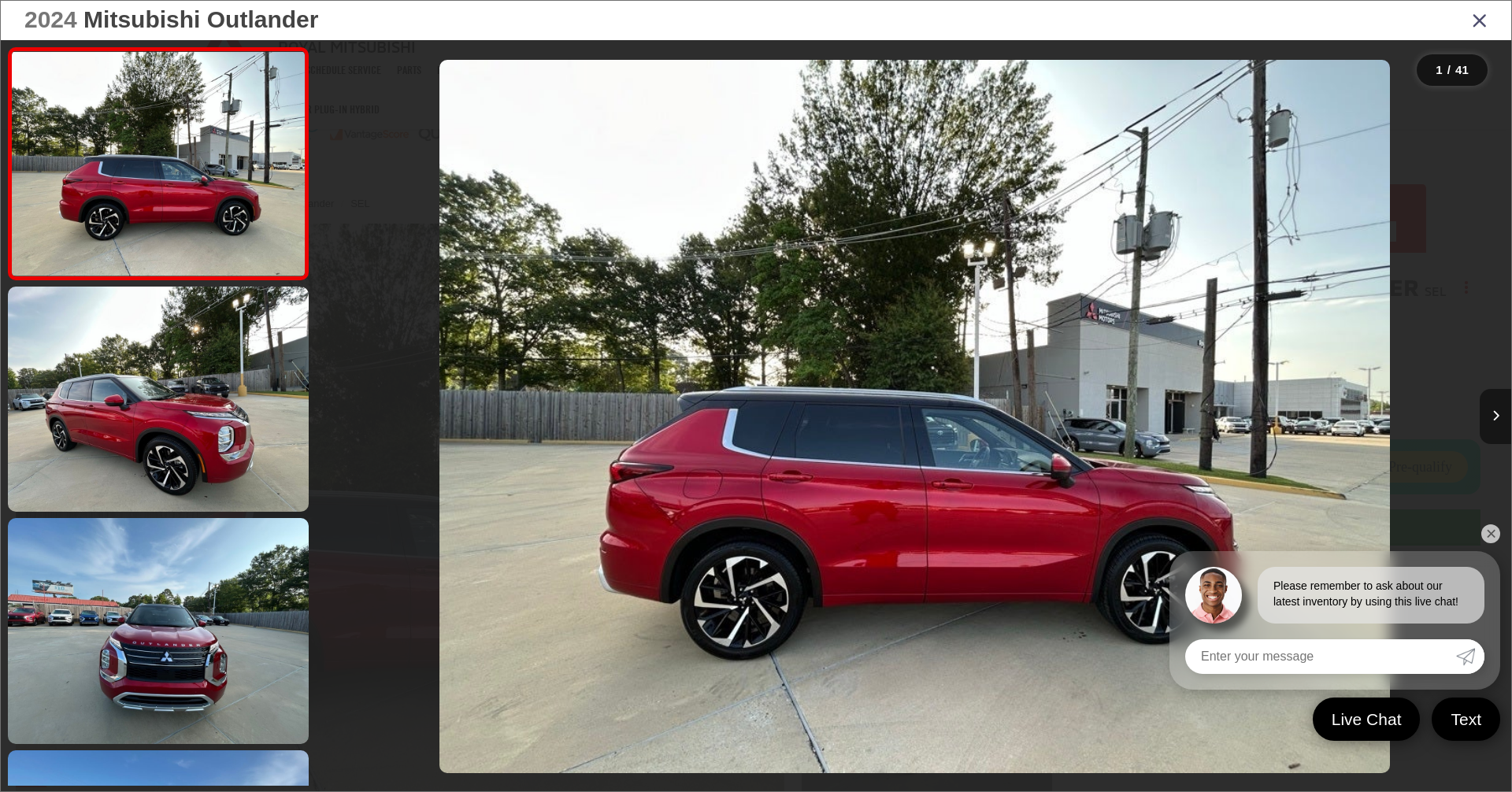click at bounding box center [1495, 416] 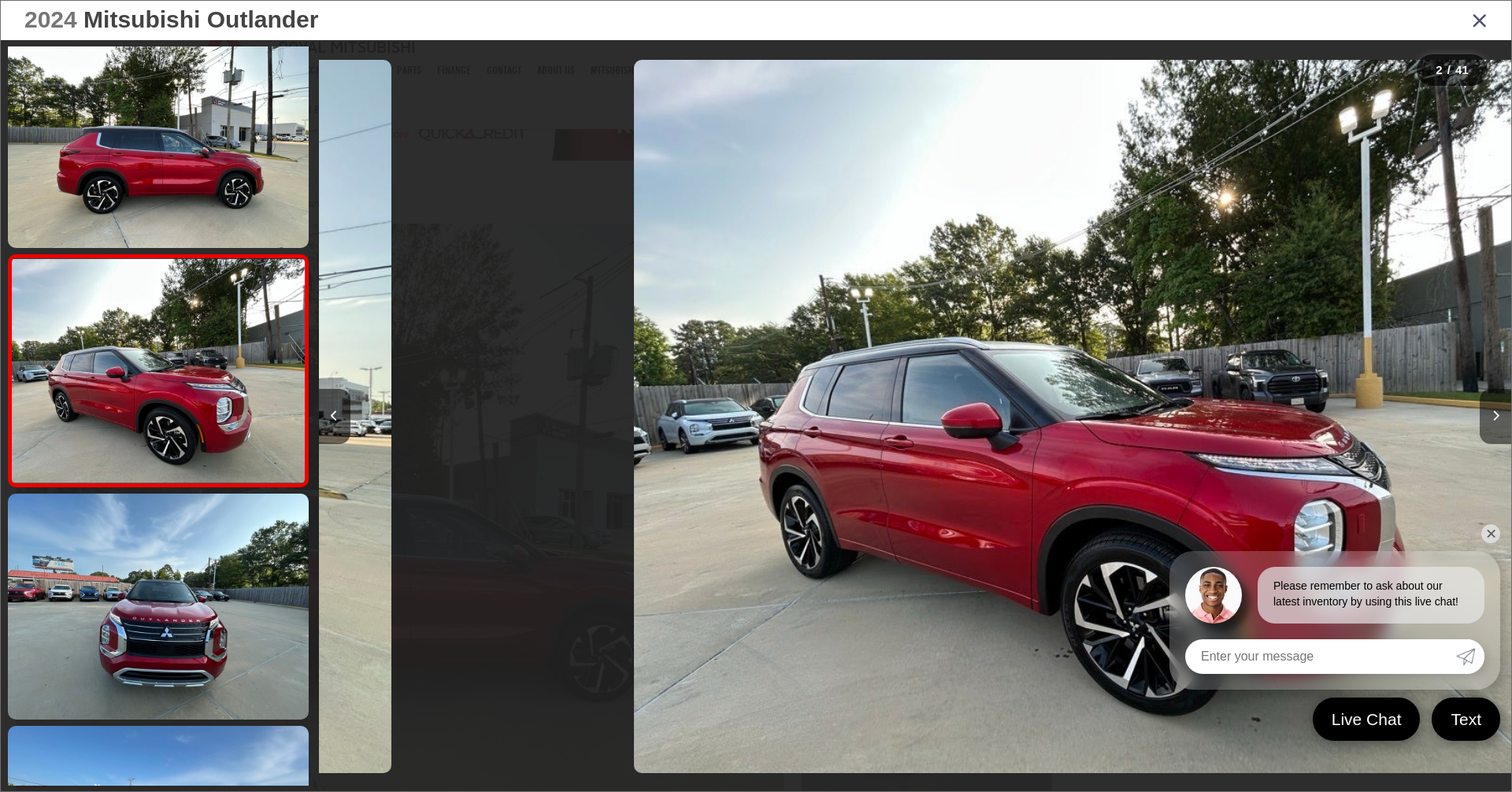 scroll, scrollTop: 0, scrollLeft: 1192, axis: horizontal 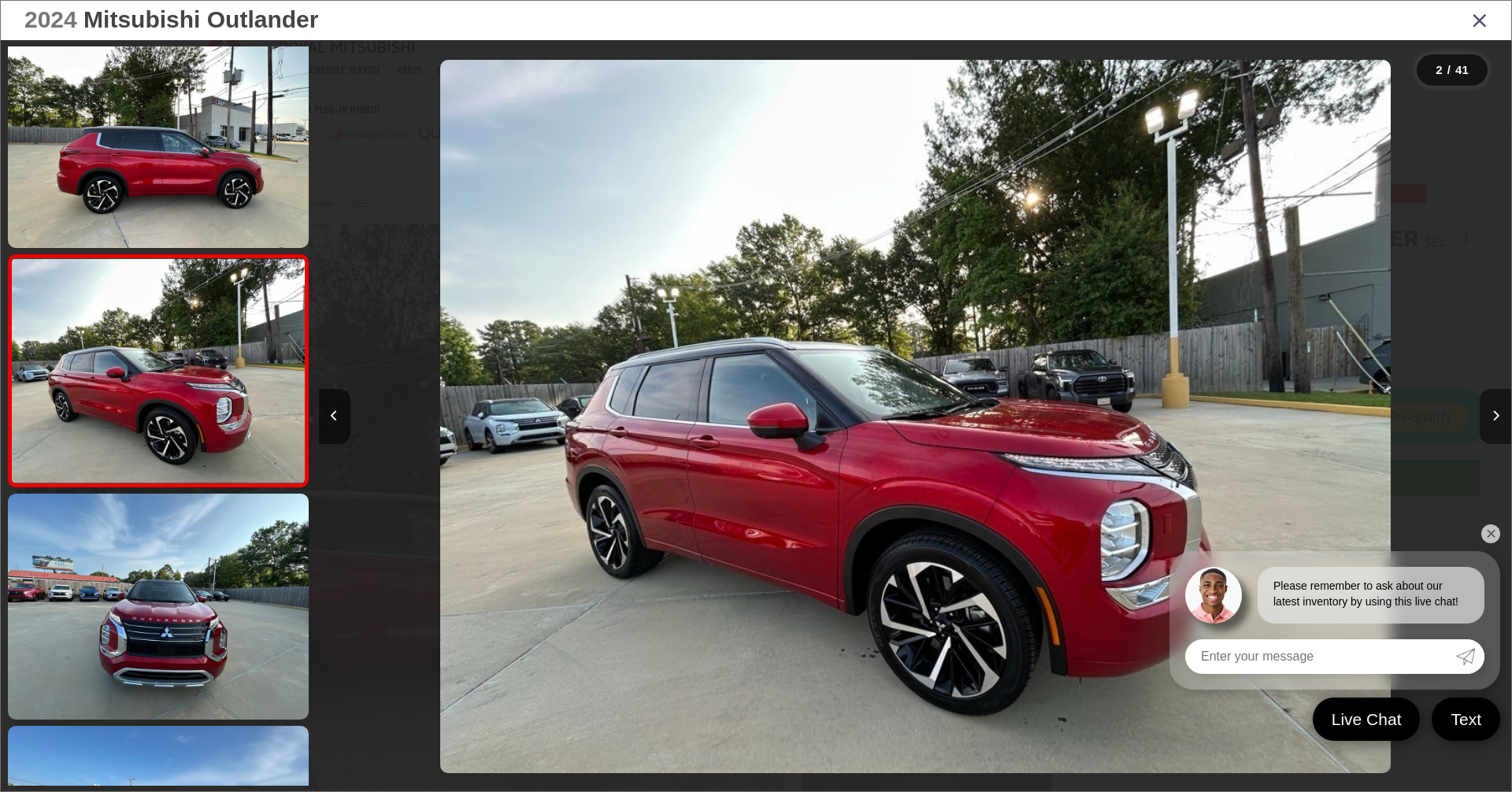click at bounding box center [1495, 416] 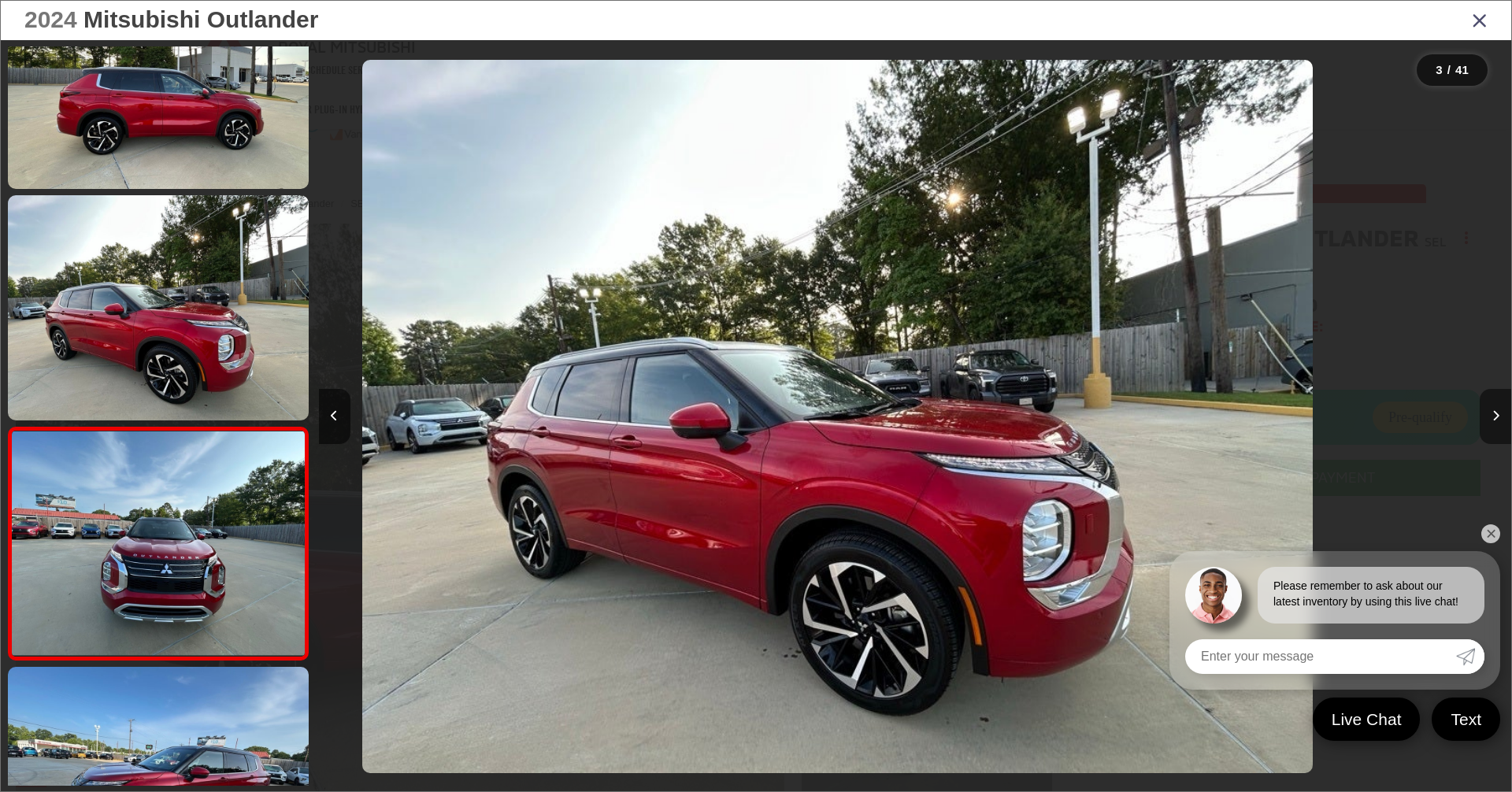 scroll, scrollTop: 0, scrollLeft: 1429, axis: horizontal 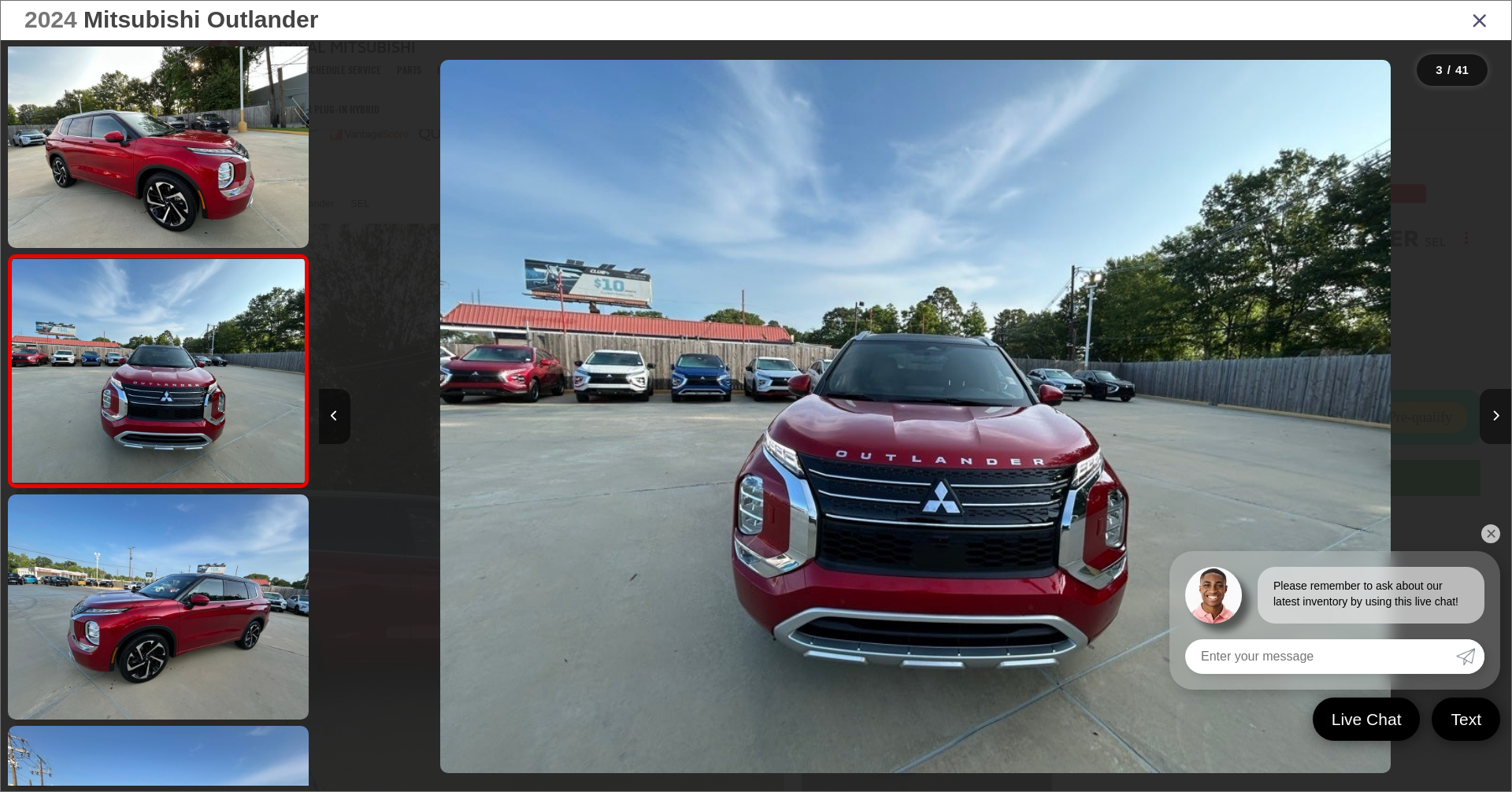 click at bounding box center [1495, 416] 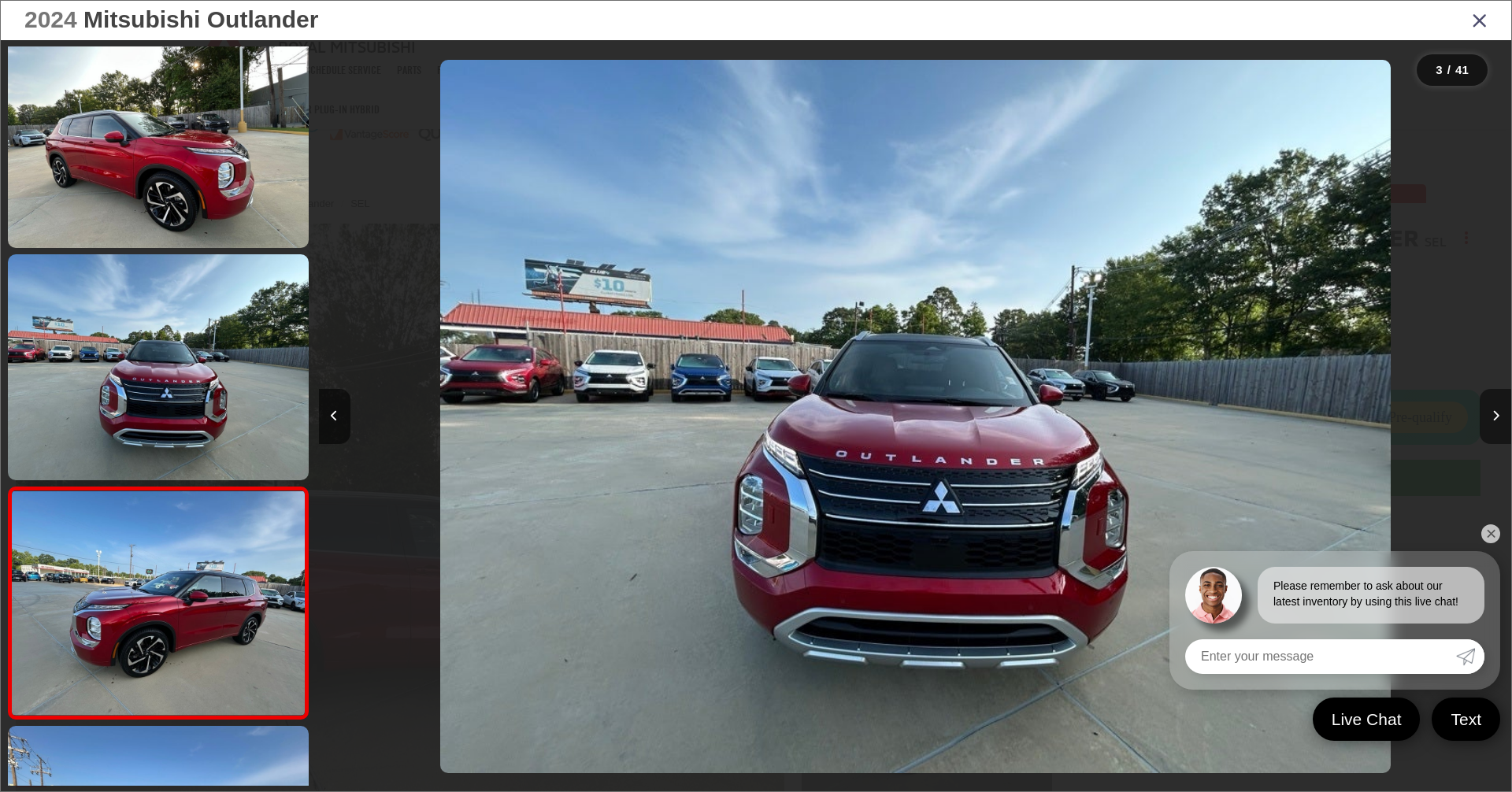 scroll, scrollTop: 0, scrollLeft: 2463, axis: horizontal 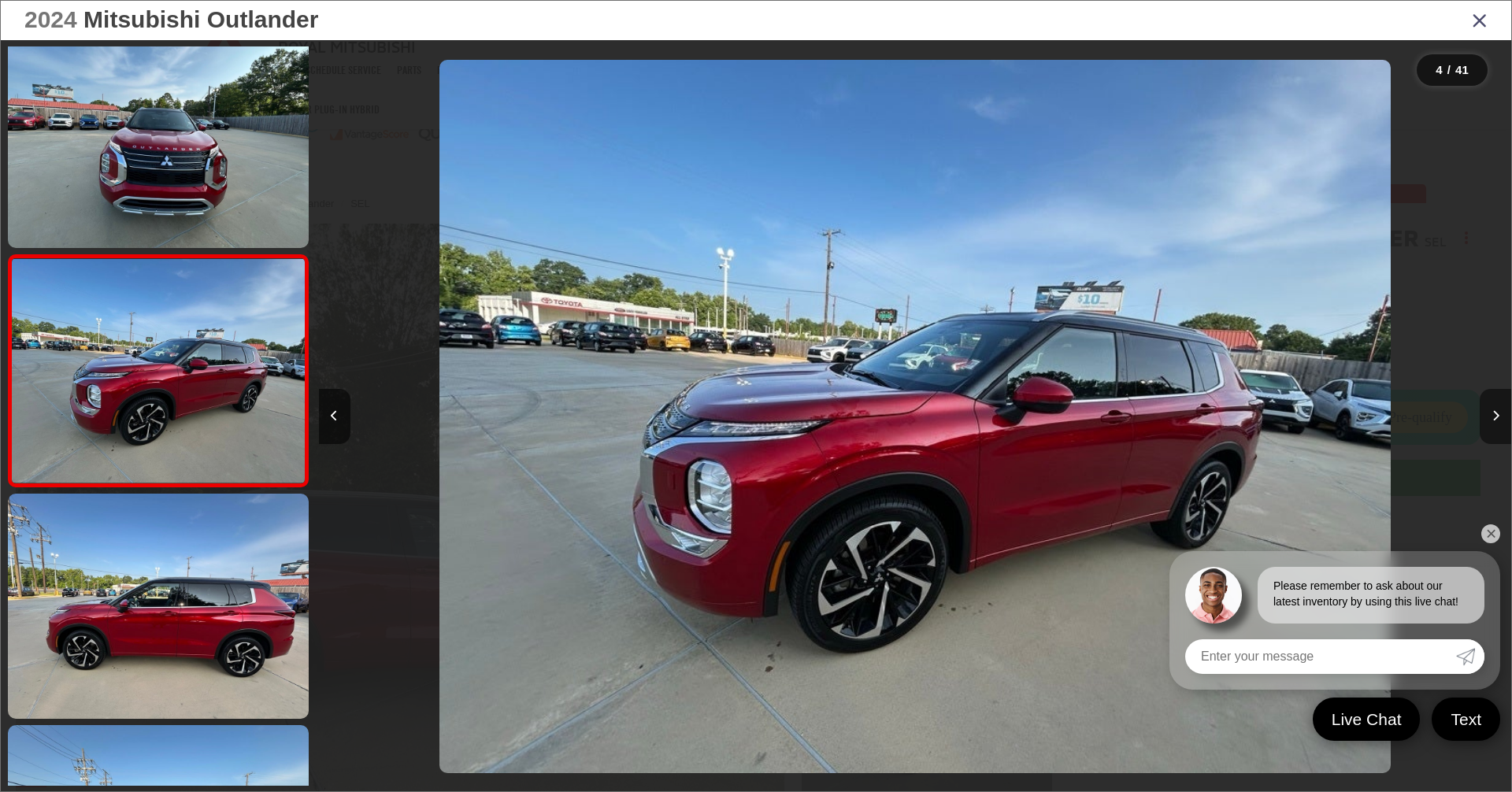 click at bounding box center (1495, 416) 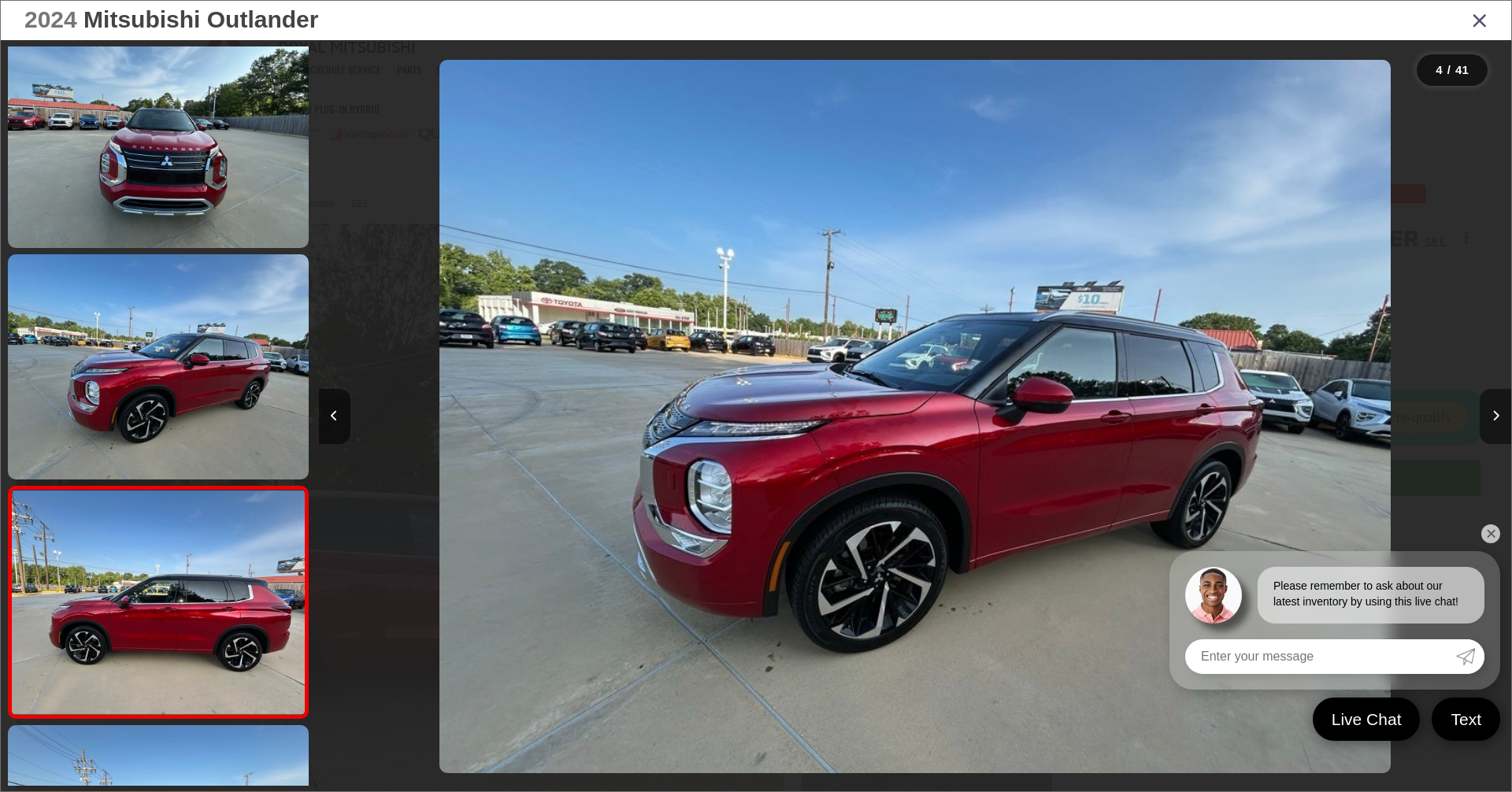 scroll, scrollTop: 0, scrollLeft: 3681, axis: horizontal 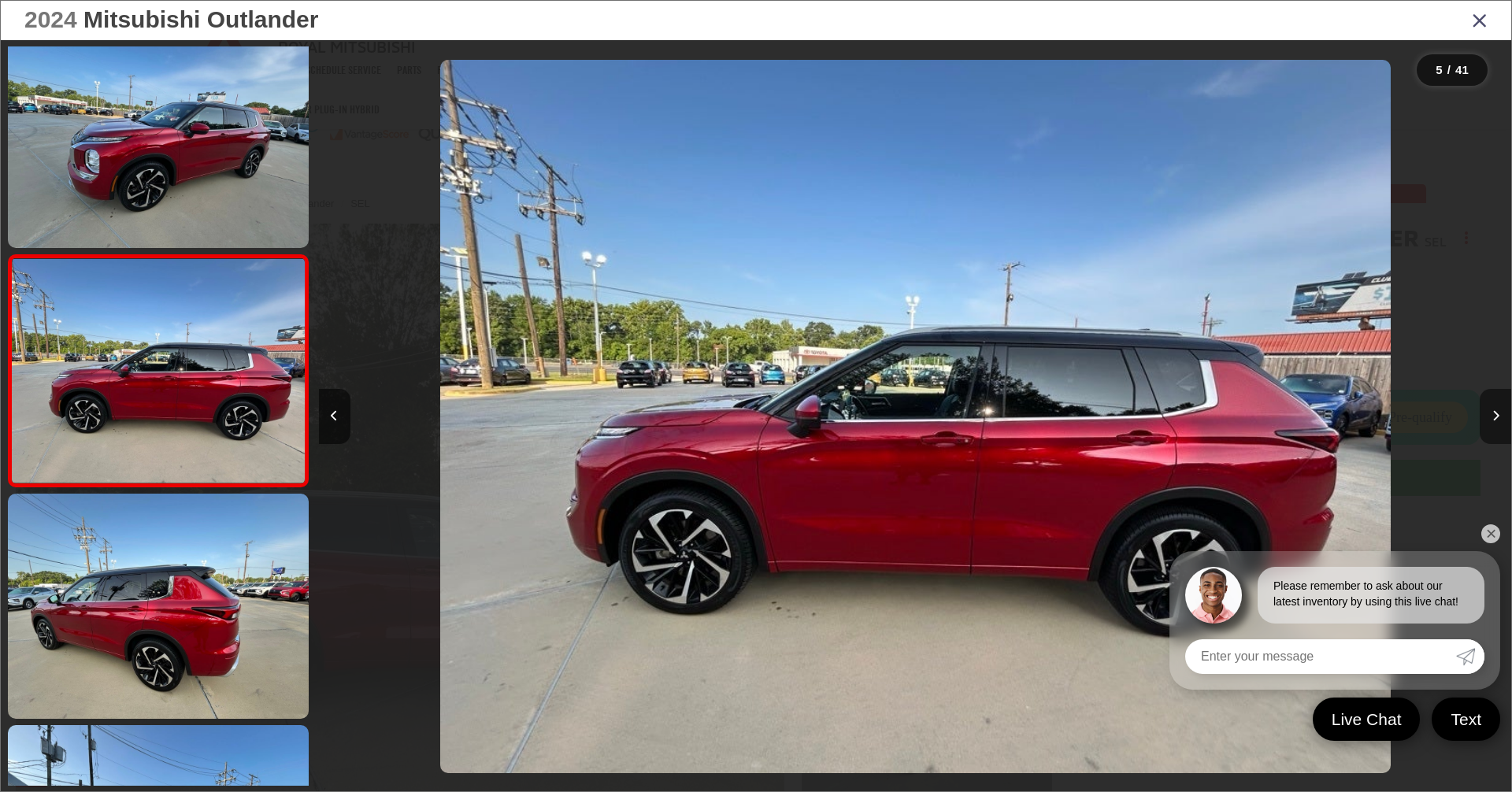 click at bounding box center (1495, 416) 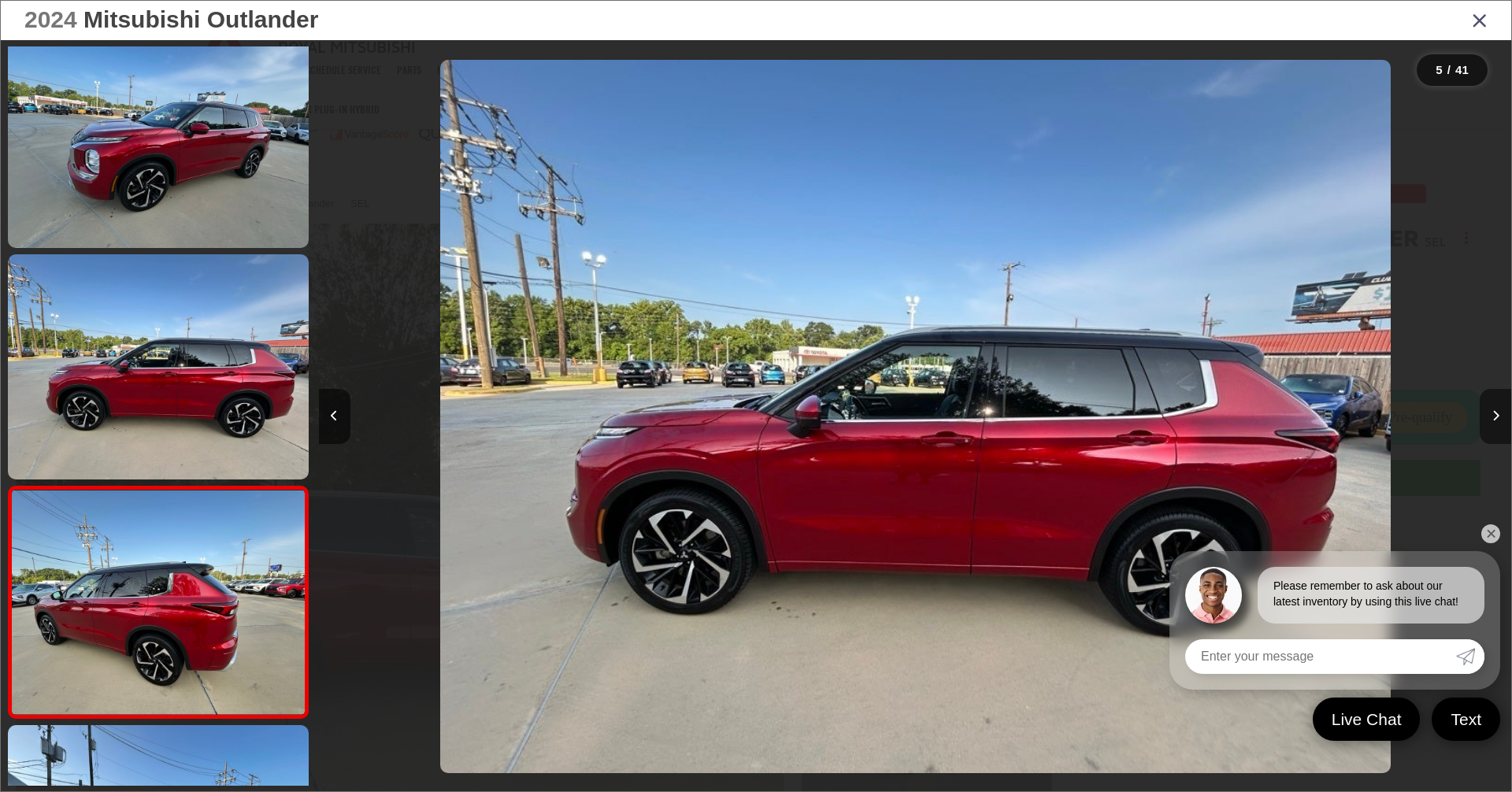 scroll, scrollTop: 0, scrollLeft: 4873, axis: horizontal 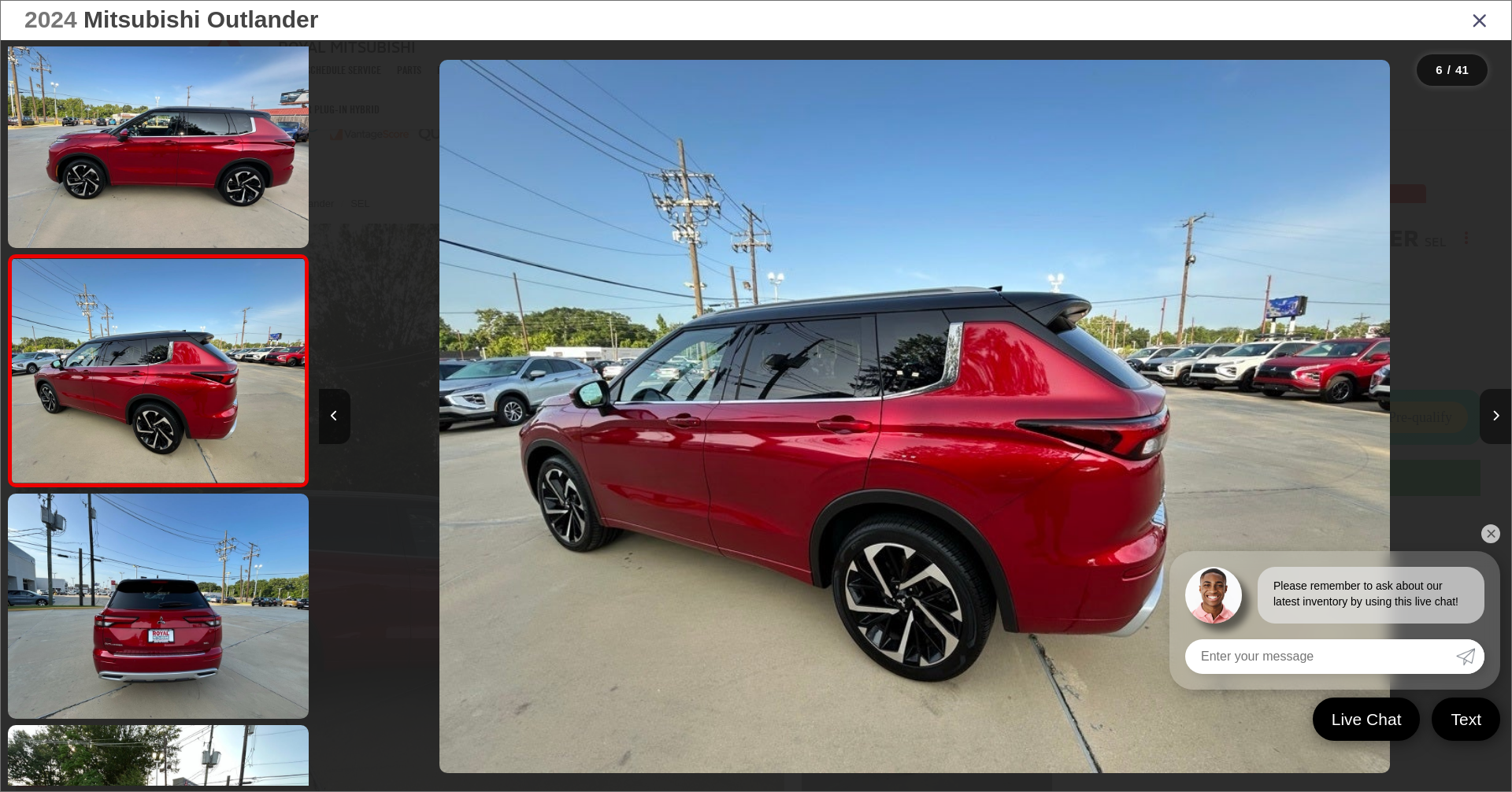 click at bounding box center [1495, 416] 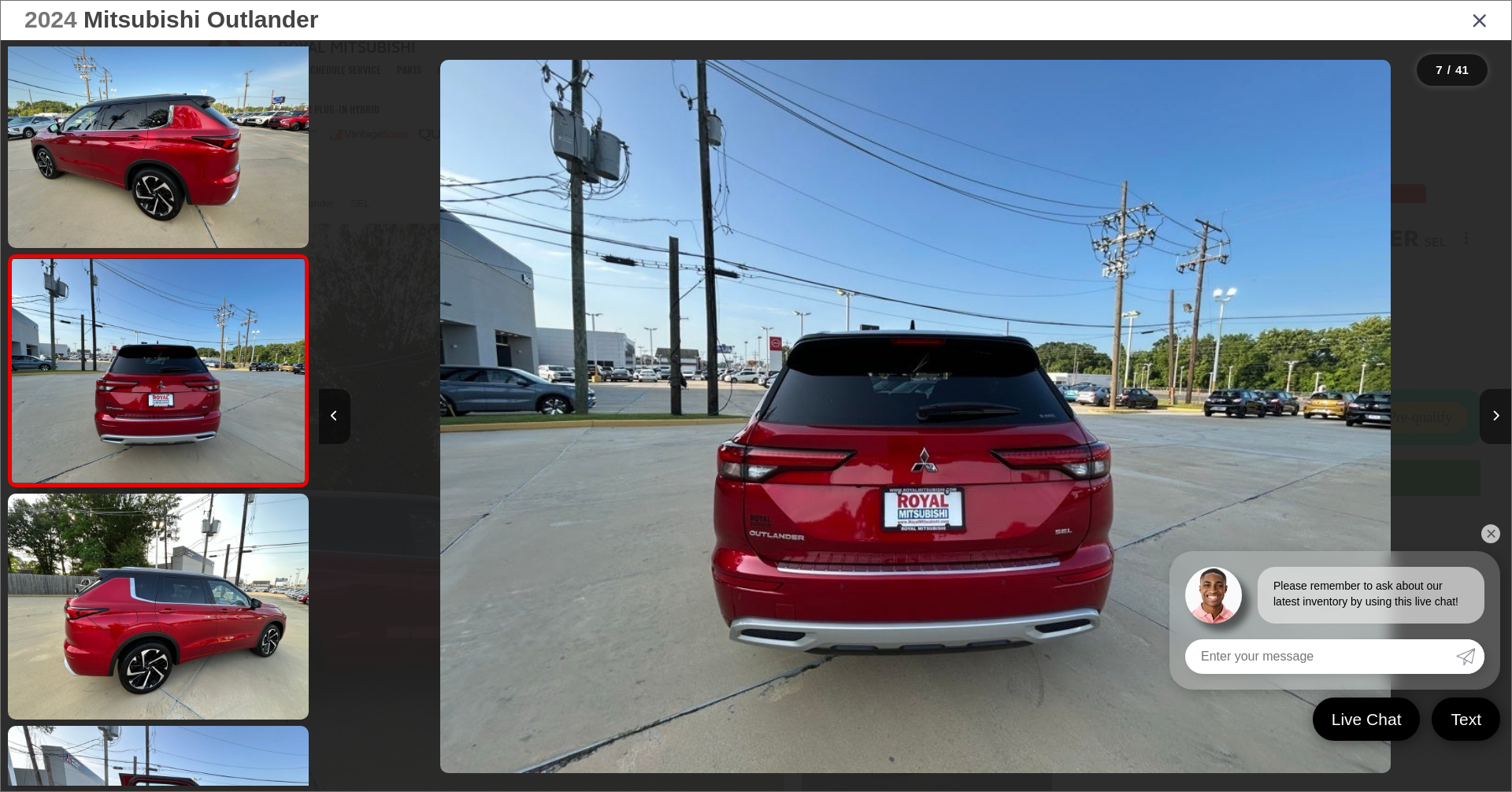 click at bounding box center (1495, 416) 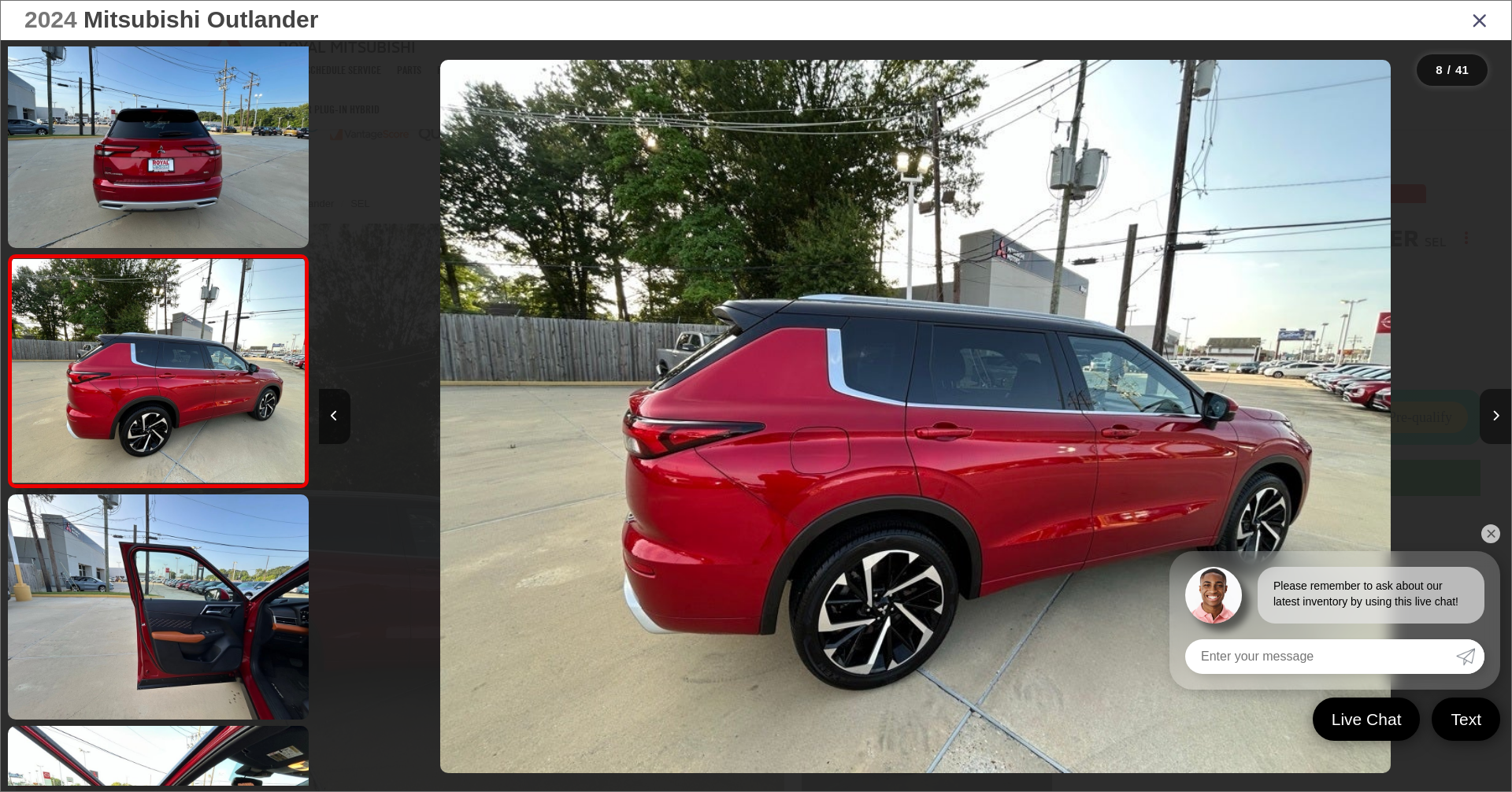 click at bounding box center (1495, 416) 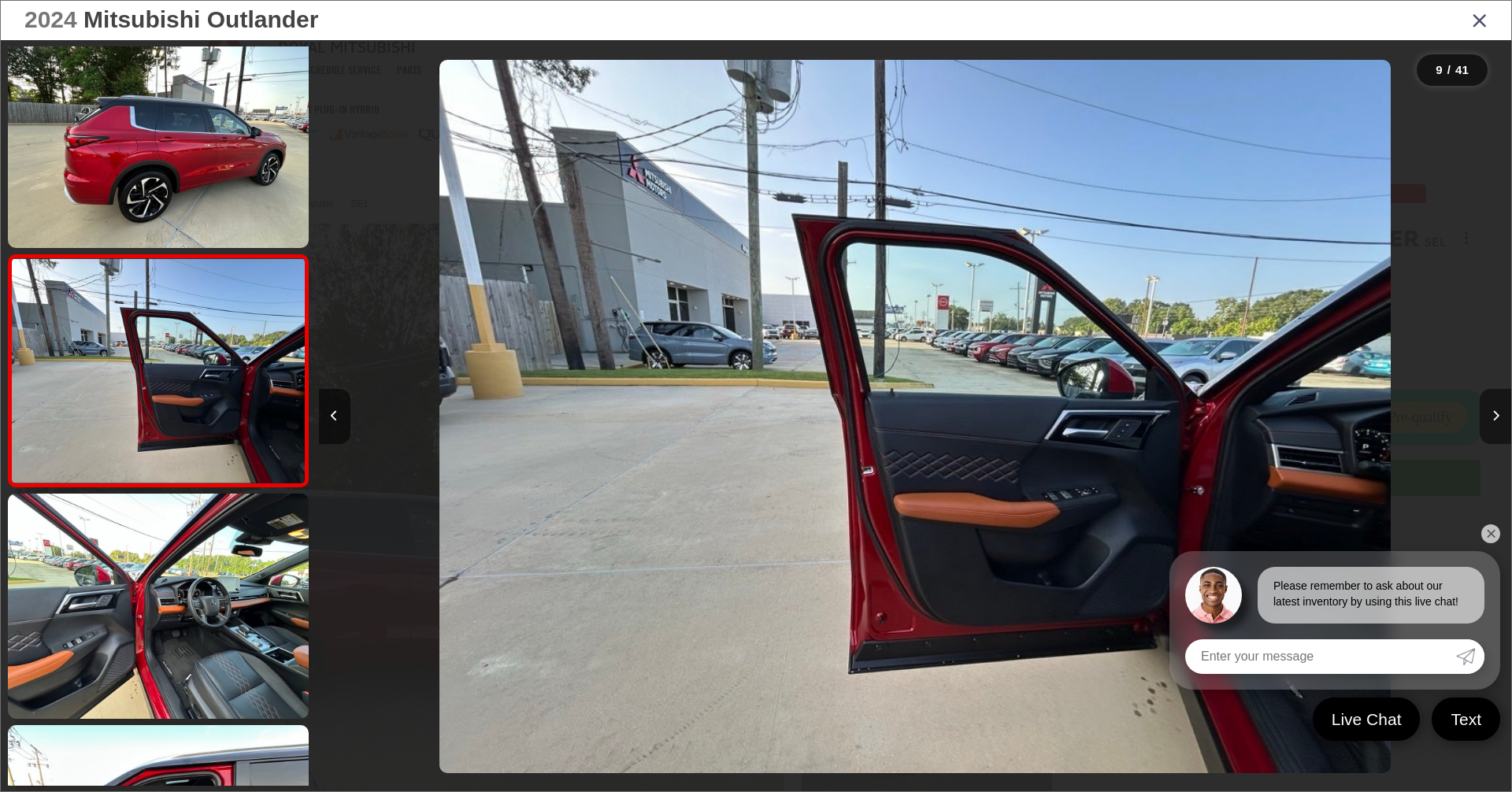click at bounding box center (1495, 416) 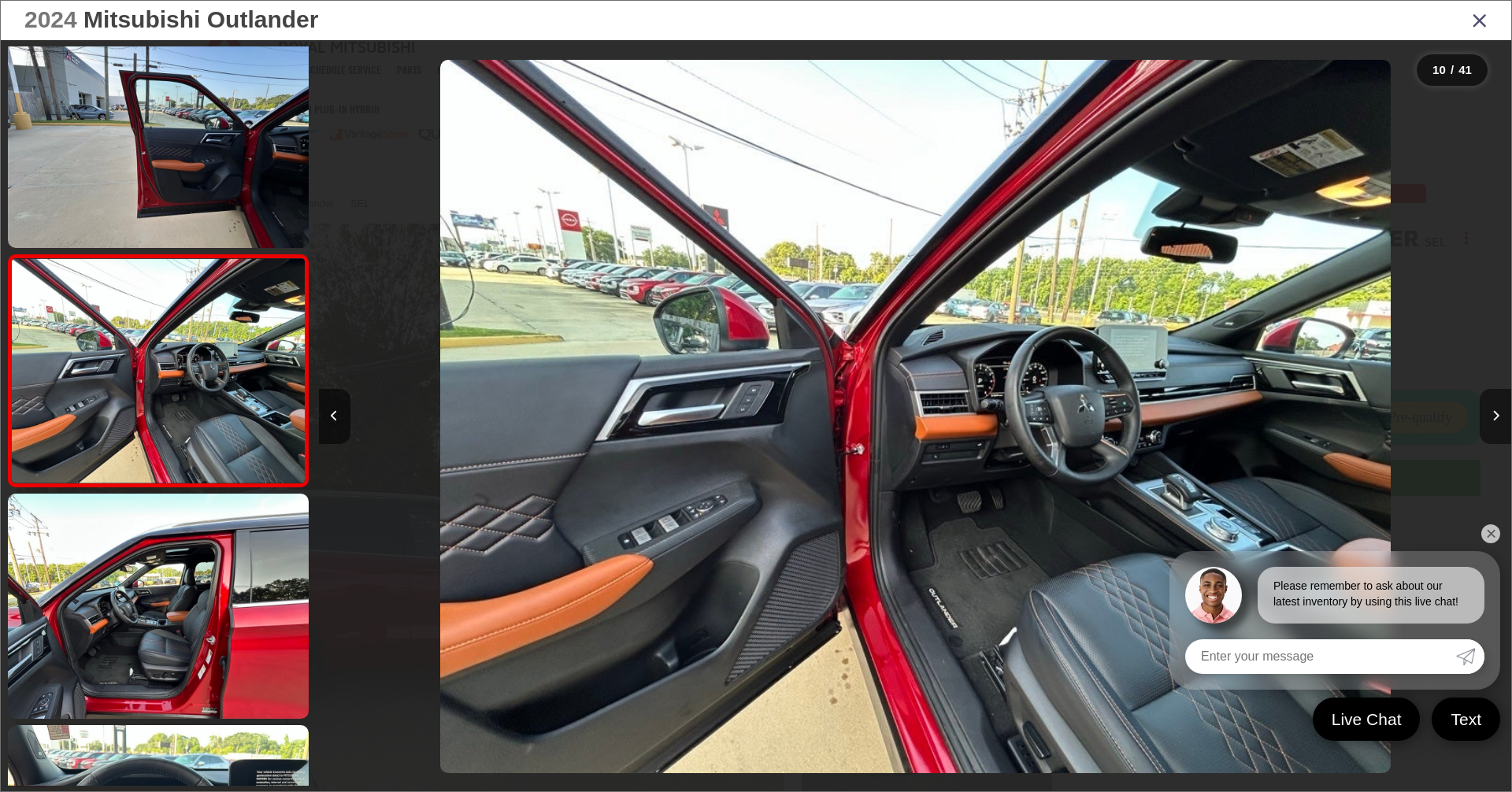 click at bounding box center [1495, 416] 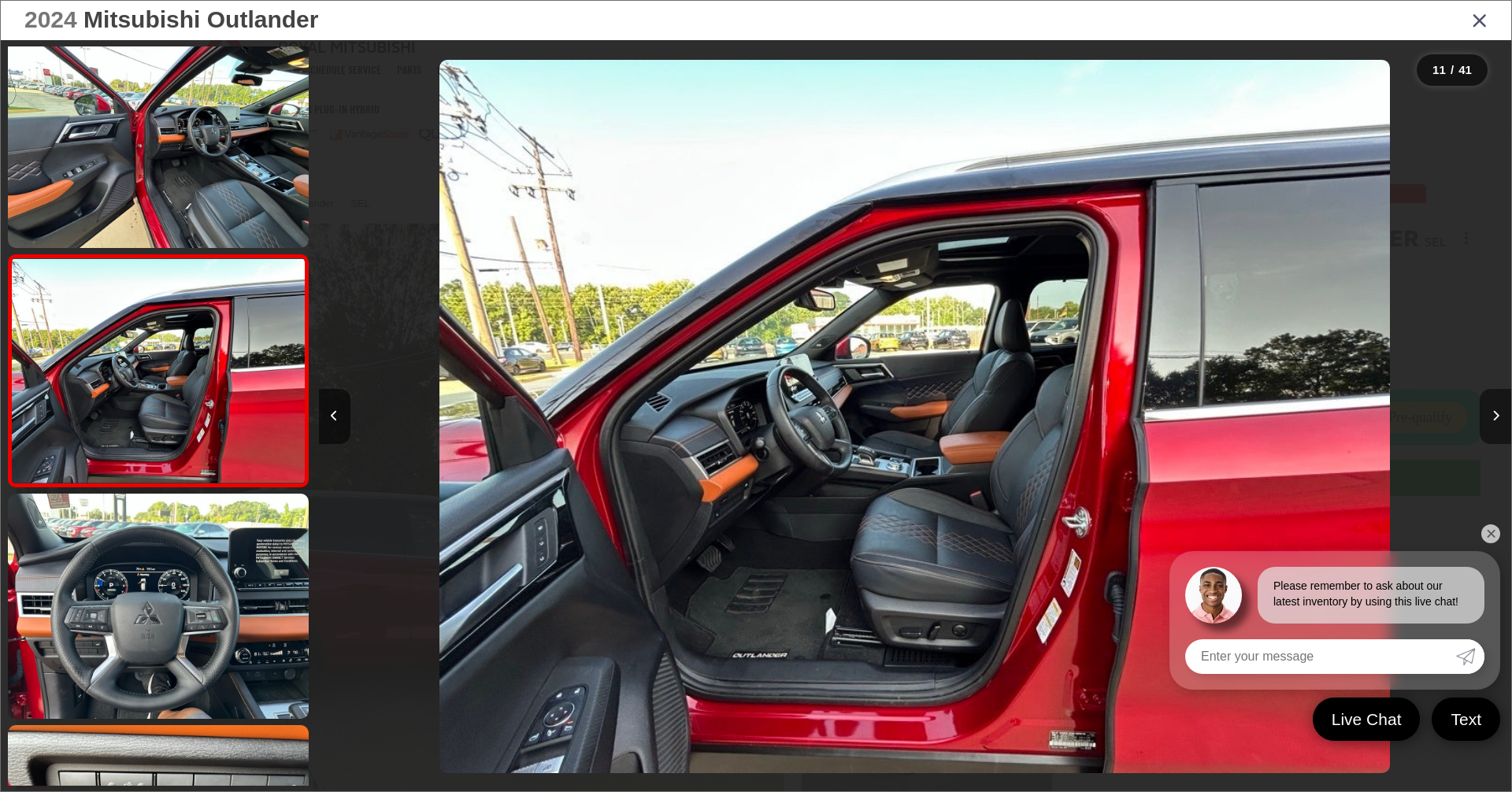 click at bounding box center [1495, 416] 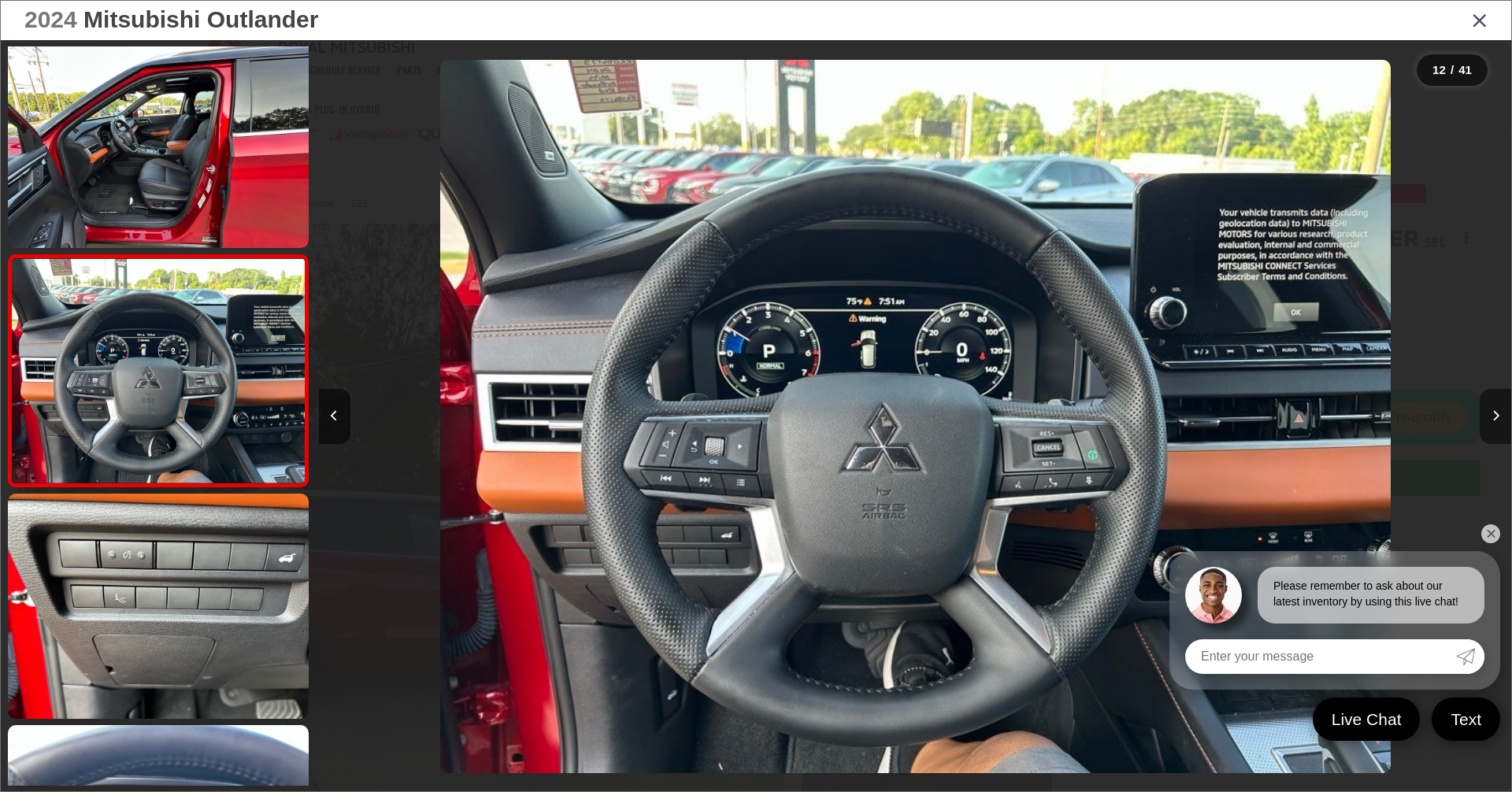 click at bounding box center [1495, 416] 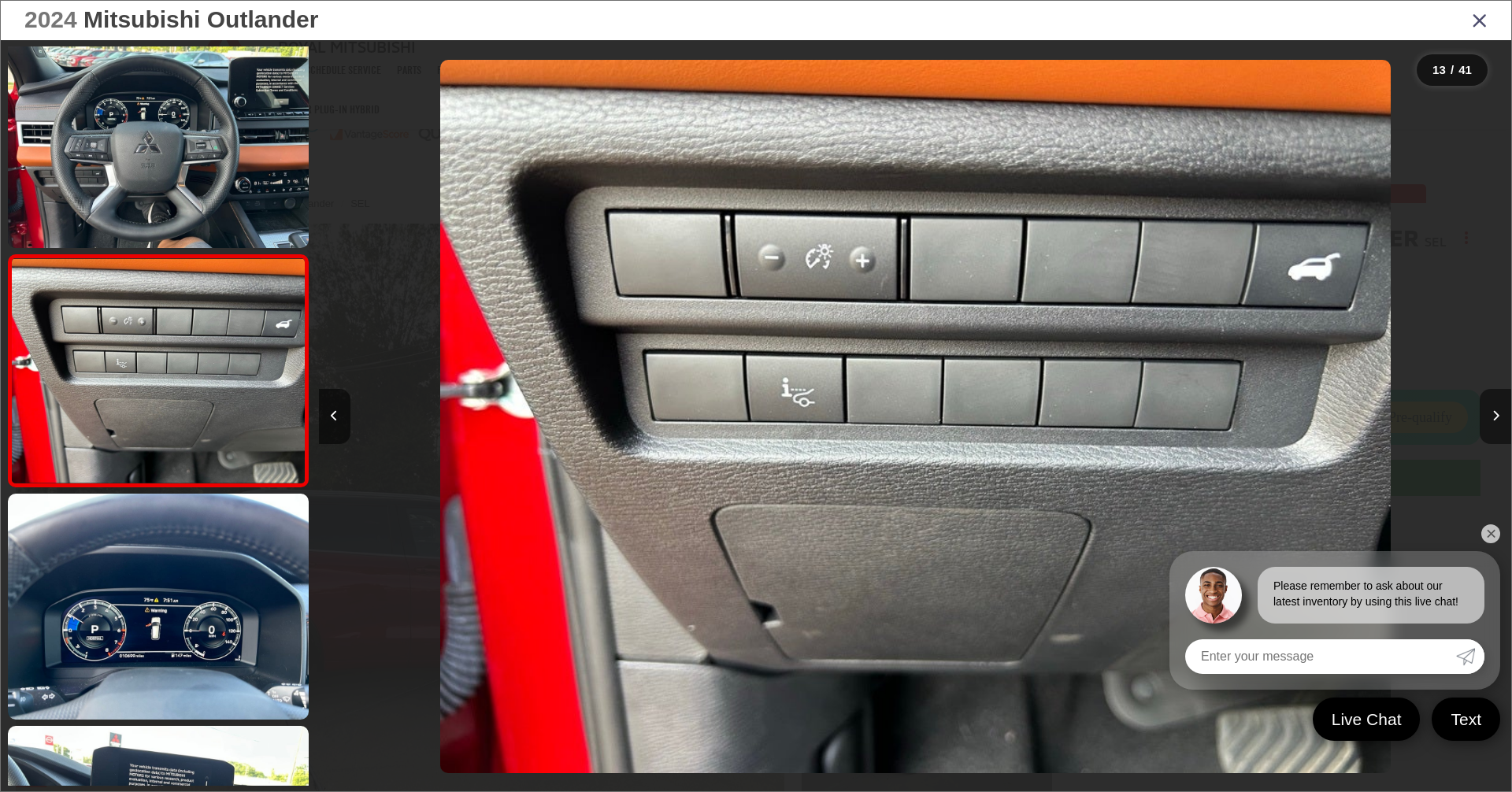 click at bounding box center (1495, 416) 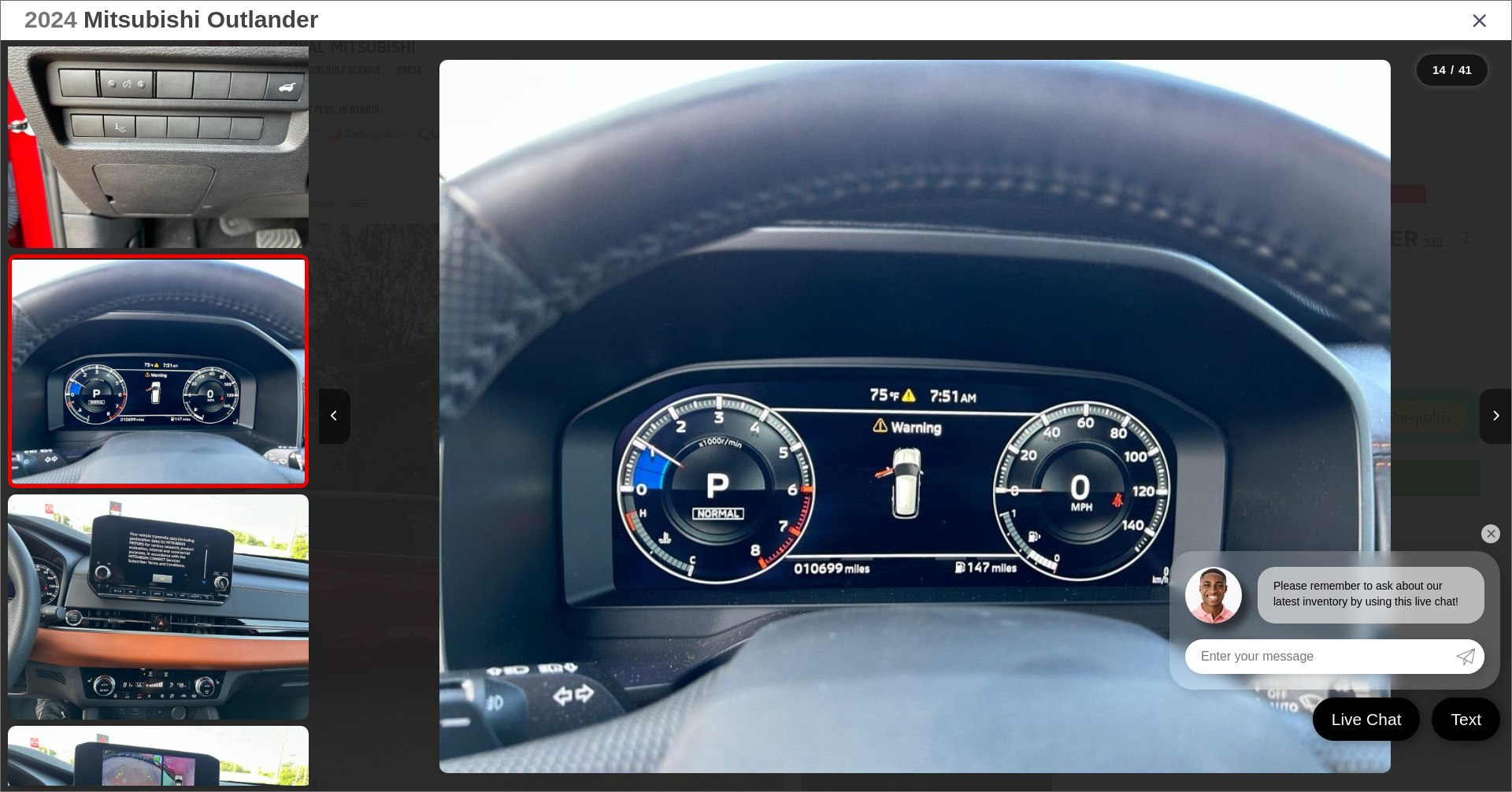 click at bounding box center (1495, 416) 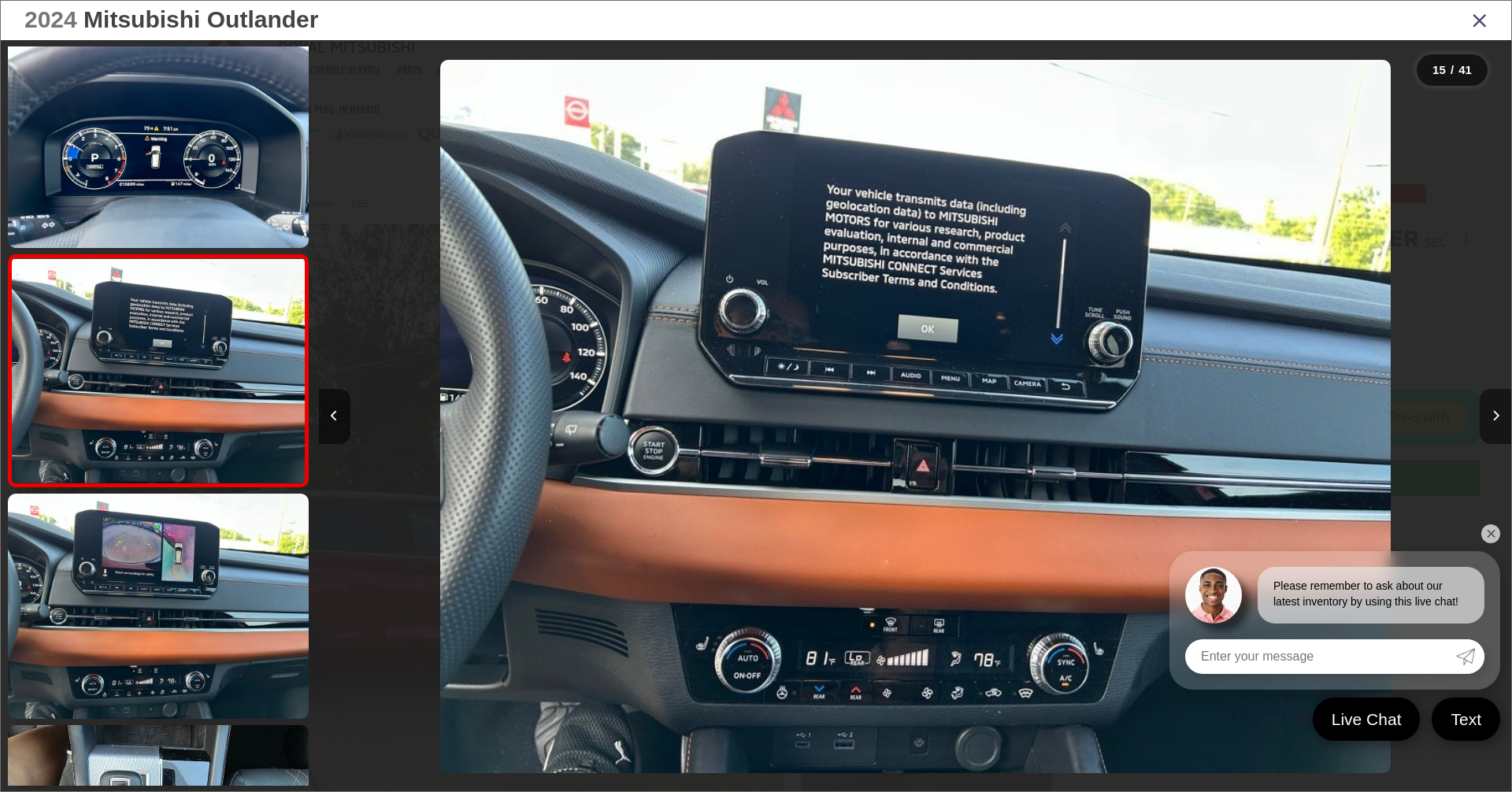 click at bounding box center (1495, 416) 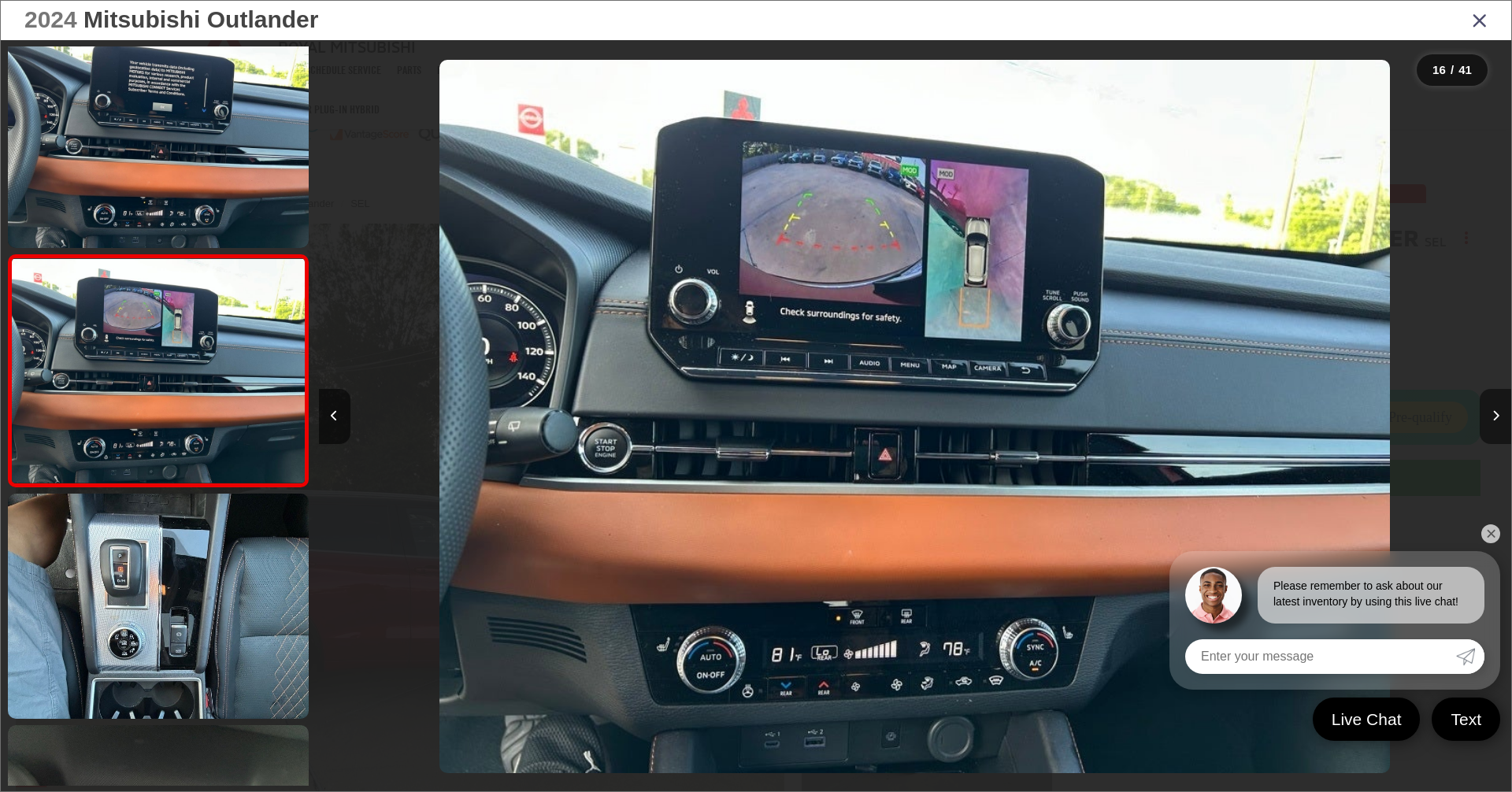 click at bounding box center (1495, 416) 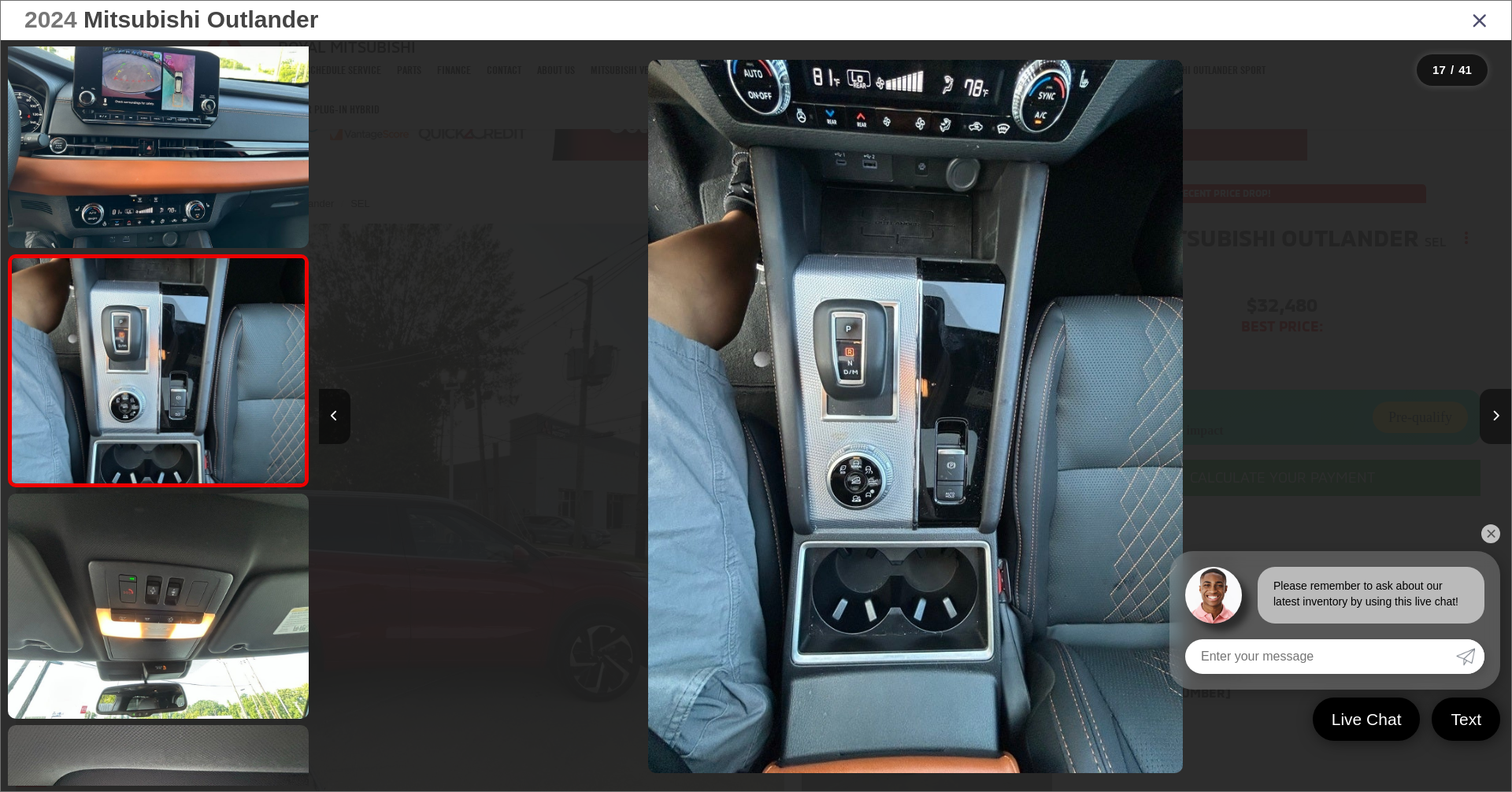 click at bounding box center [1495, 416] 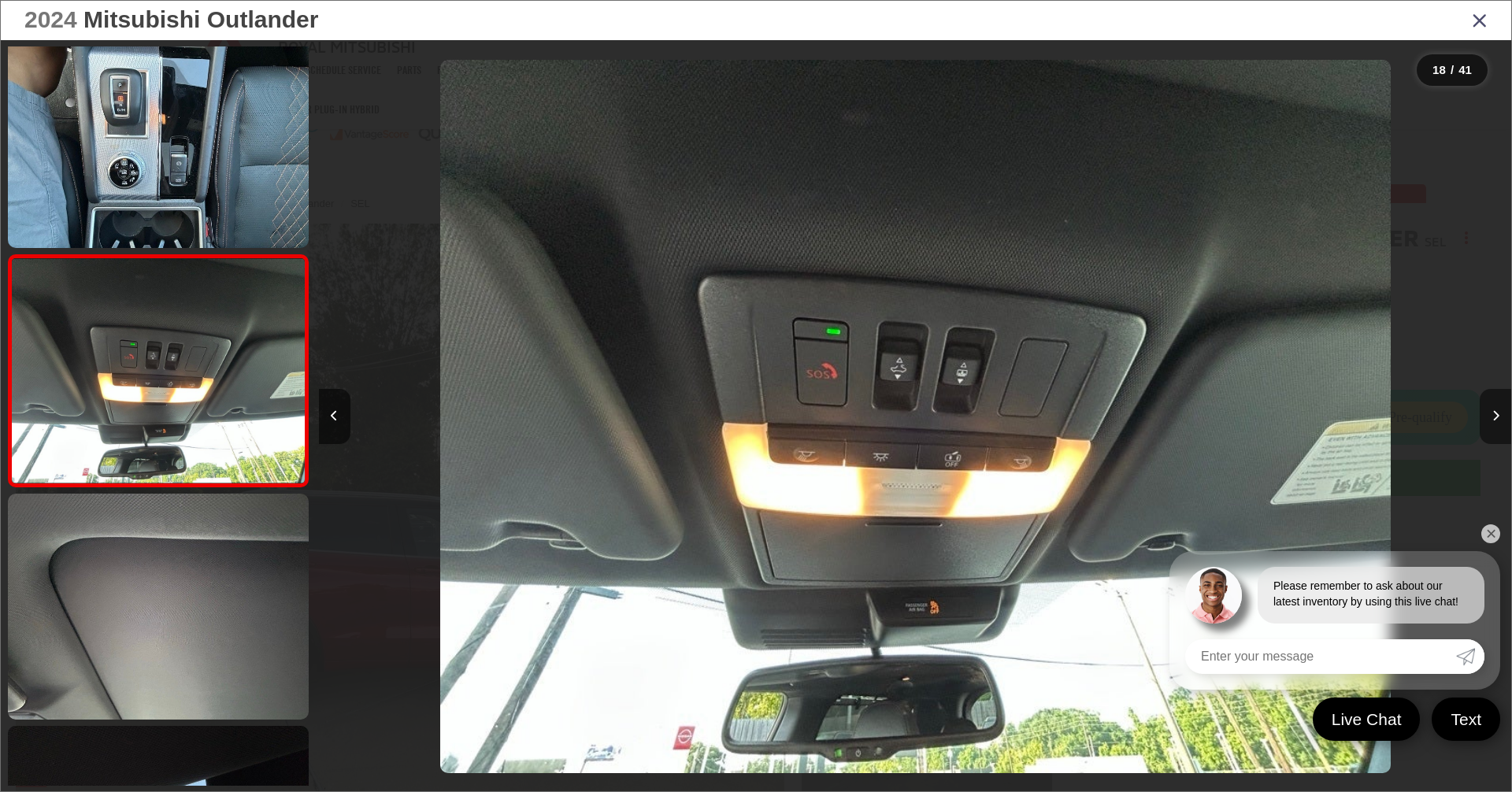 click at bounding box center (1495, 416) 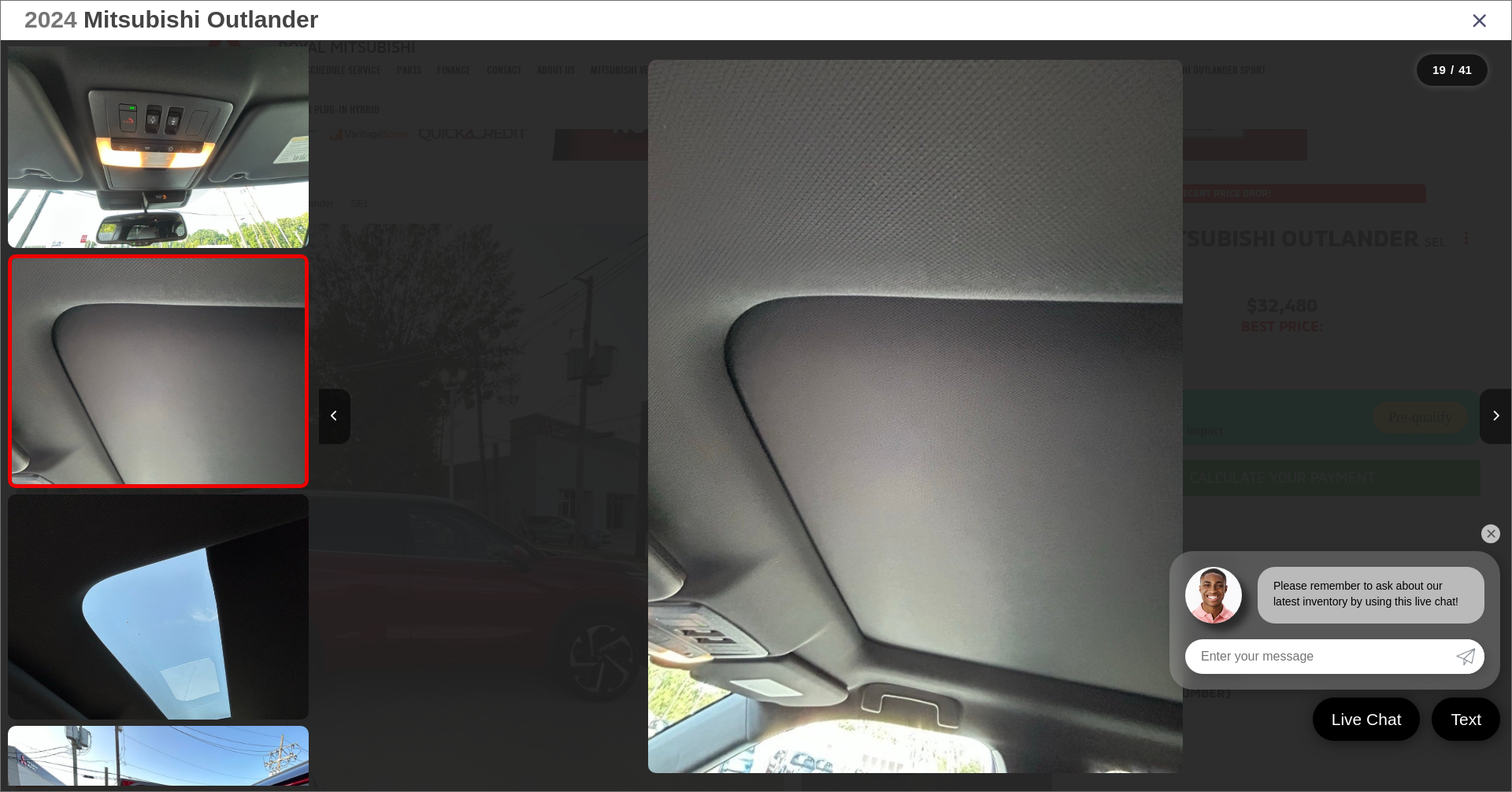 click at bounding box center (1495, 416) 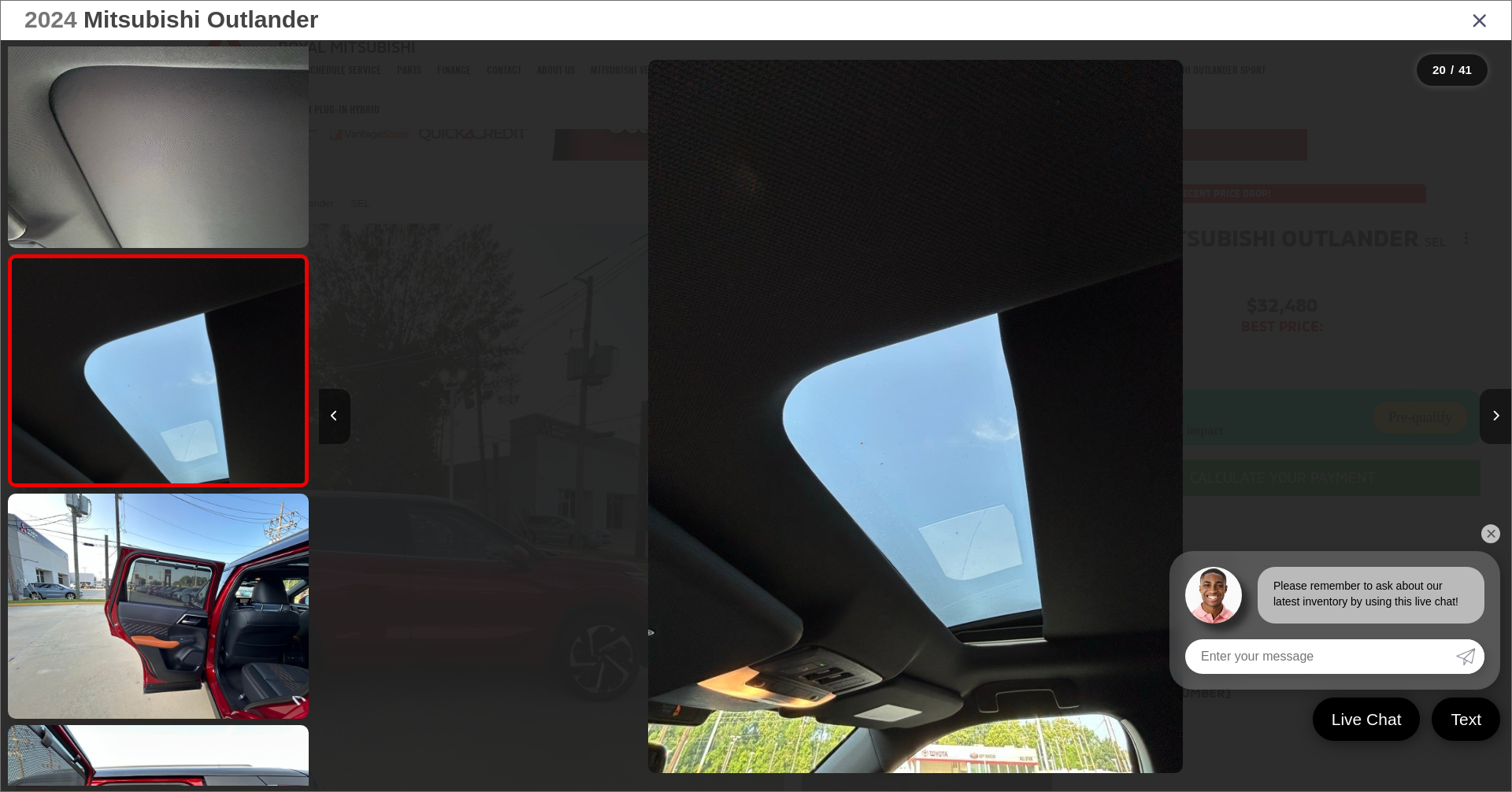 click at bounding box center [1495, 416] 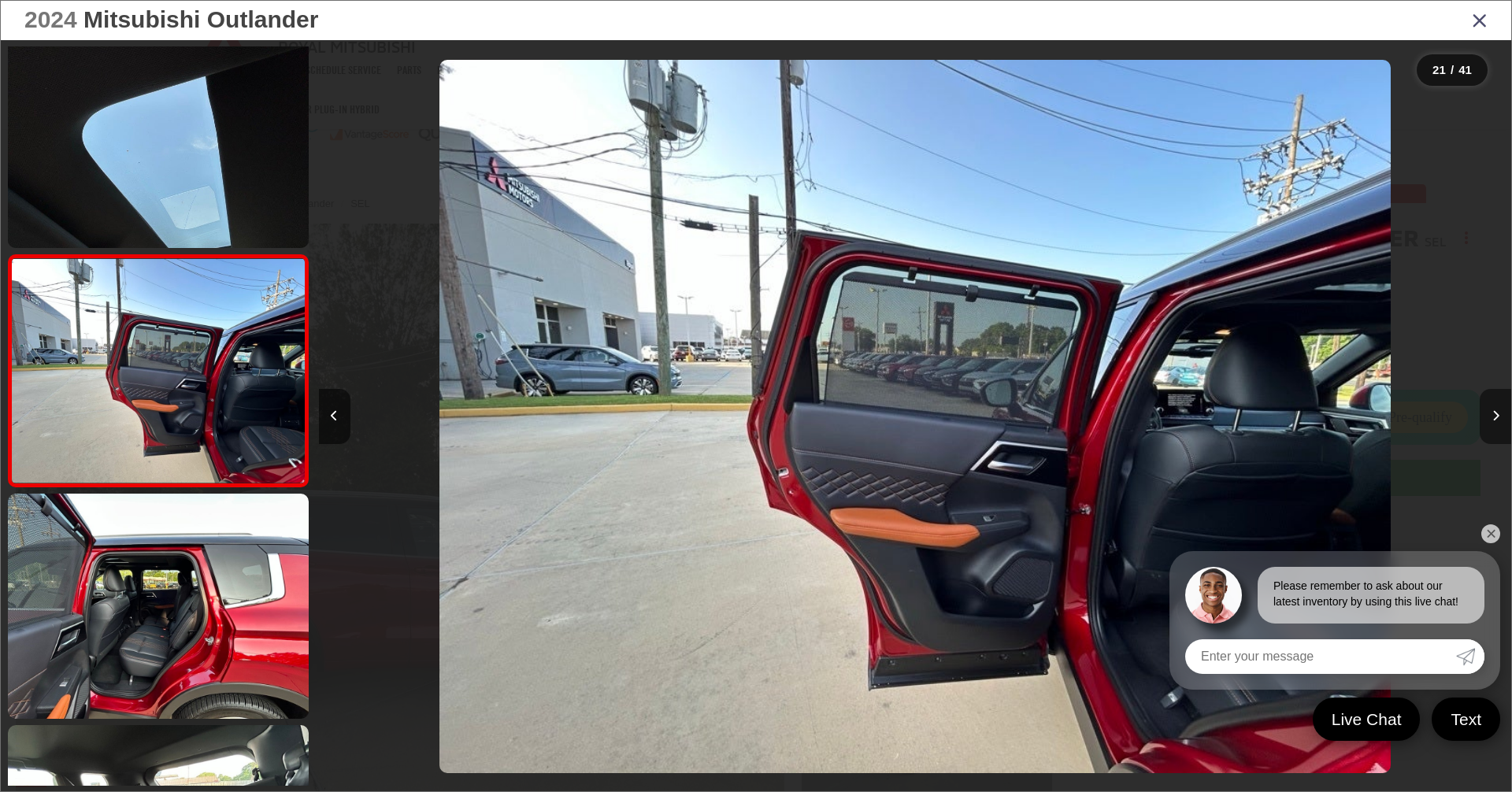 click at bounding box center [1495, 416] 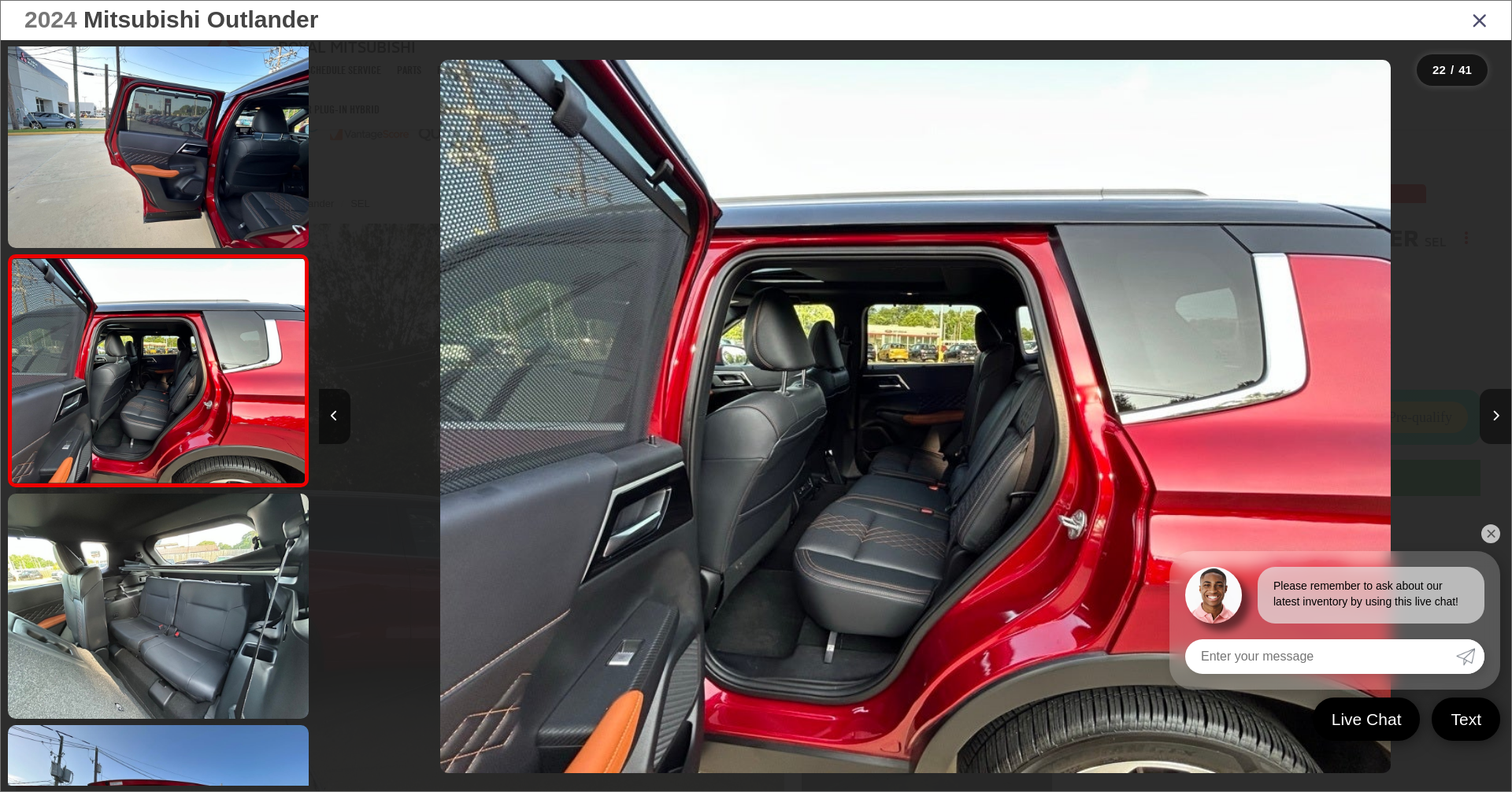 click at bounding box center (1495, 416) 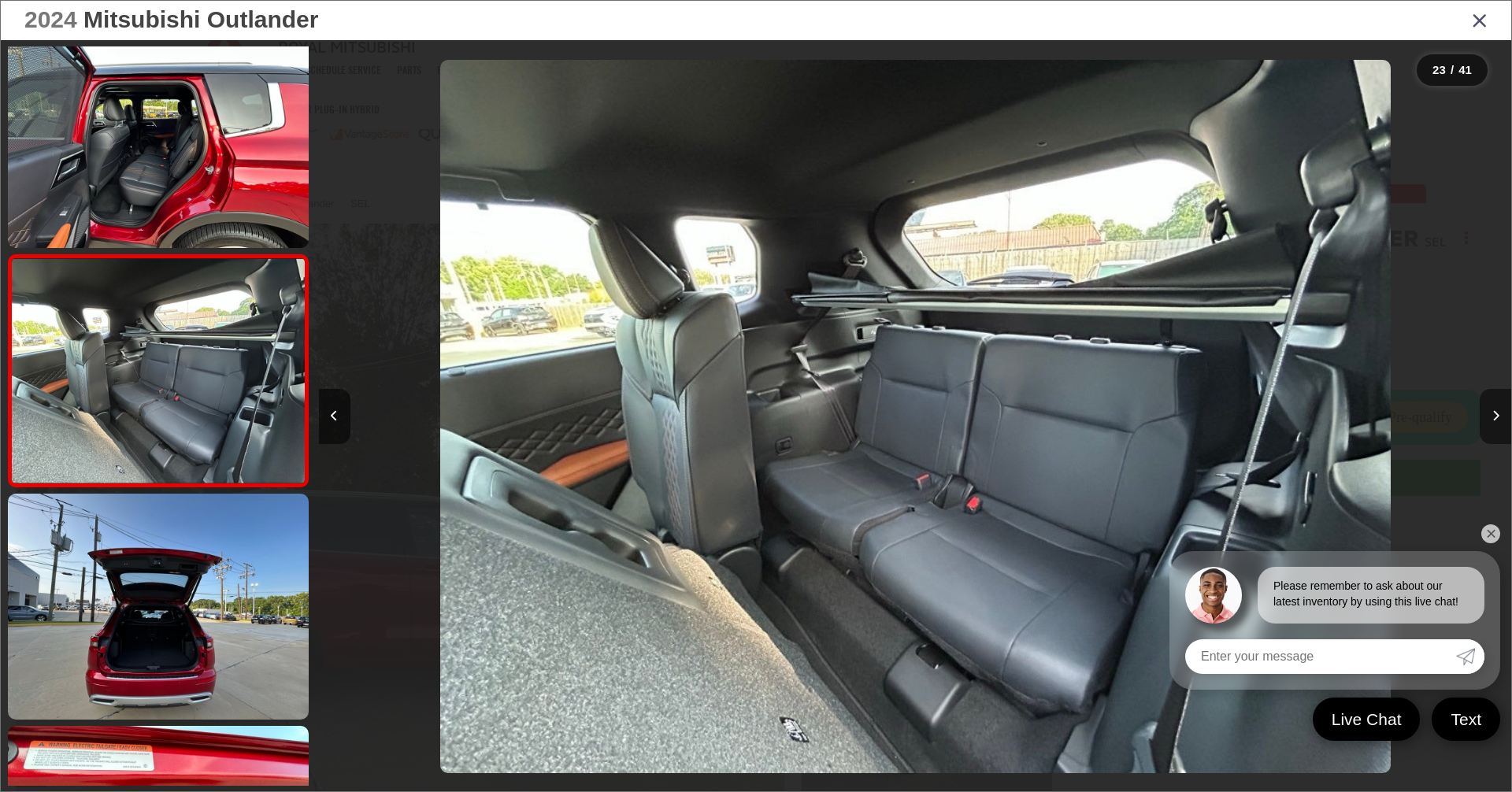 click at bounding box center (1495, 416) 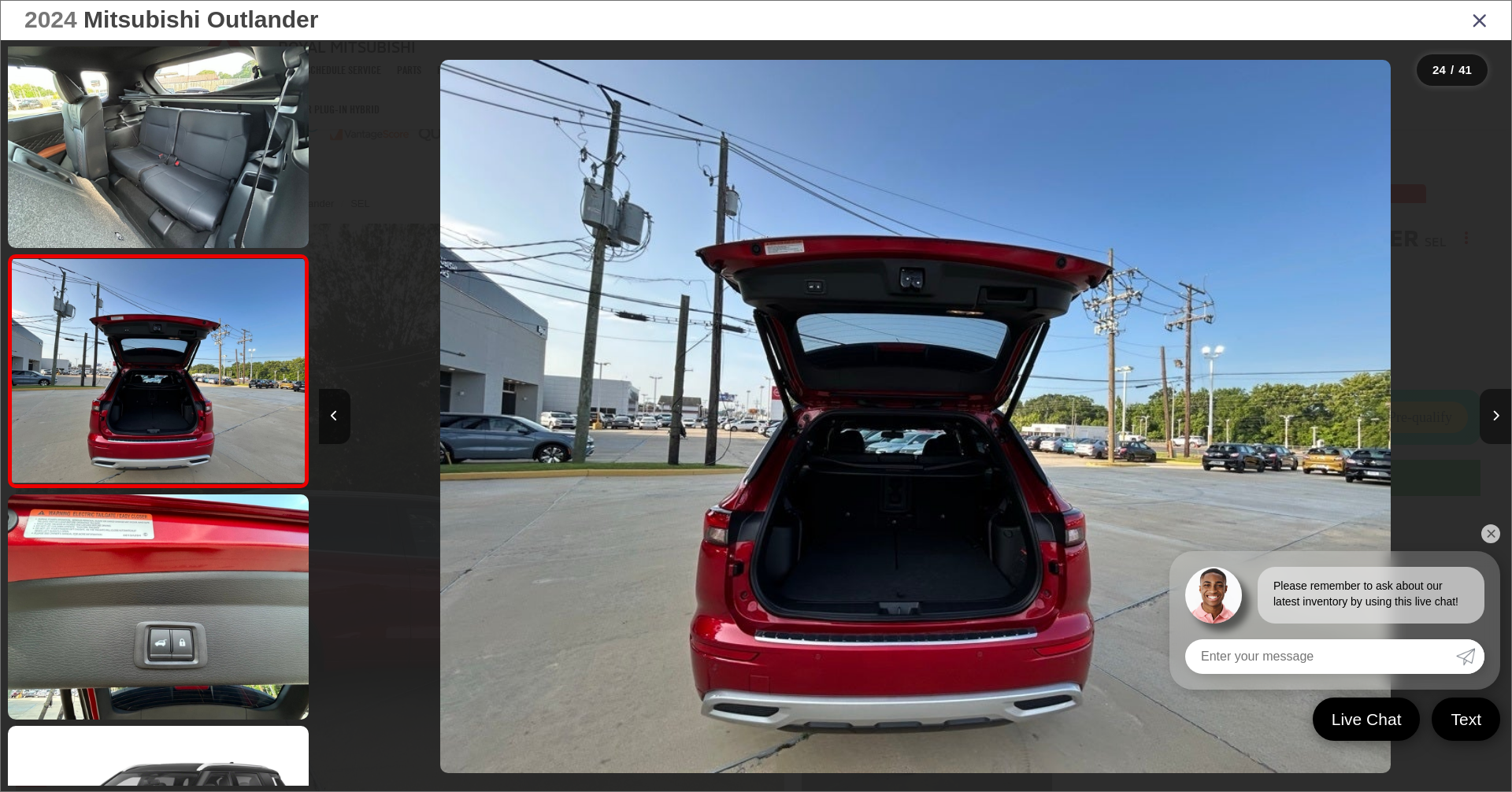 click at bounding box center (1495, 416) 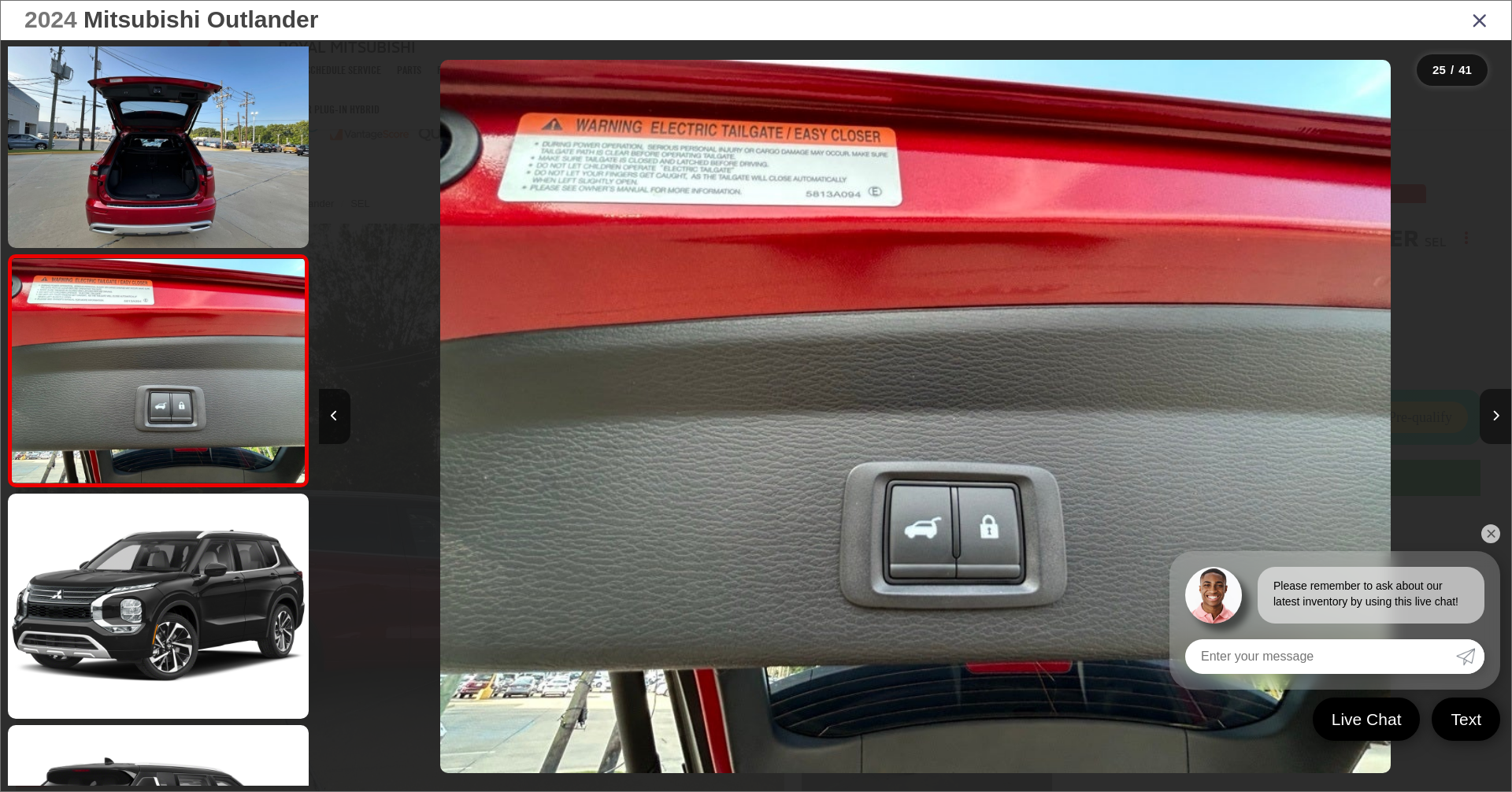 click at bounding box center (1495, 416) 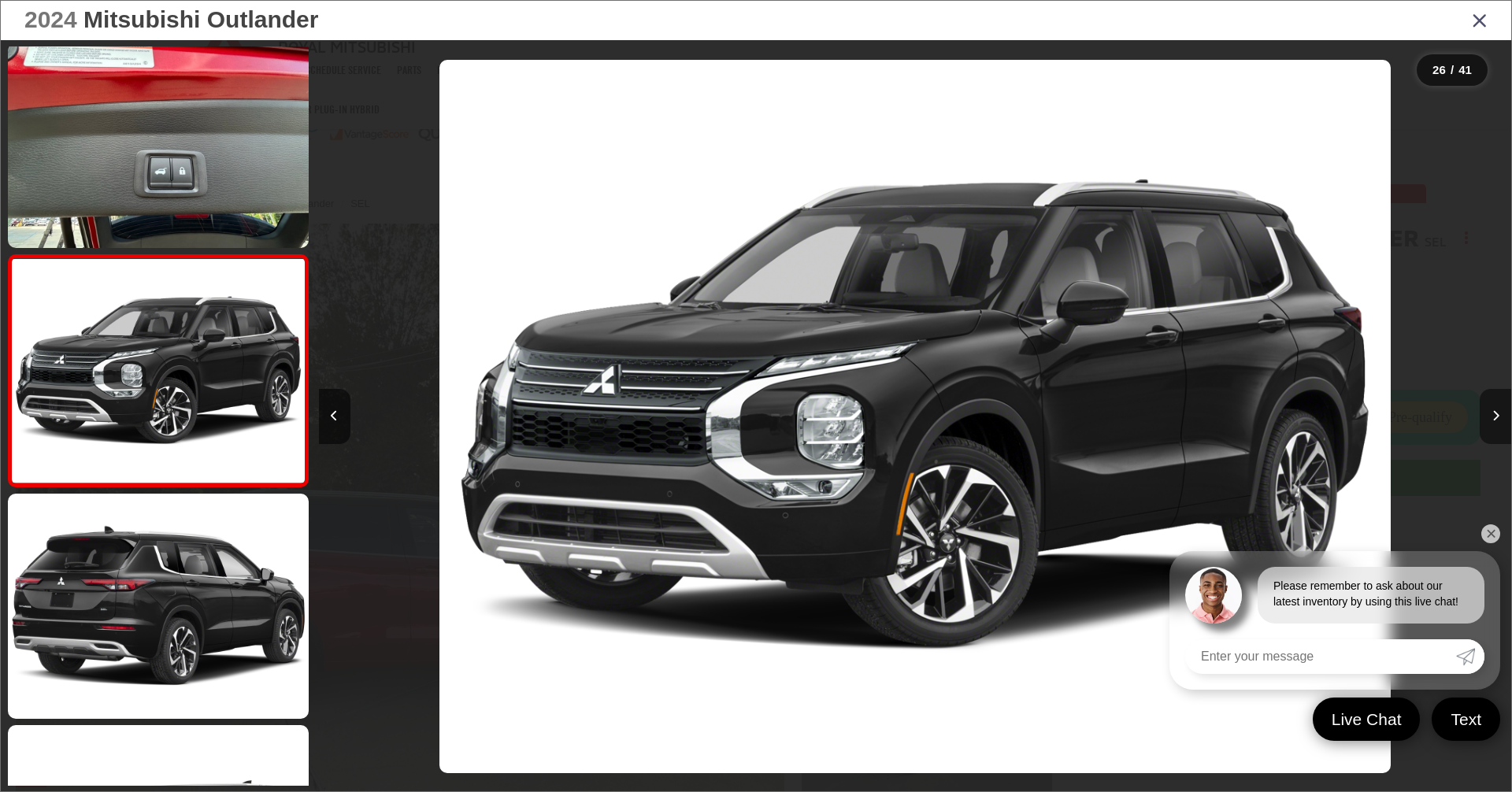 click at bounding box center (1495, 416) 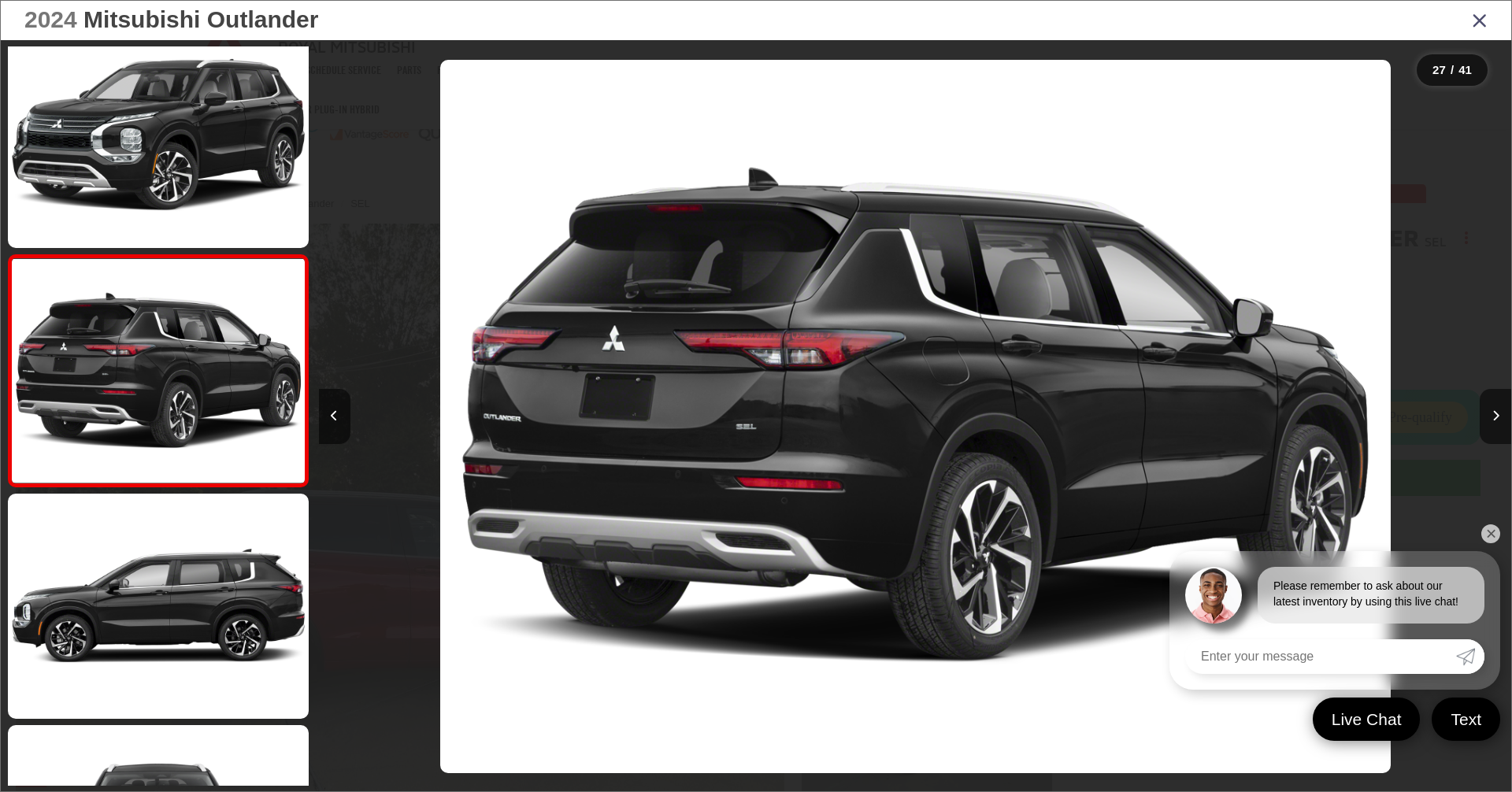 click at bounding box center [1480, 20] 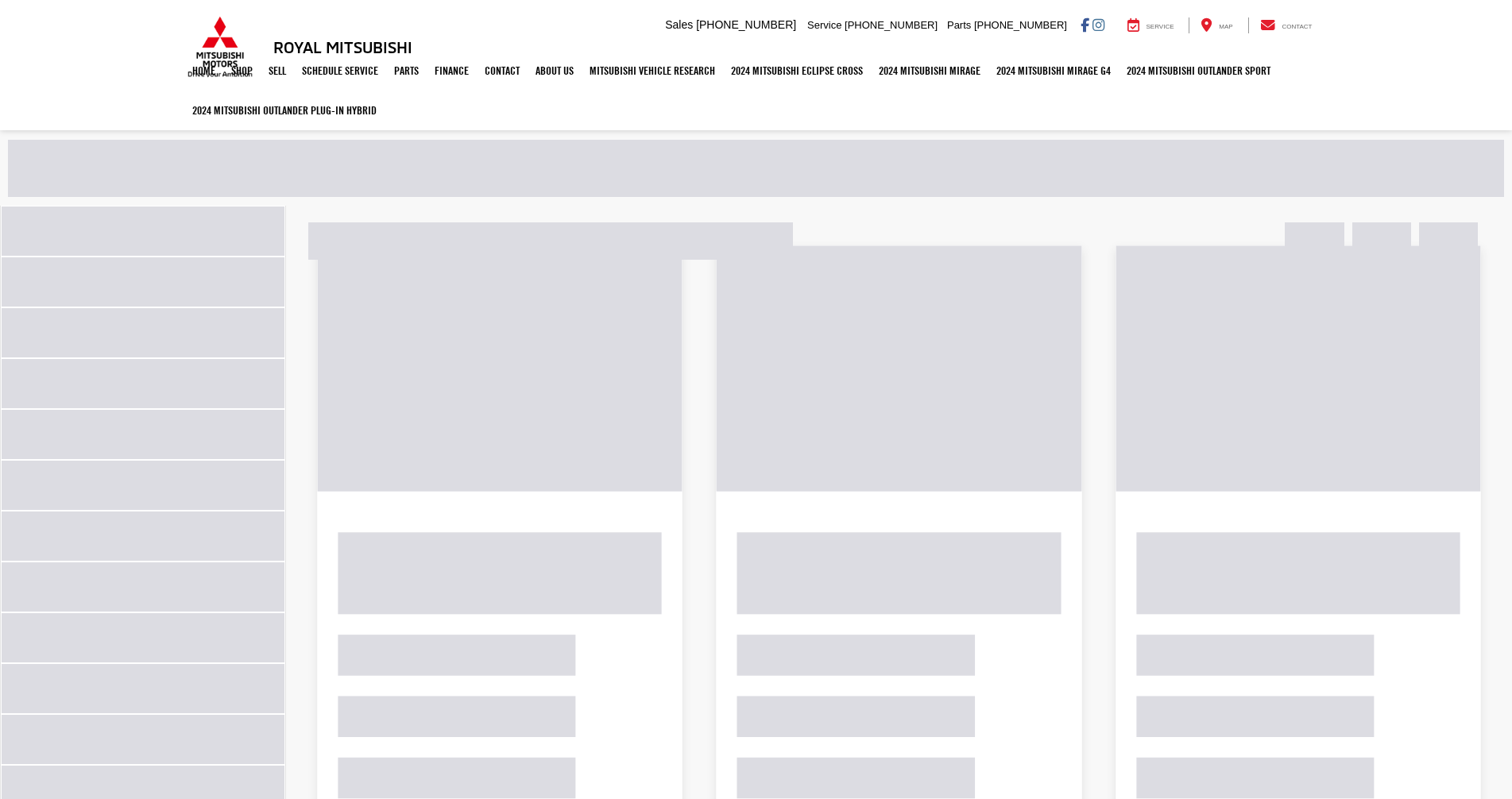scroll, scrollTop: 0, scrollLeft: 0, axis: both 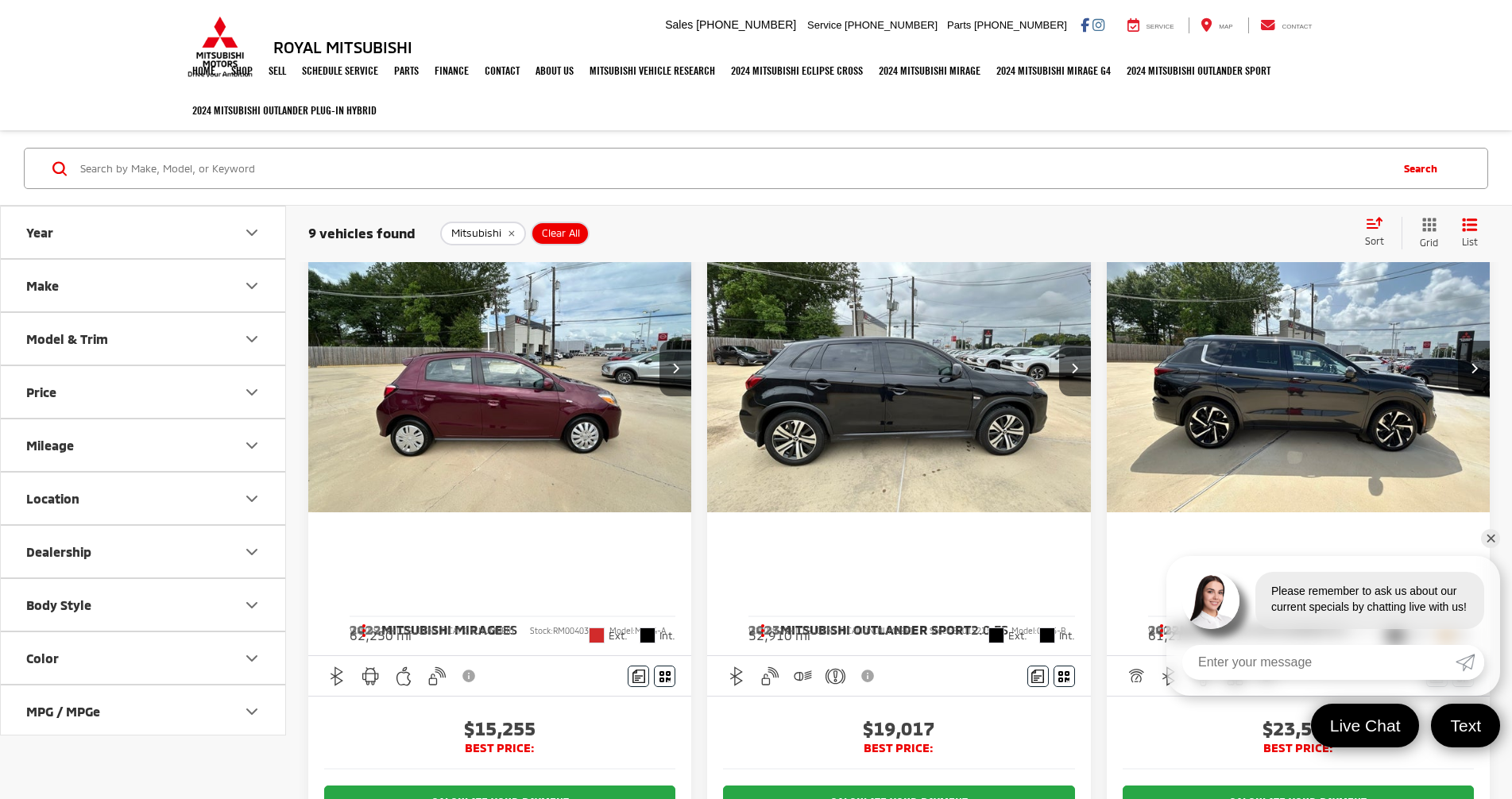 click at bounding box center [1298, 369] 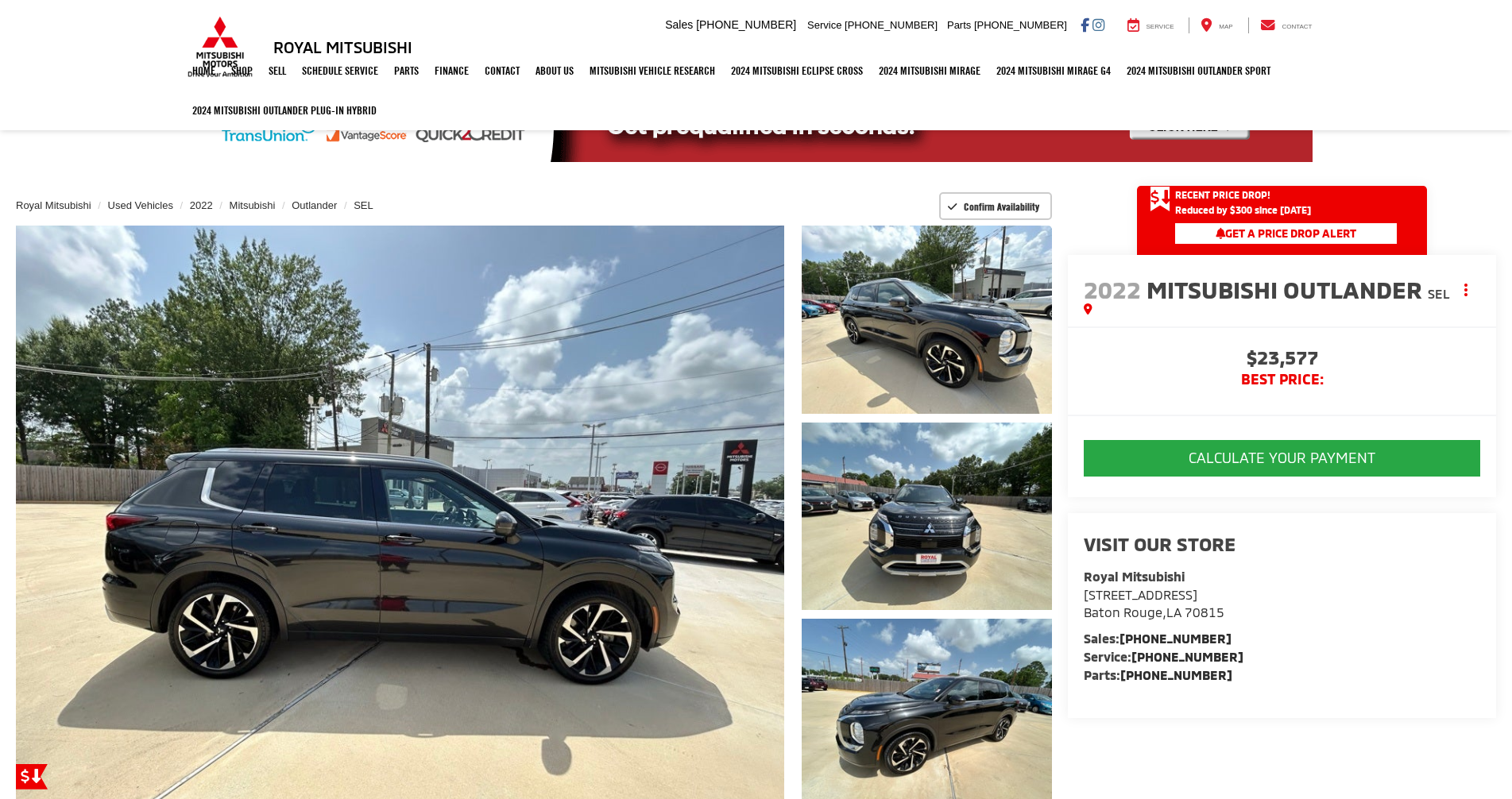 scroll, scrollTop: 0, scrollLeft: 0, axis: both 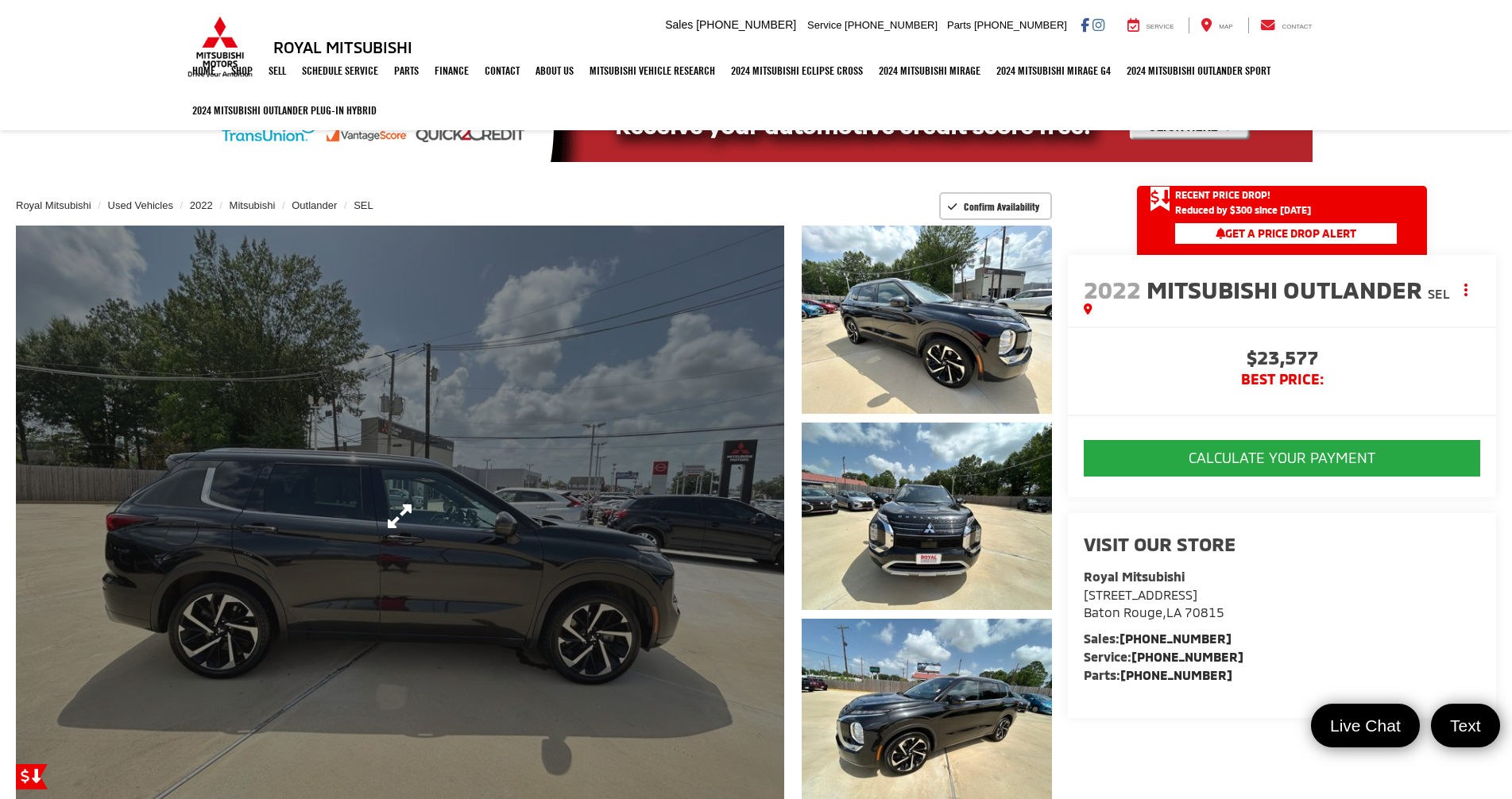 click at bounding box center [400, 516] 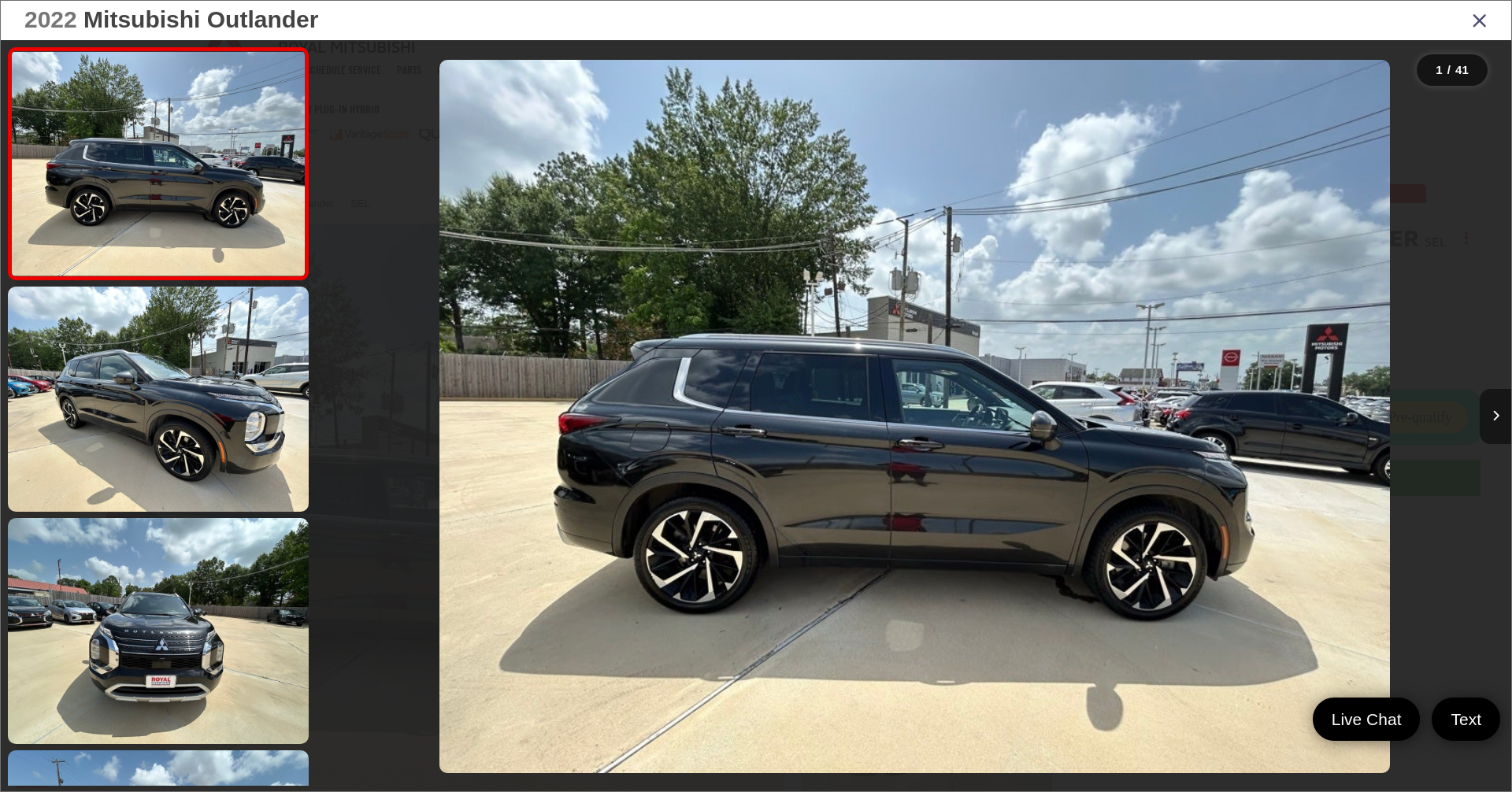 click at bounding box center [1495, 416] 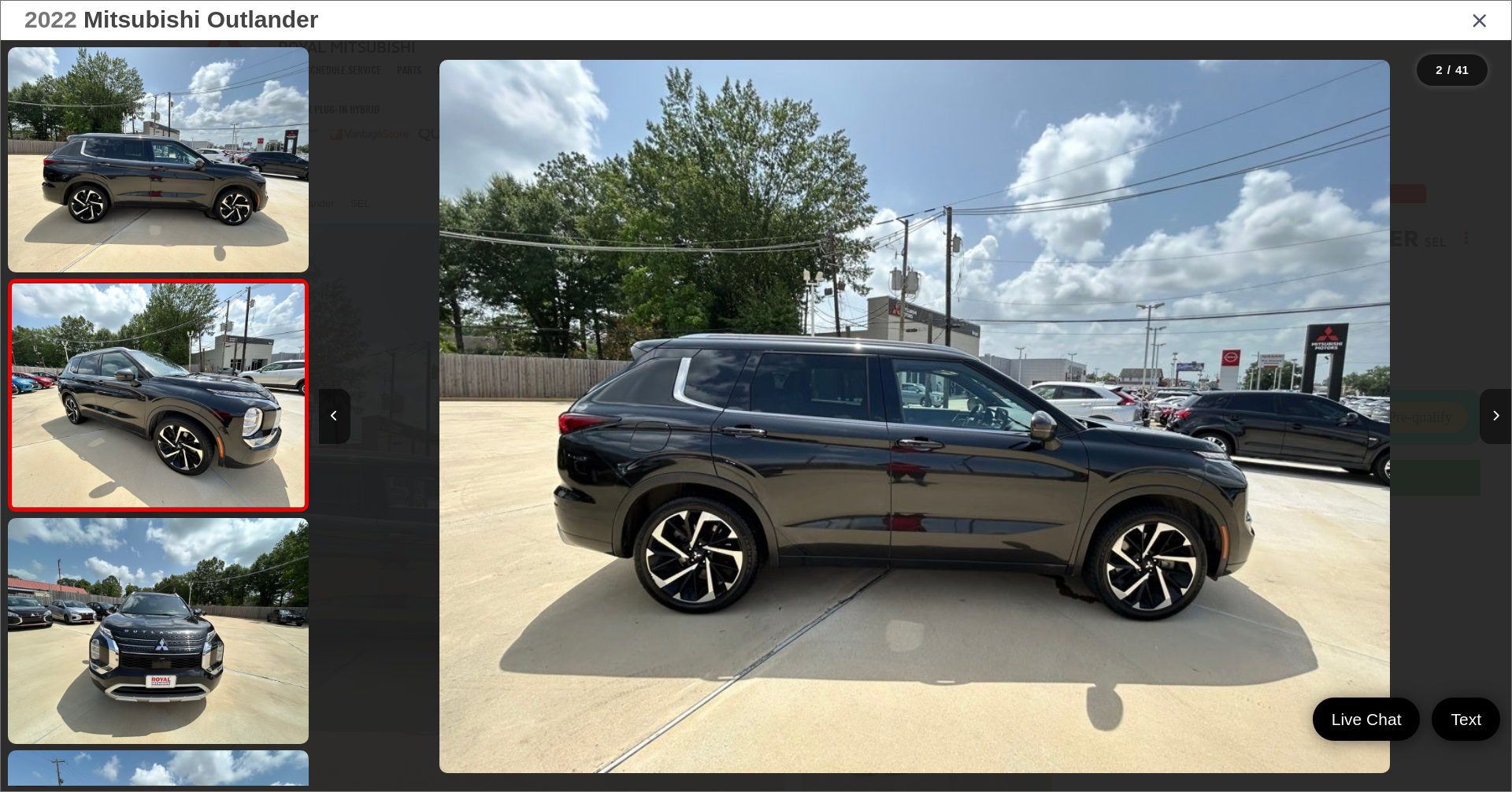 scroll, scrollTop: 0, scrollLeft: 417, axis: horizontal 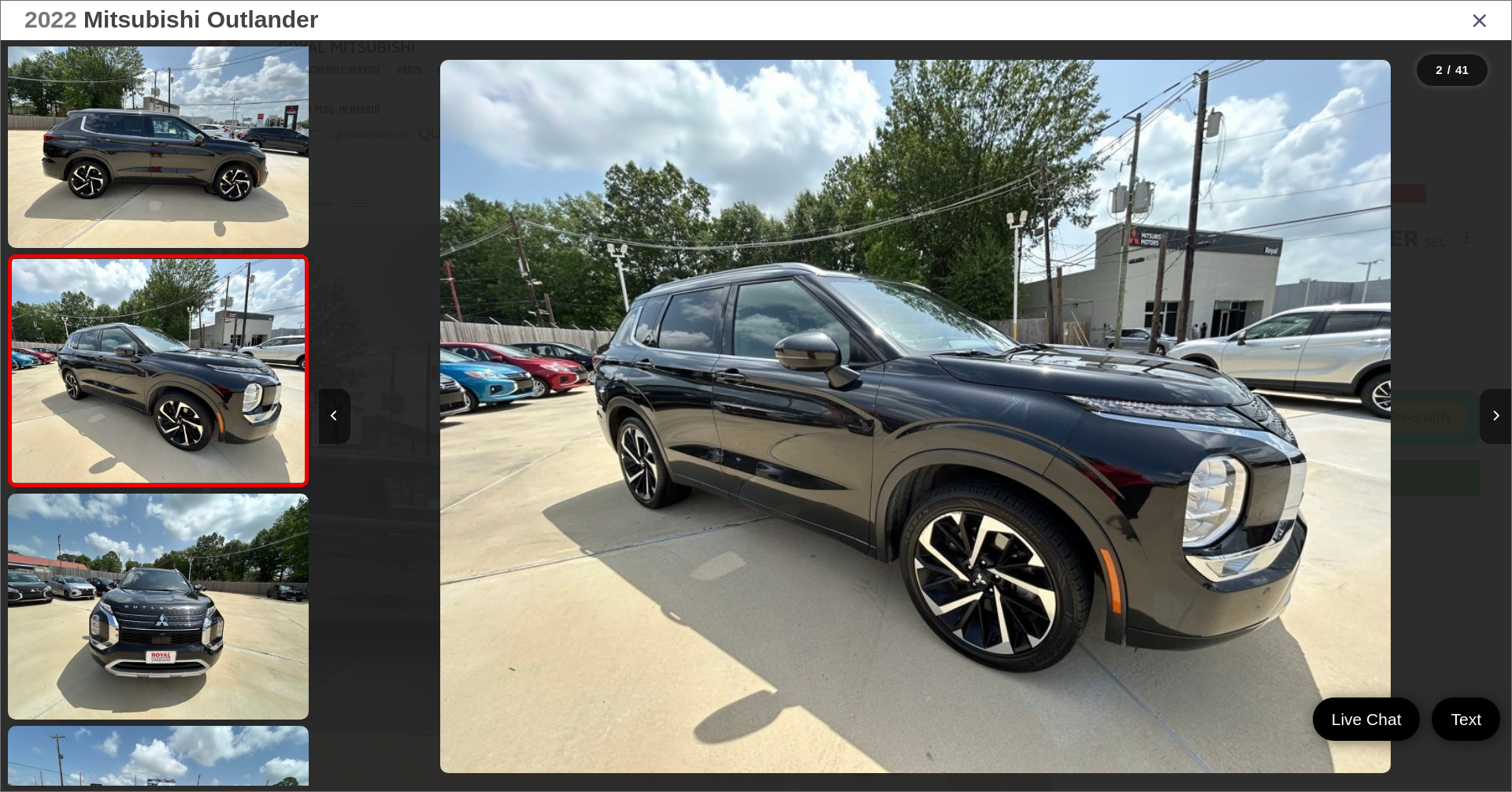 click at bounding box center [1495, 416] 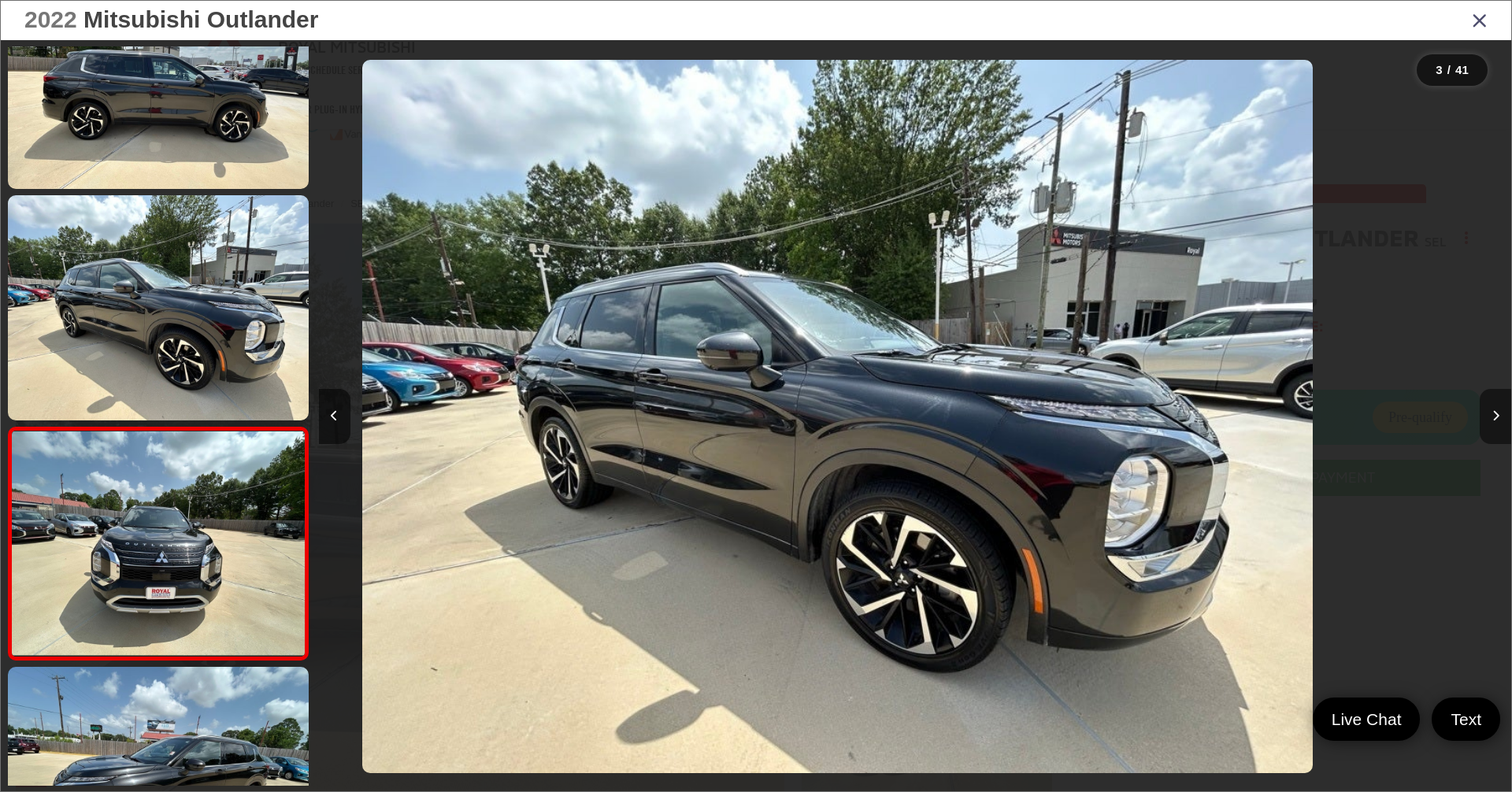 scroll, scrollTop: 228, scrollLeft: 0, axis: vertical 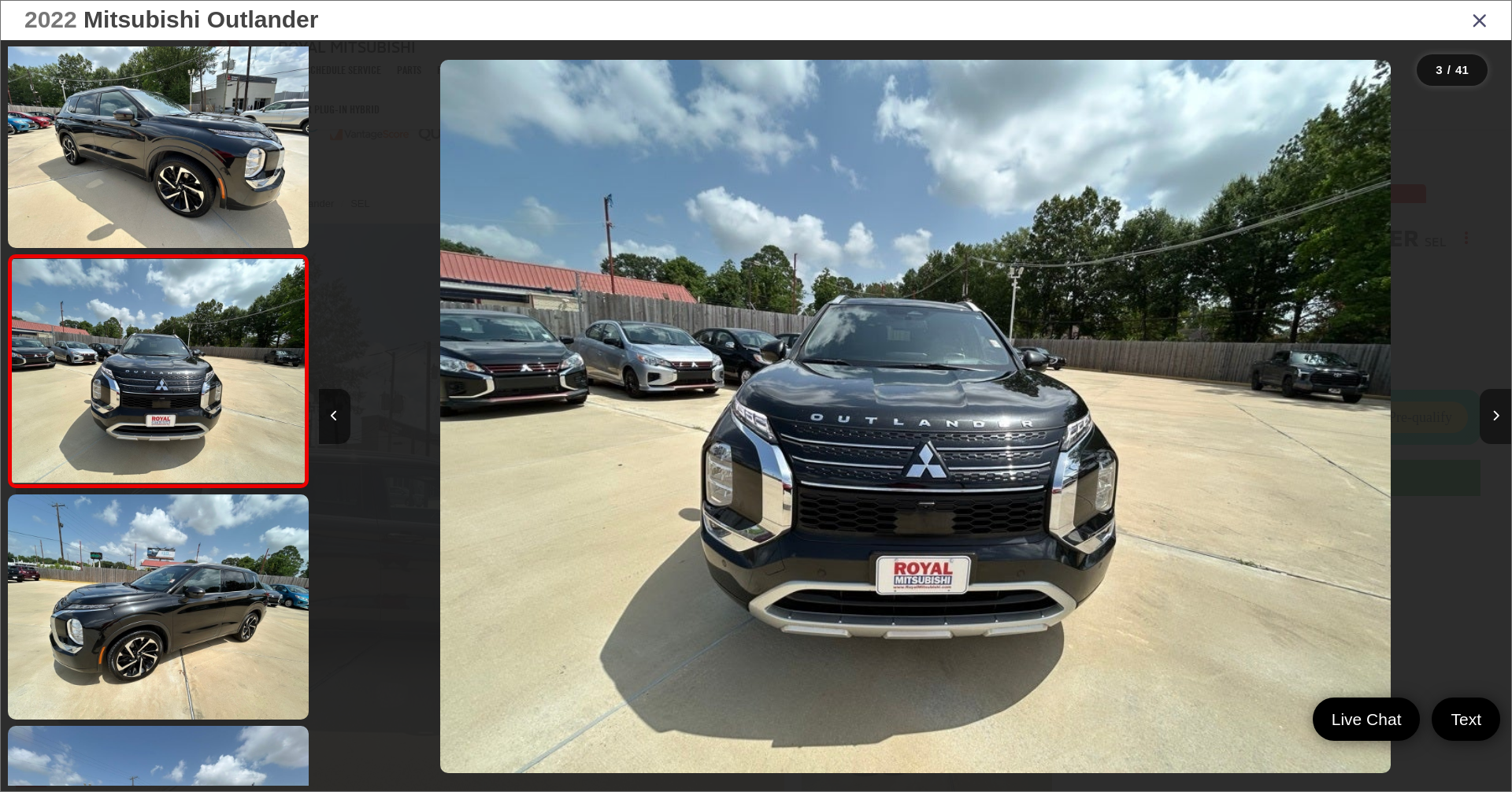 click at bounding box center (1495, 416) 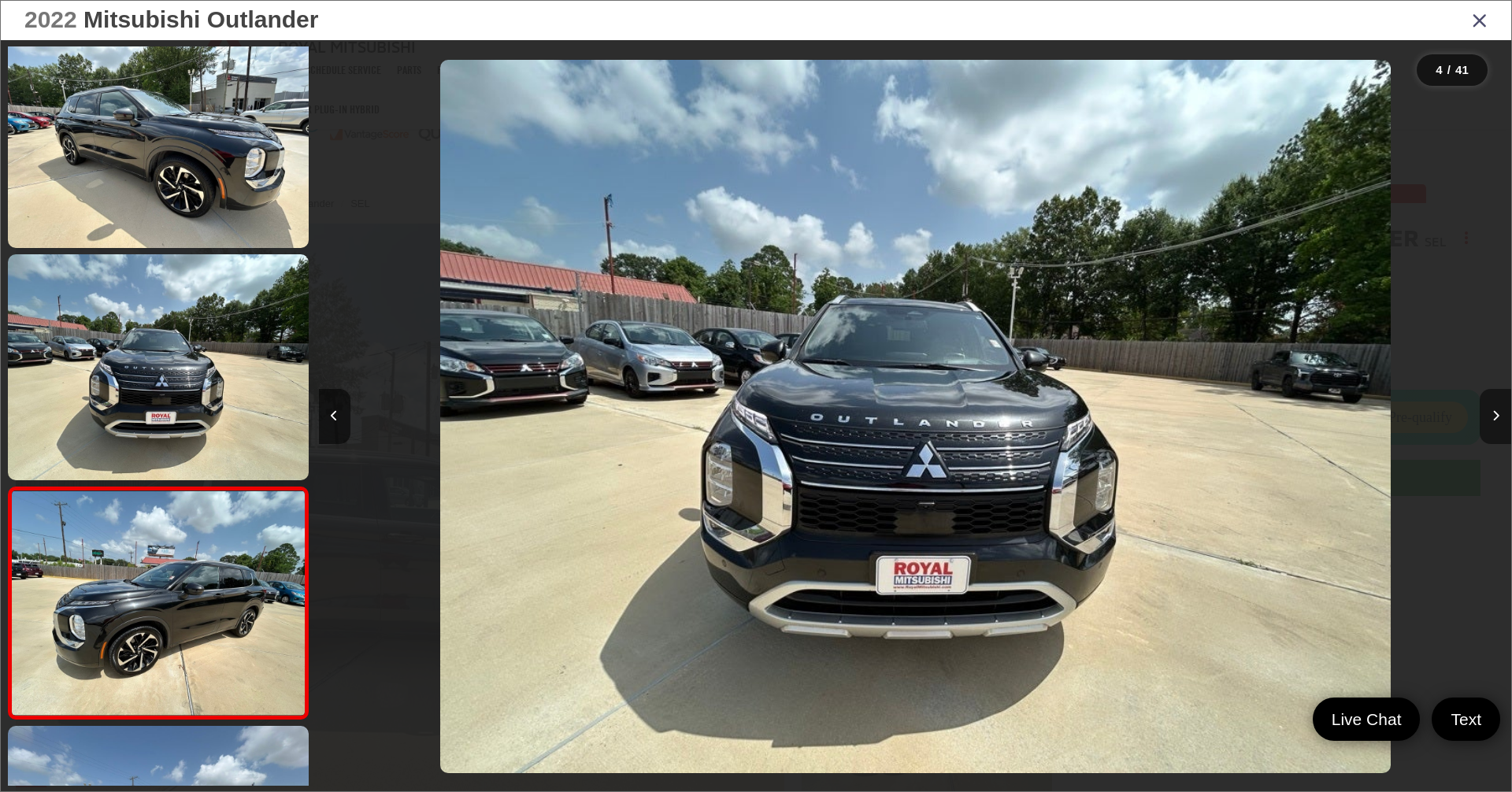 scroll, scrollTop: 0, scrollLeft: 2753, axis: horizontal 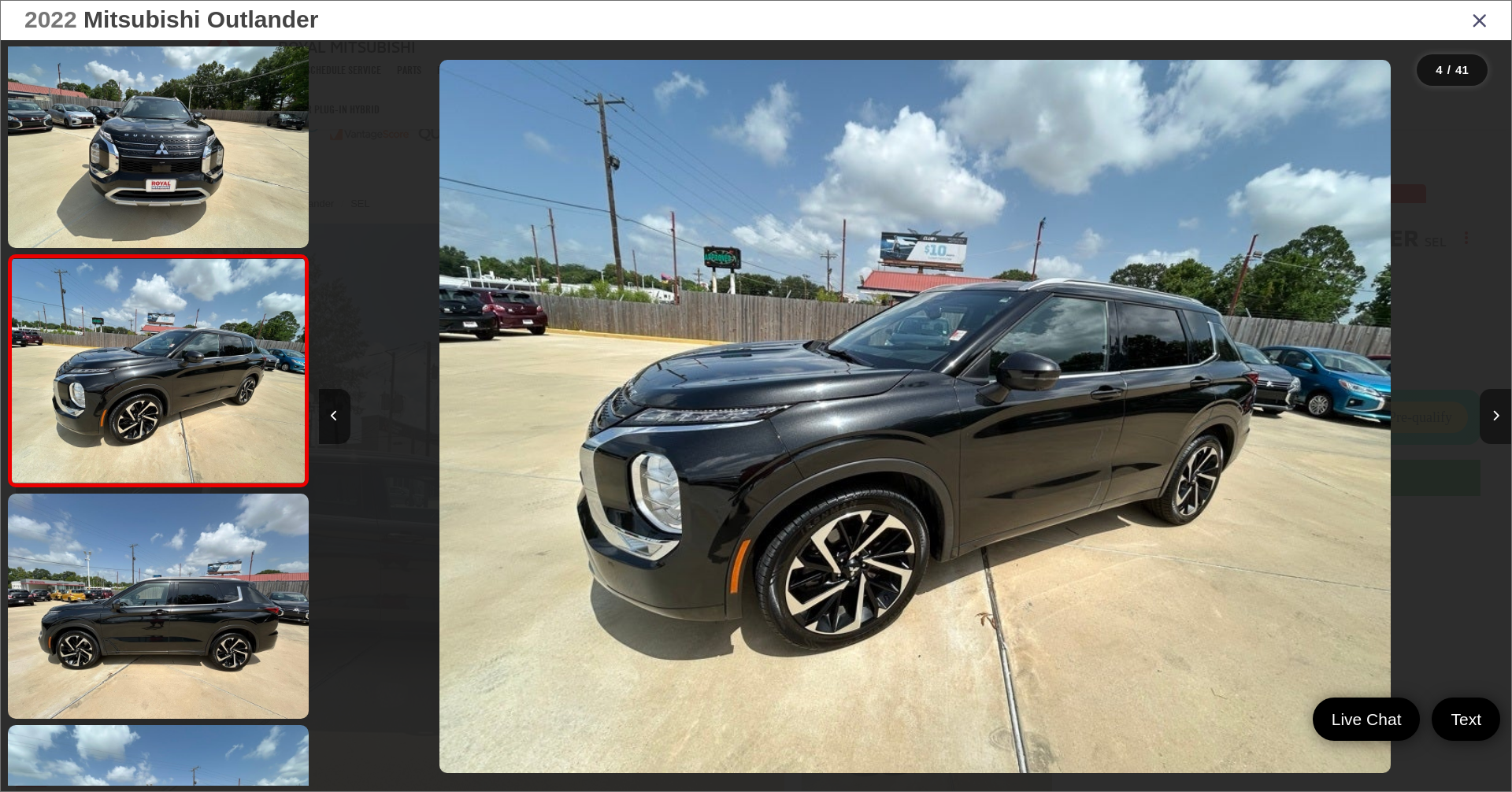 click at bounding box center [1495, 416] 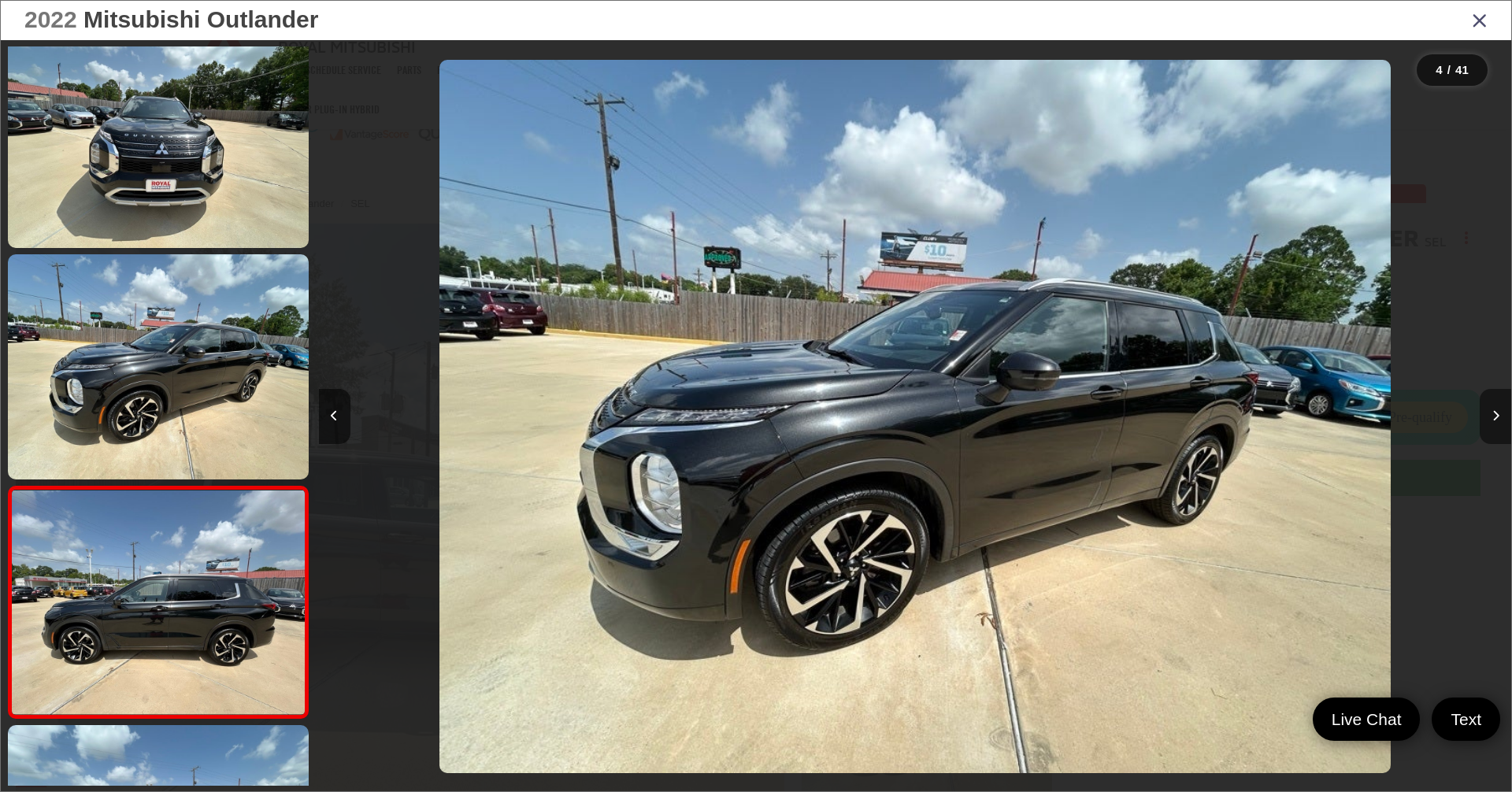 scroll, scrollTop: 0, scrollLeft: 3900, axis: horizontal 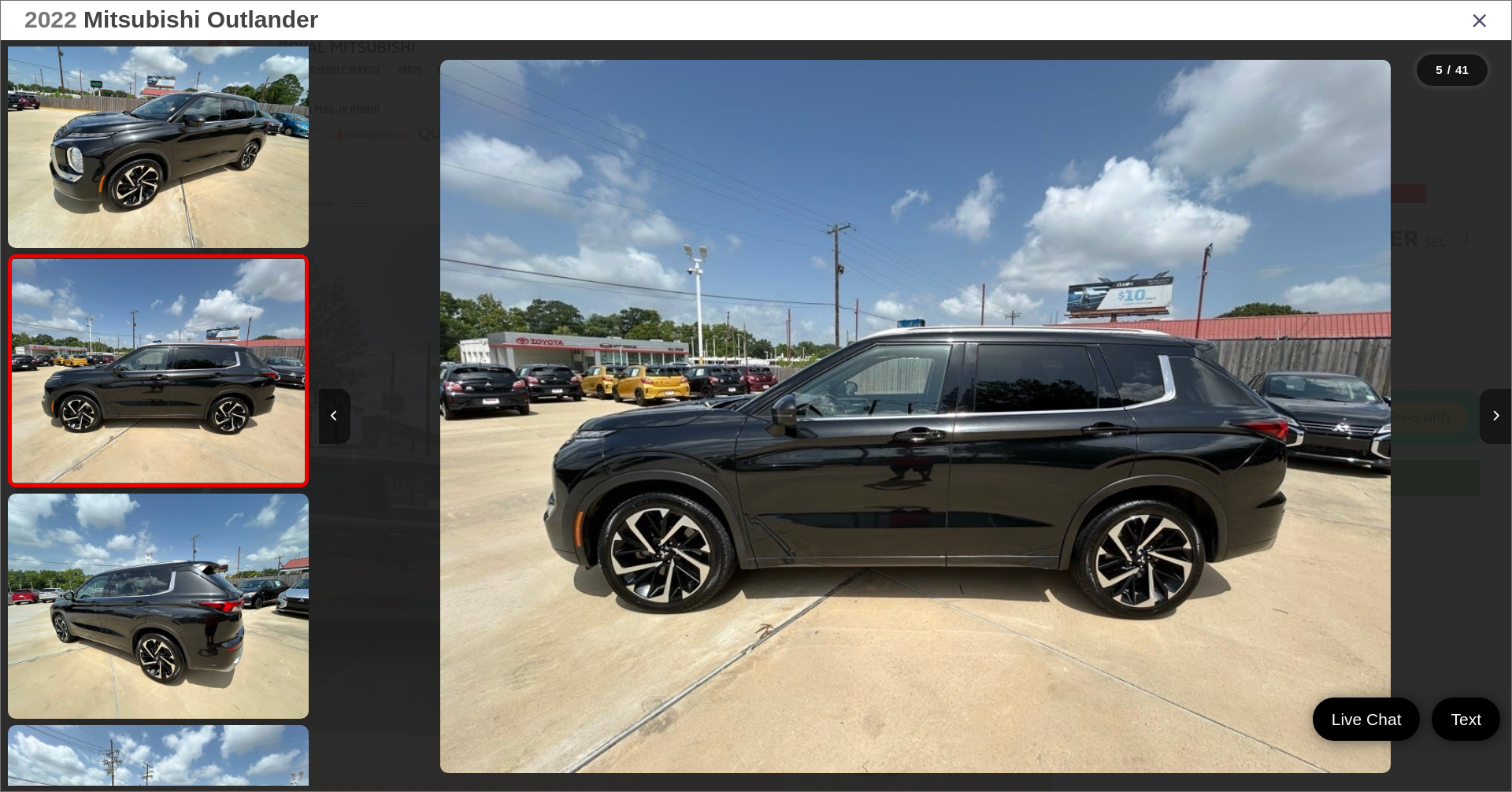 click at bounding box center [1495, 416] 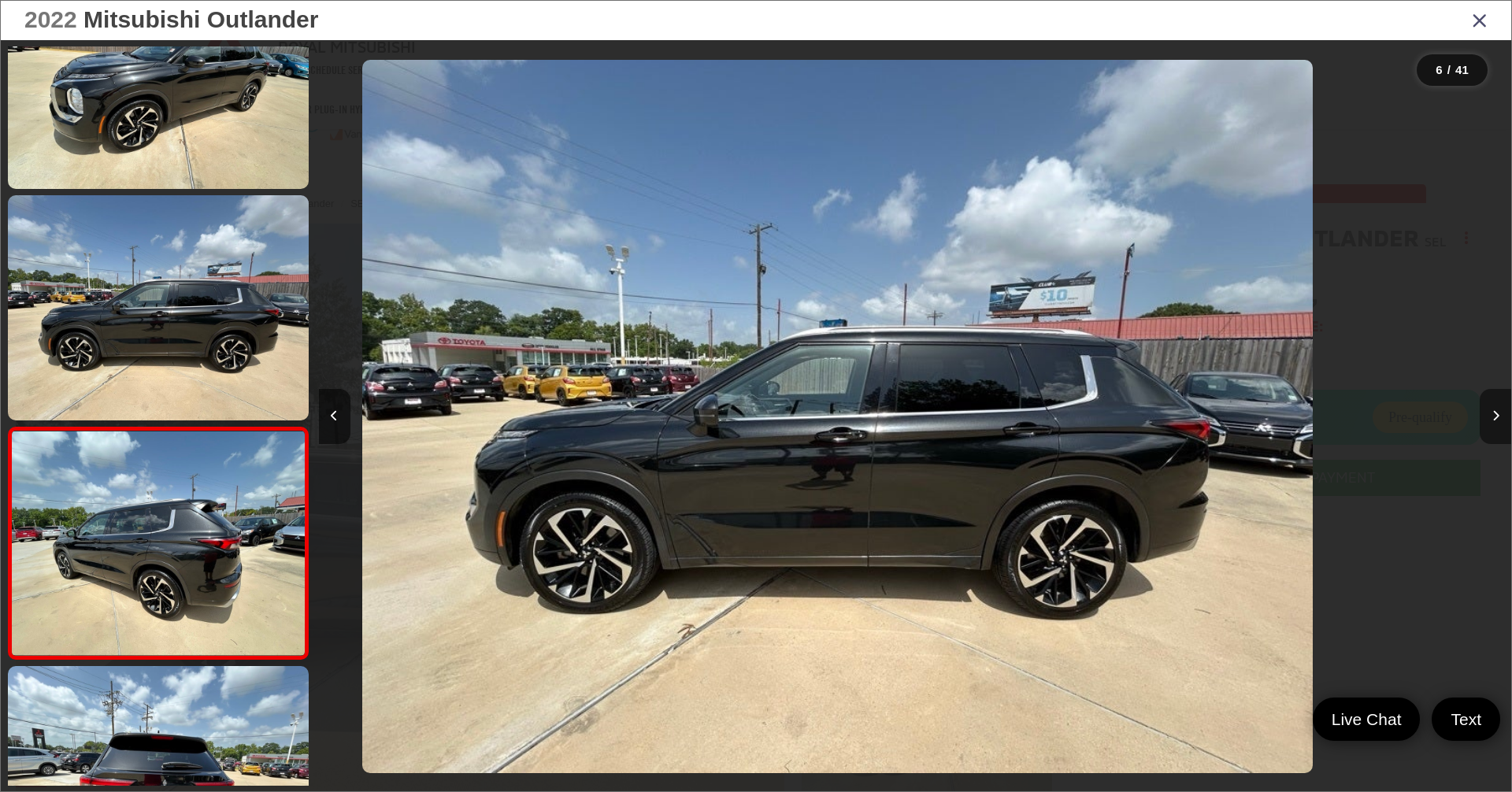 scroll, scrollTop: 908, scrollLeft: 0, axis: vertical 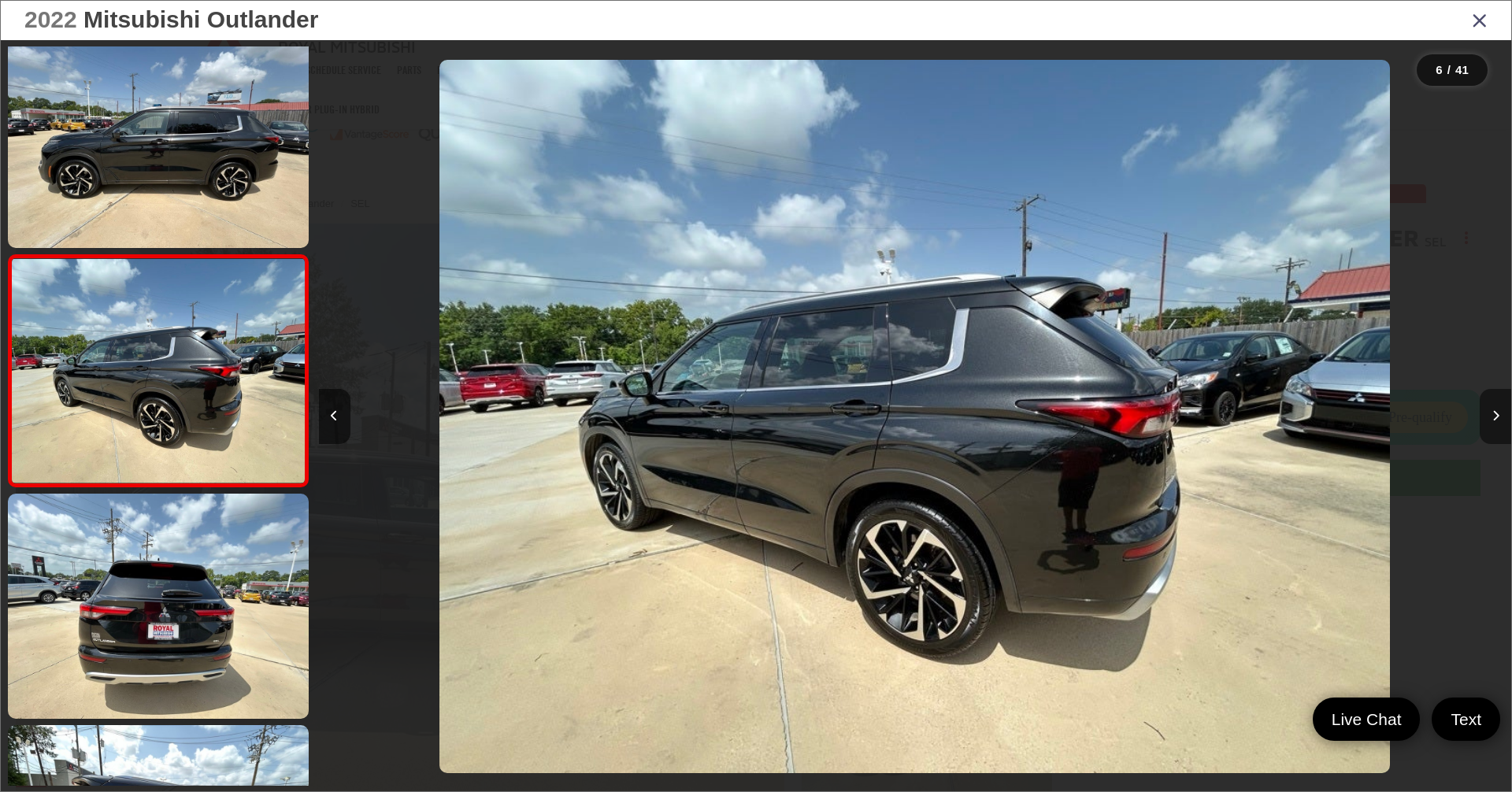 click at bounding box center (1495, 416) 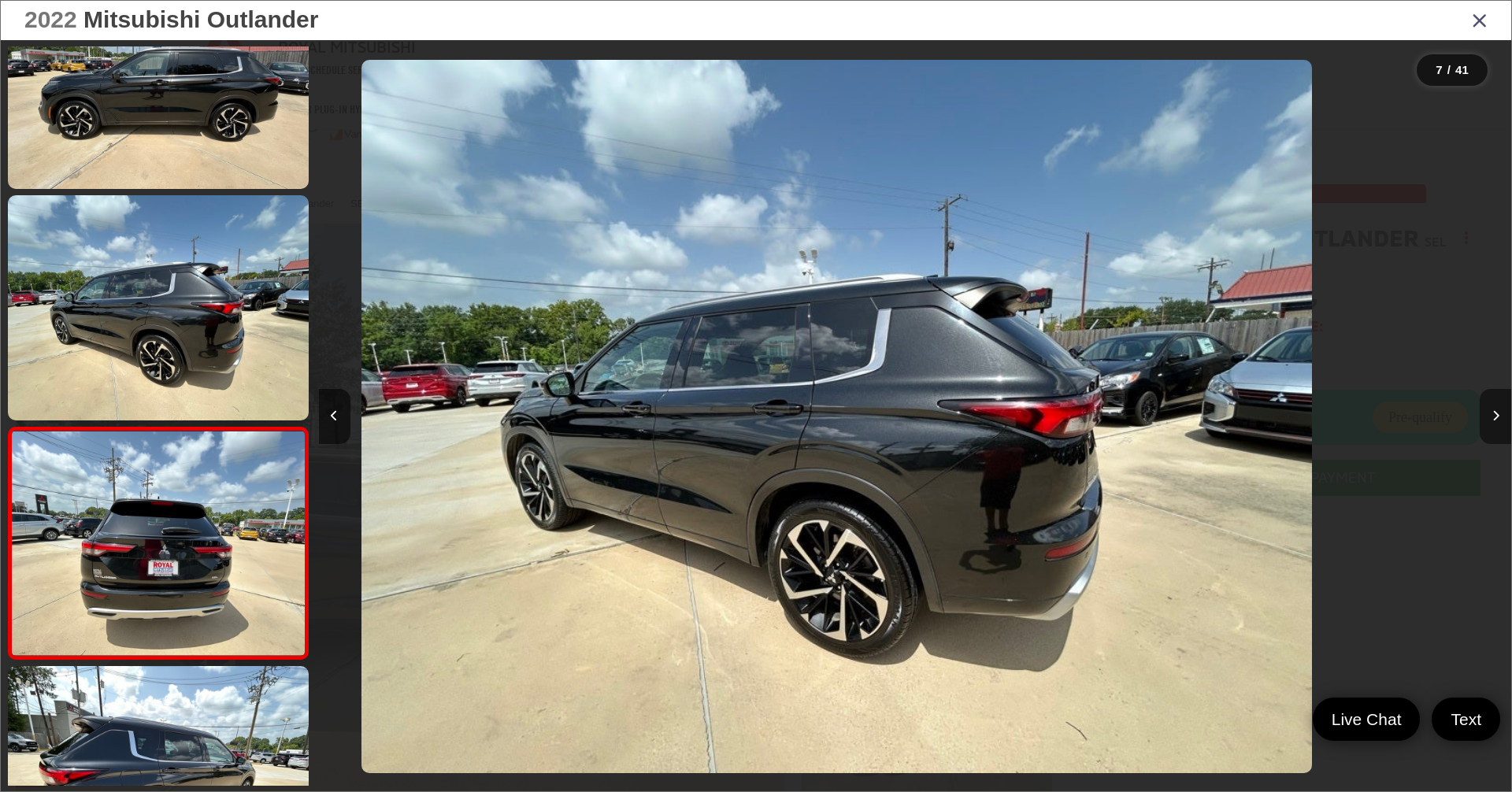 scroll, scrollTop: 1154, scrollLeft: 0, axis: vertical 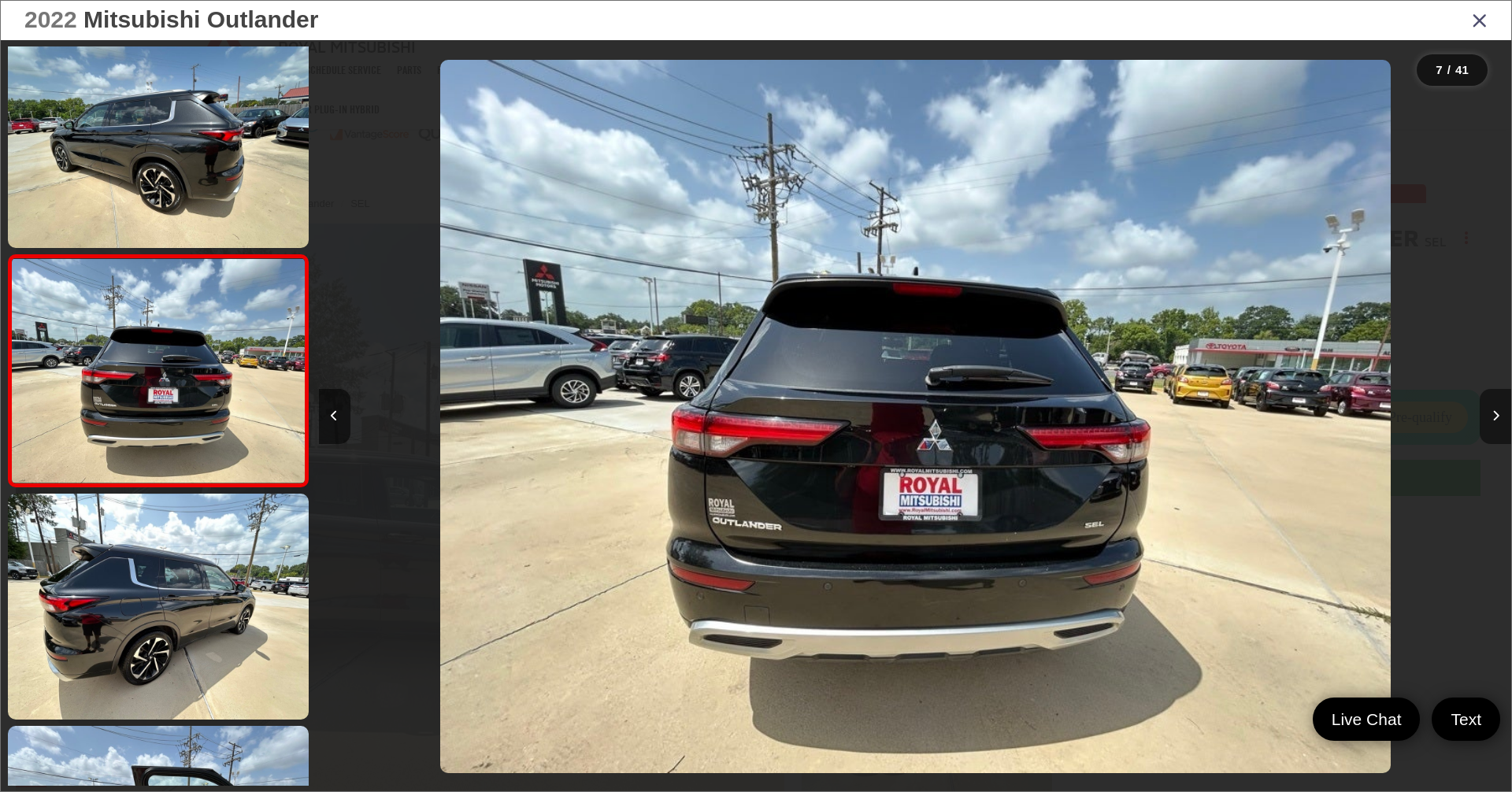 click at bounding box center (1495, 416) 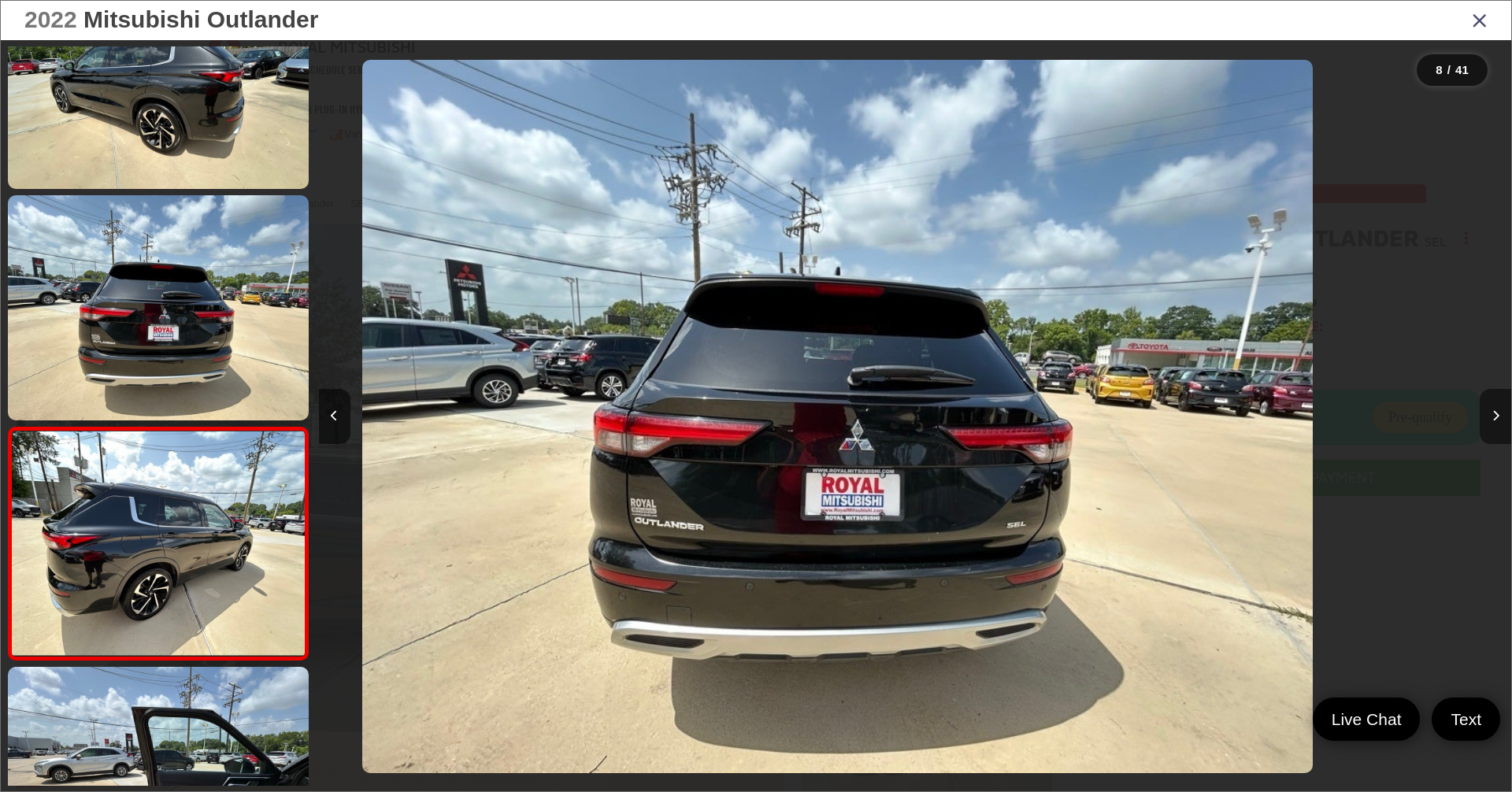 scroll, scrollTop: 1330, scrollLeft: 0, axis: vertical 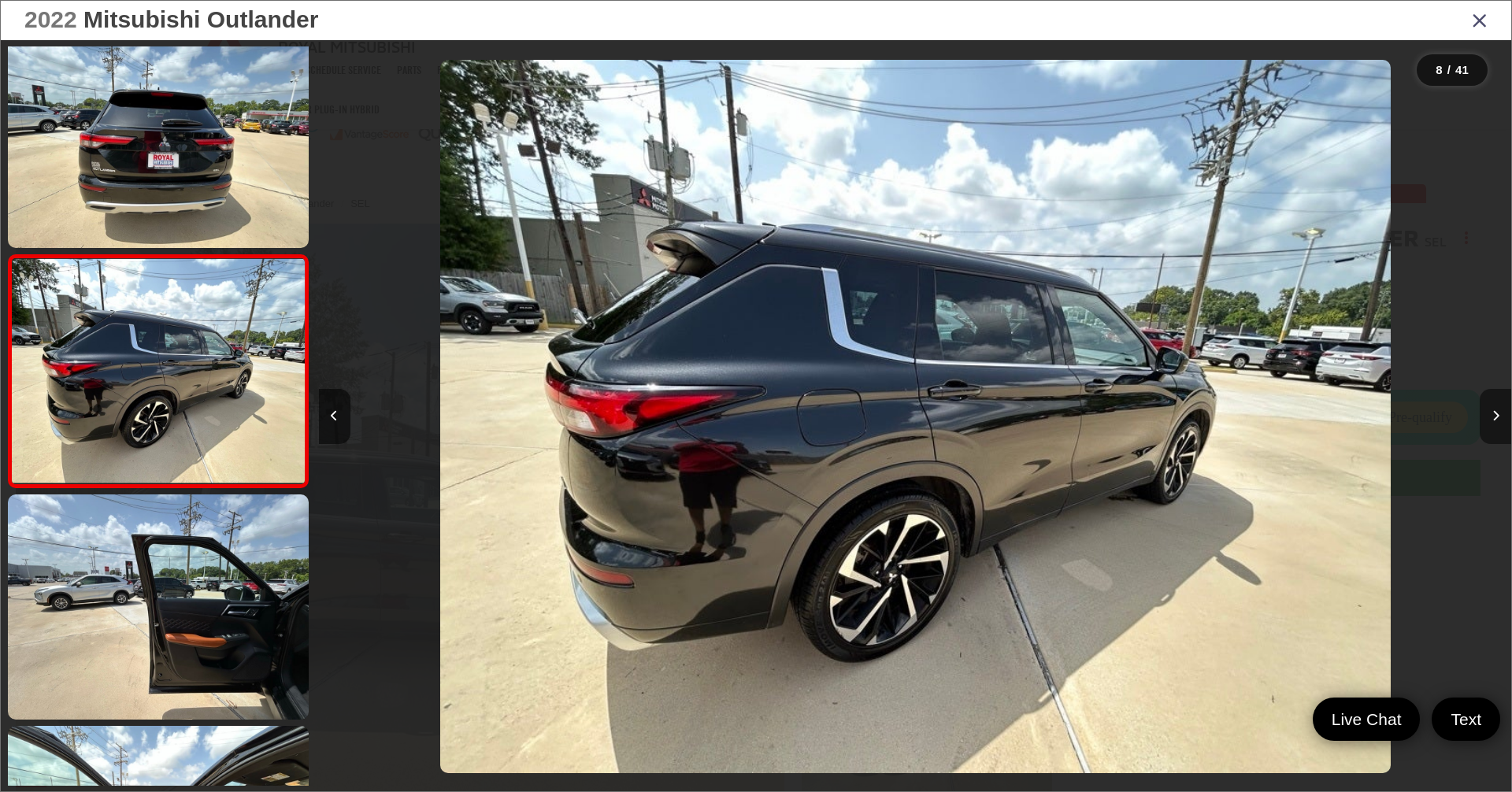 click at bounding box center [1495, 416] 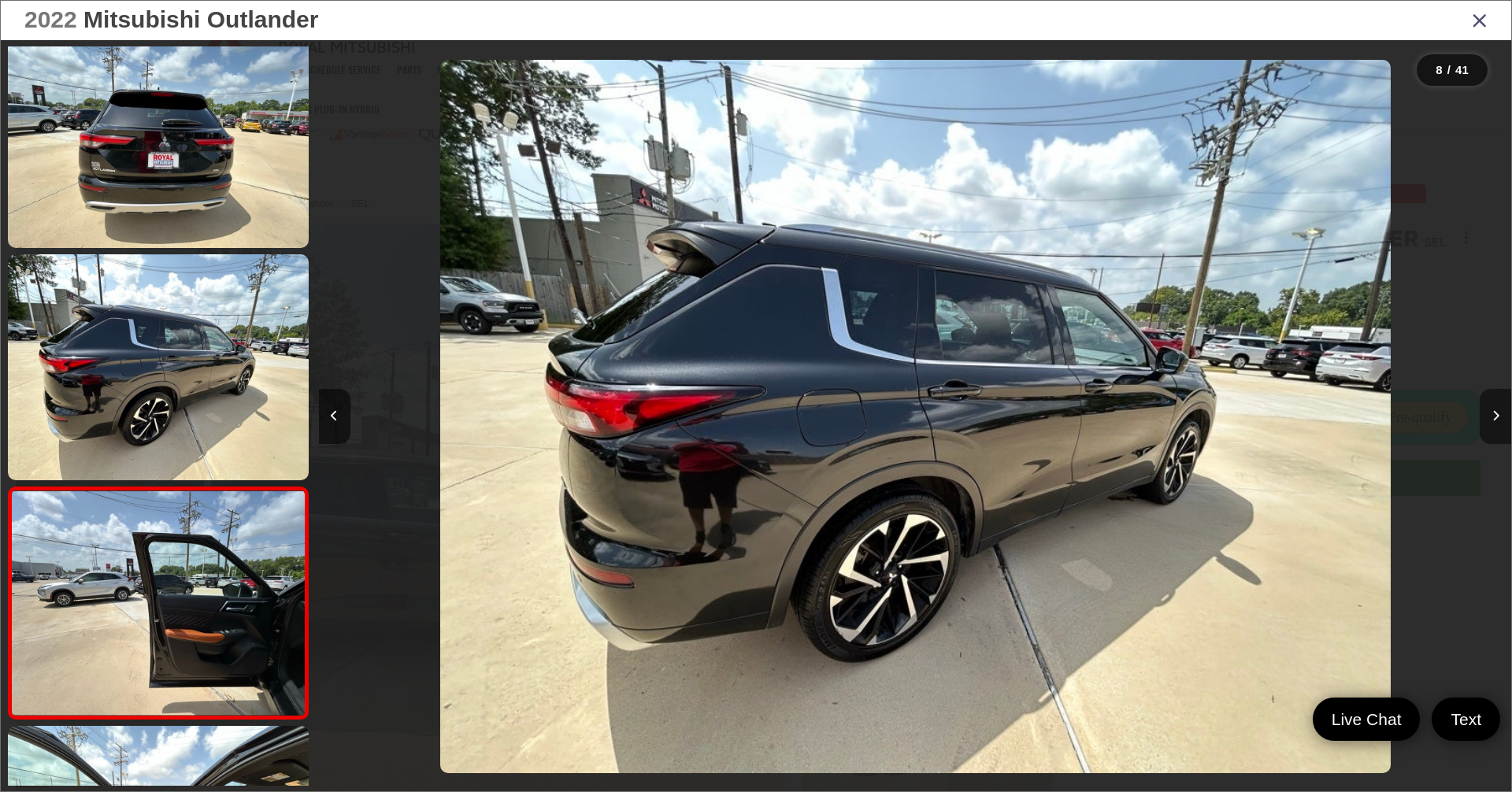 scroll, scrollTop: 0, scrollLeft: 8670, axis: horizontal 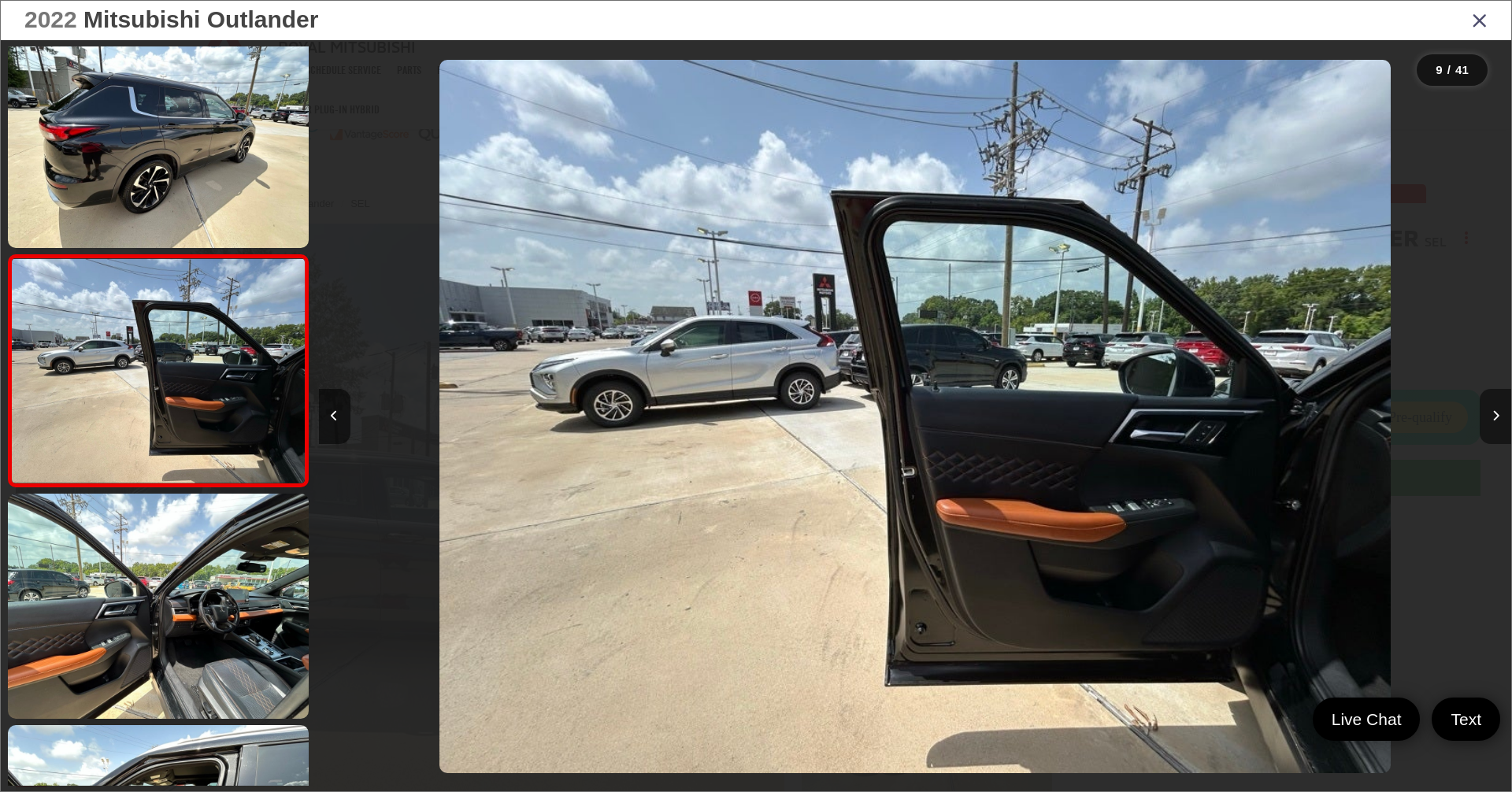 click at bounding box center (1495, 416) 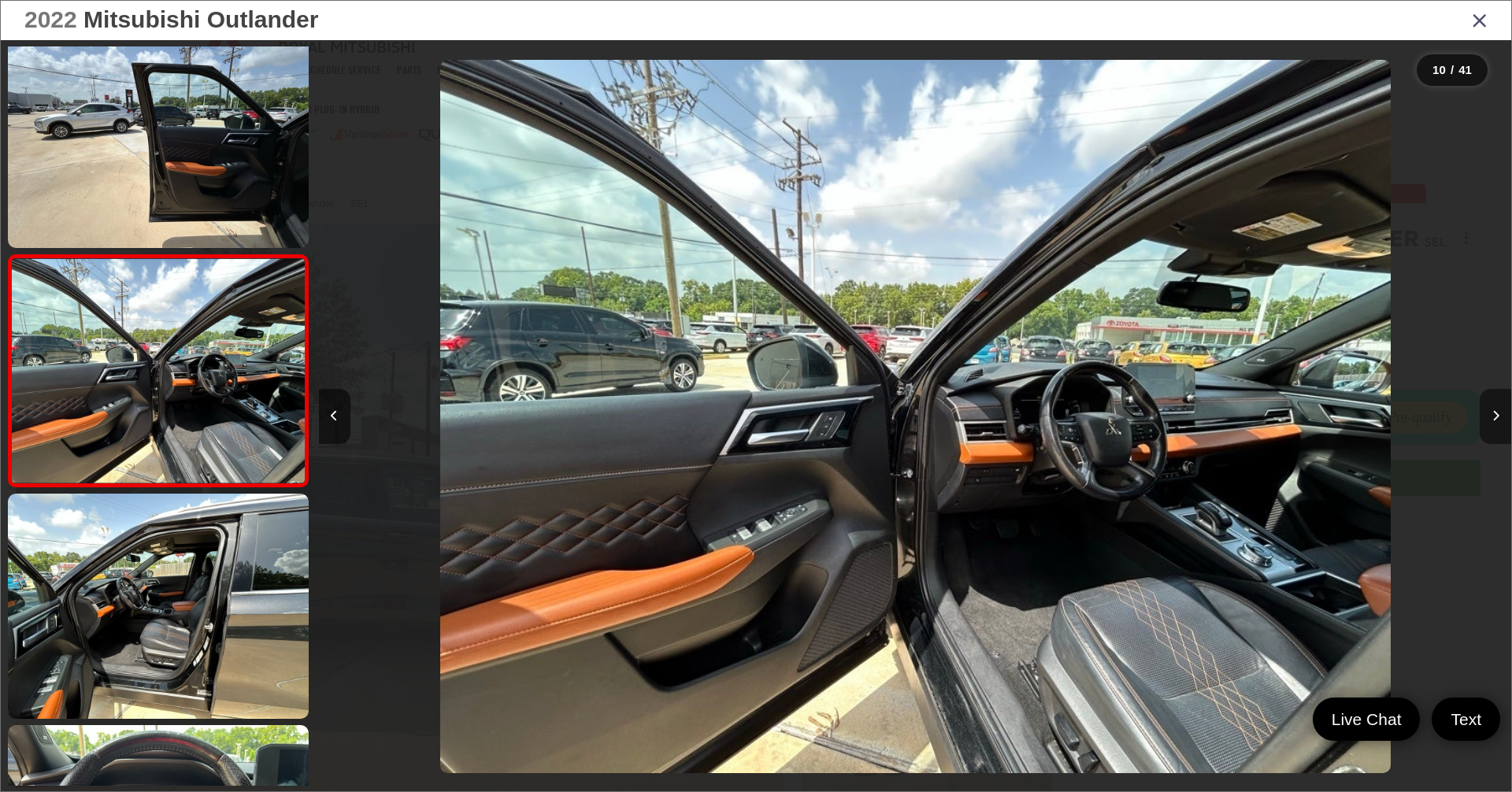click at bounding box center [1495, 416] 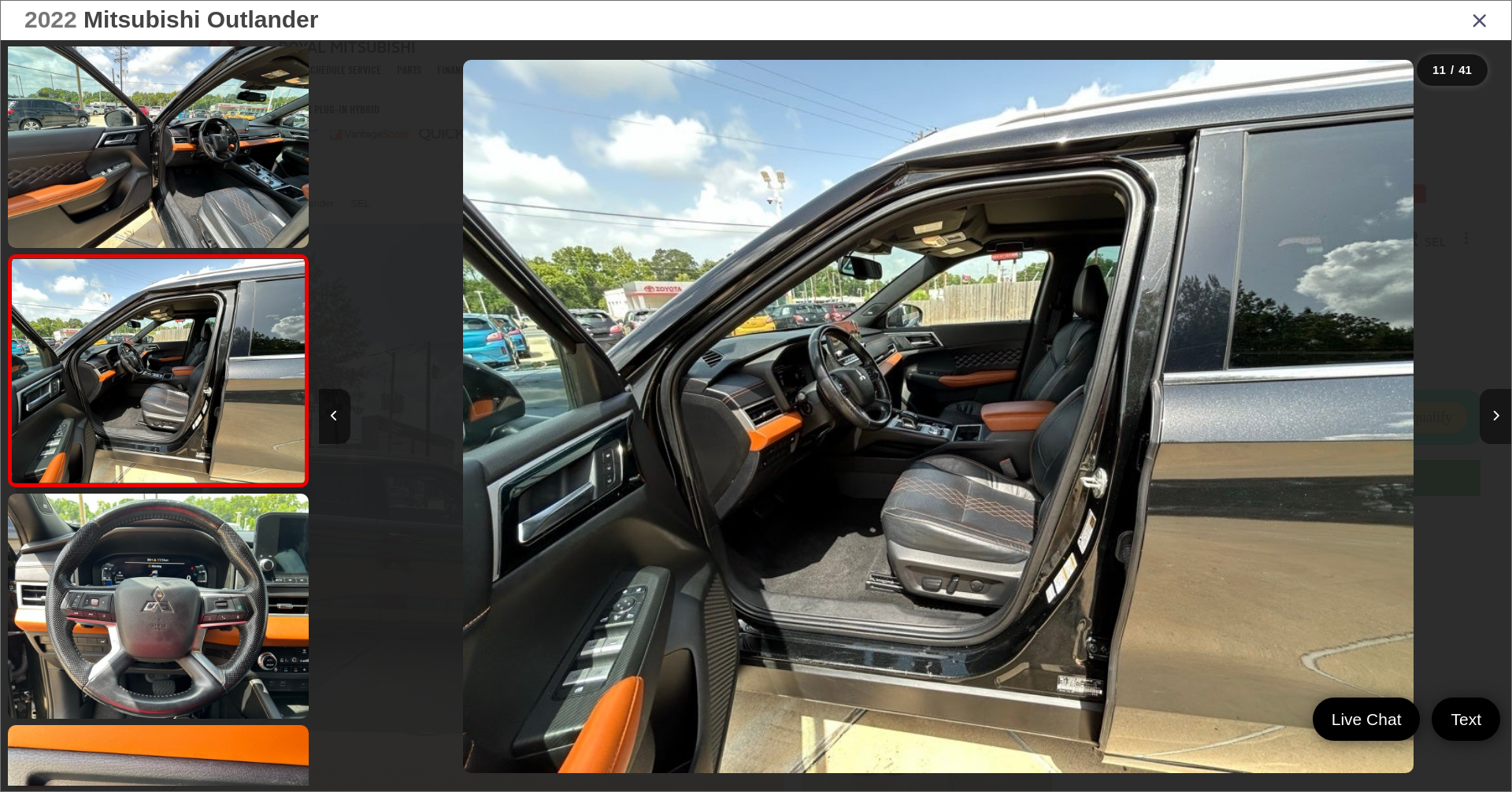 click at bounding box center (1495, 416) 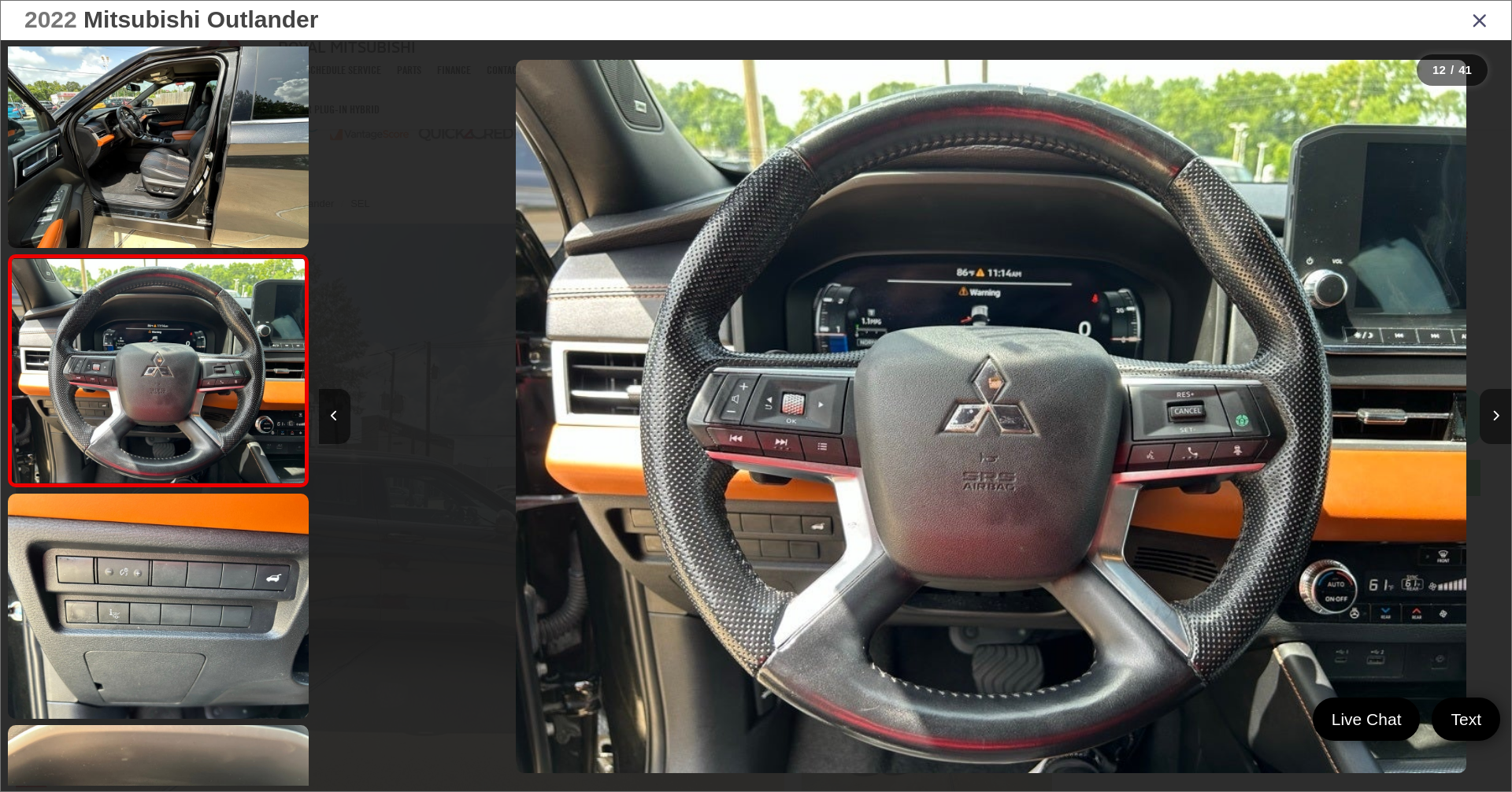 click at bounding box center [1495, 416] 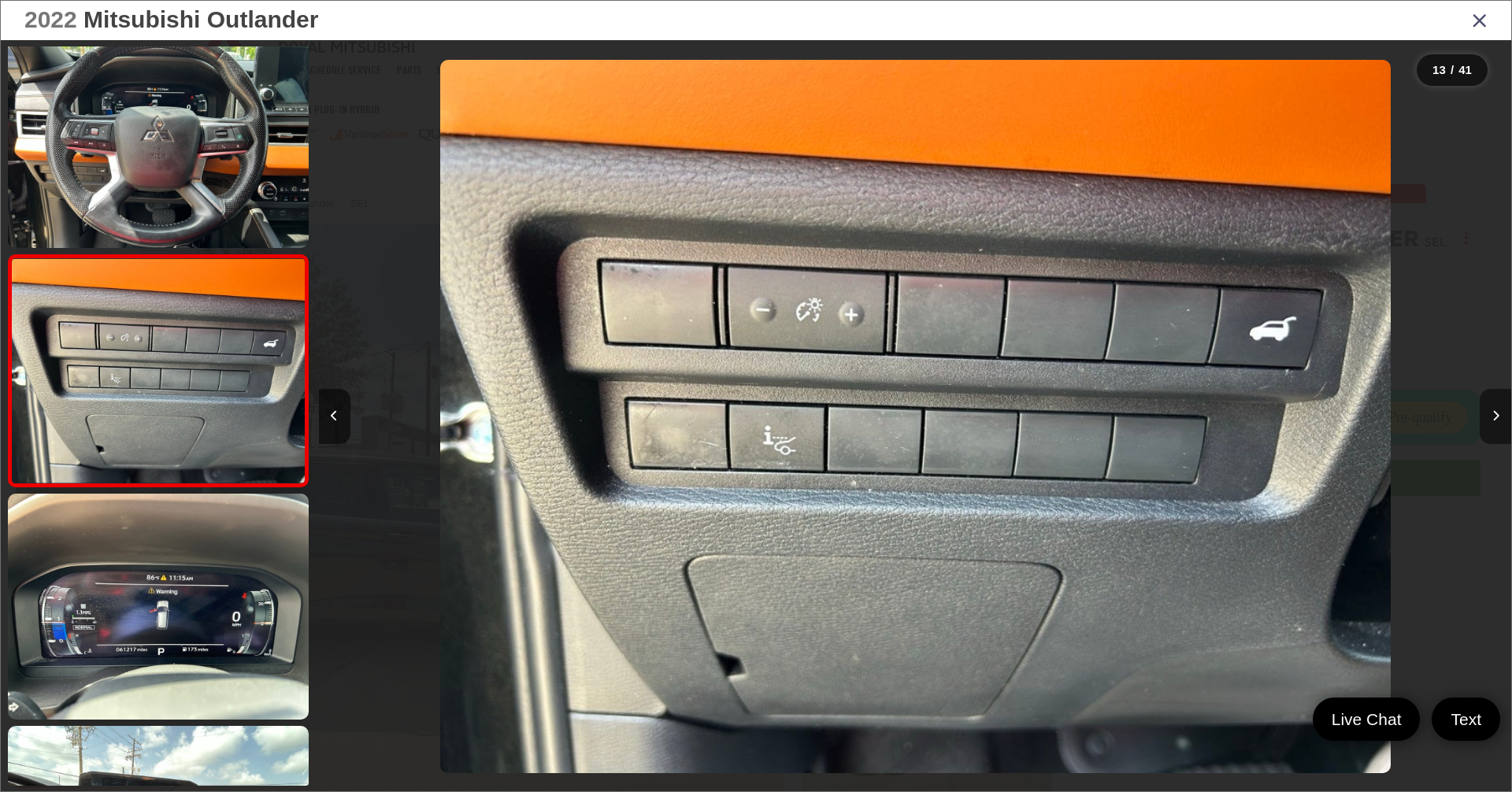 click at bounding box center (1495, 416) 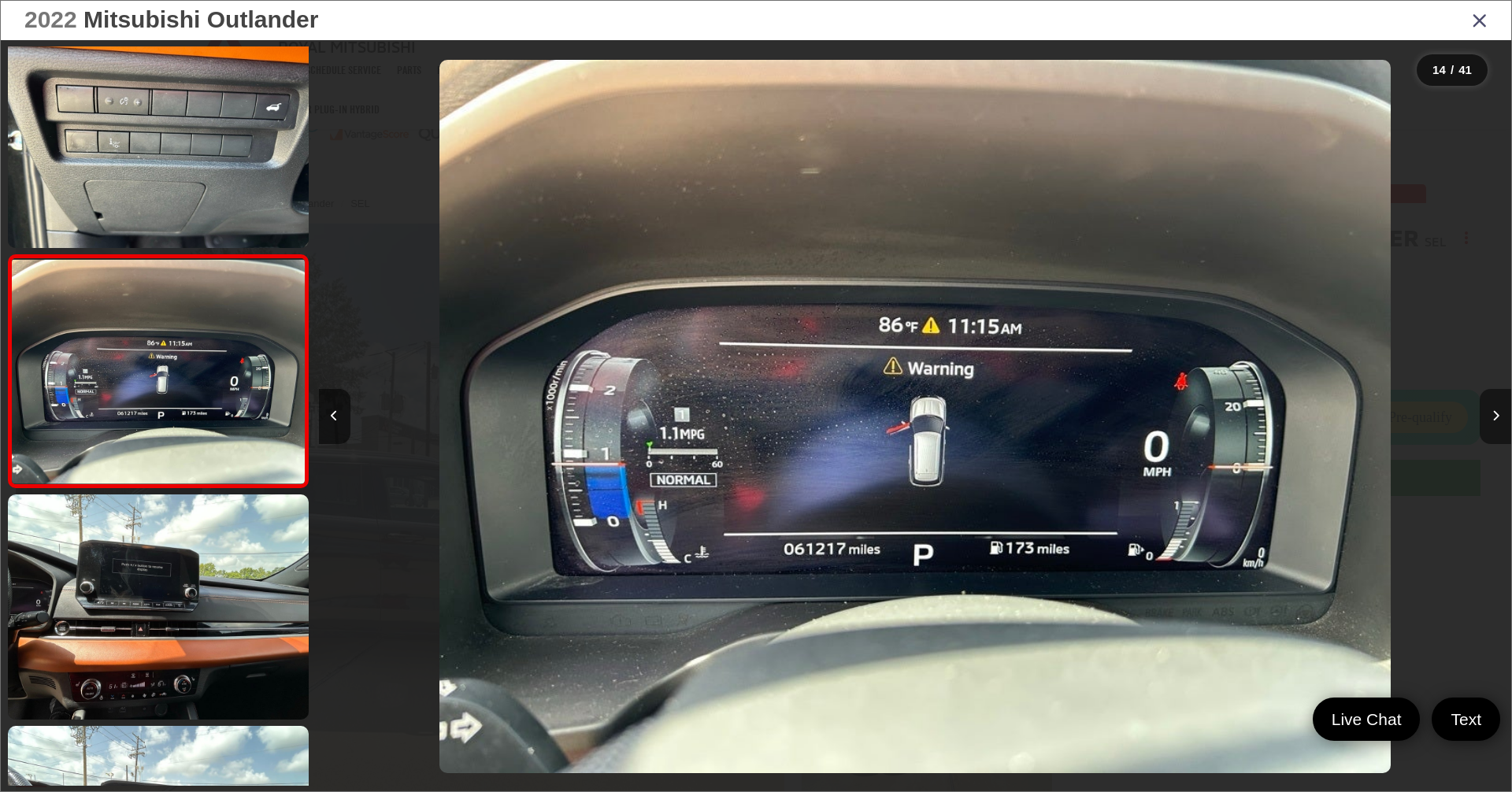 click at bounding box center [1495, 416] 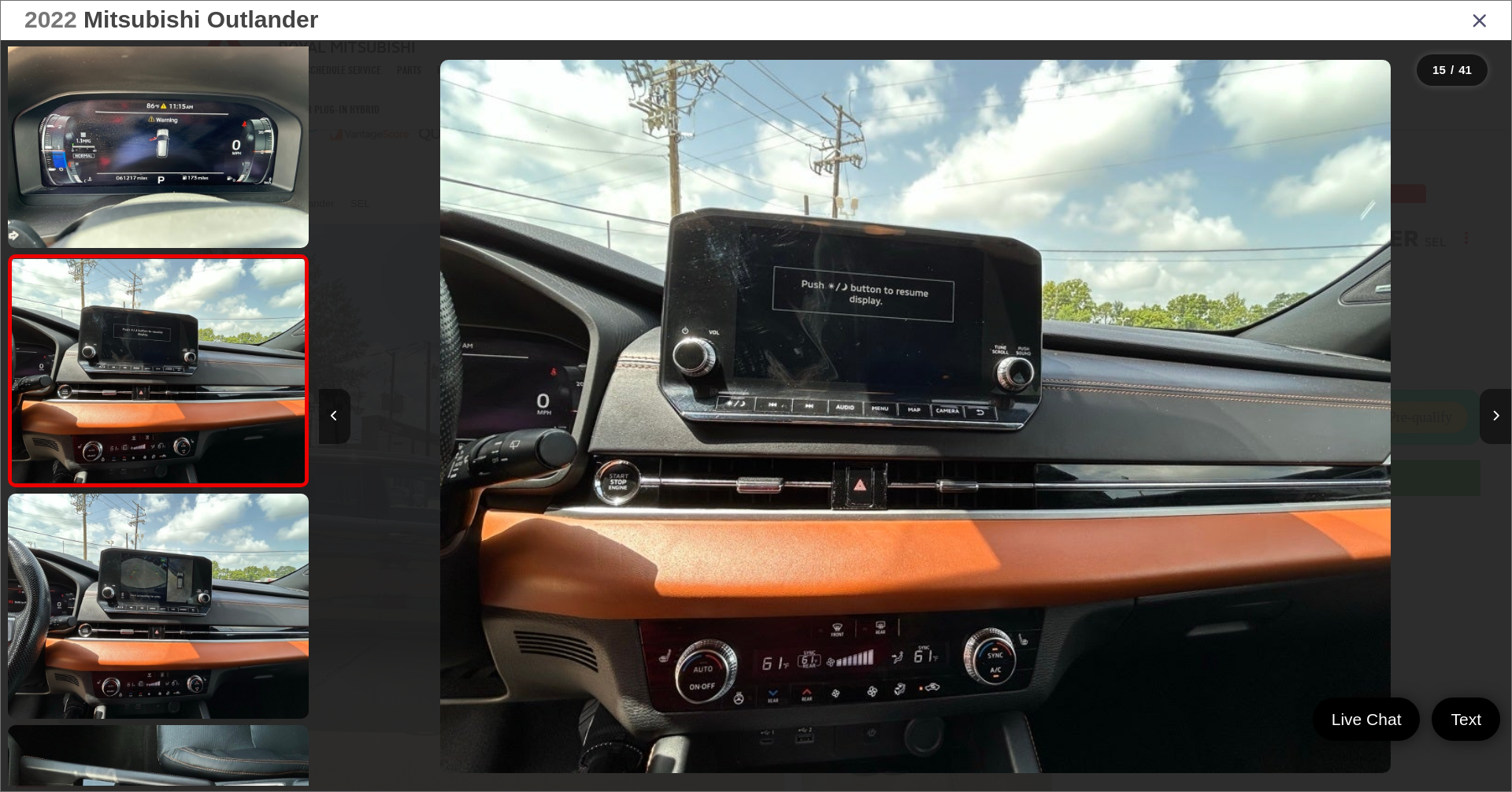 click at bounding box center (1495, 416) 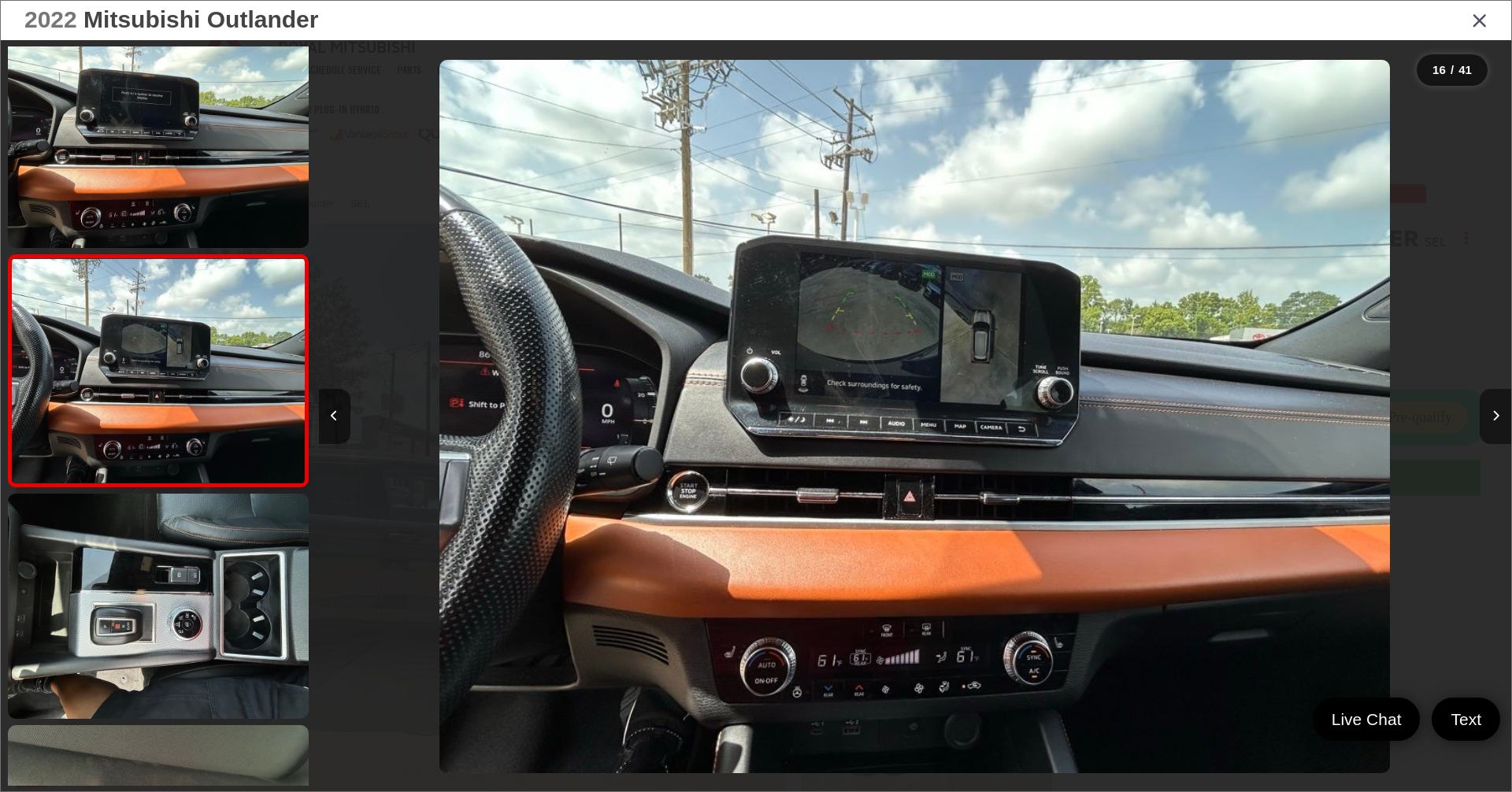 click at bounding box center [1495, 416] 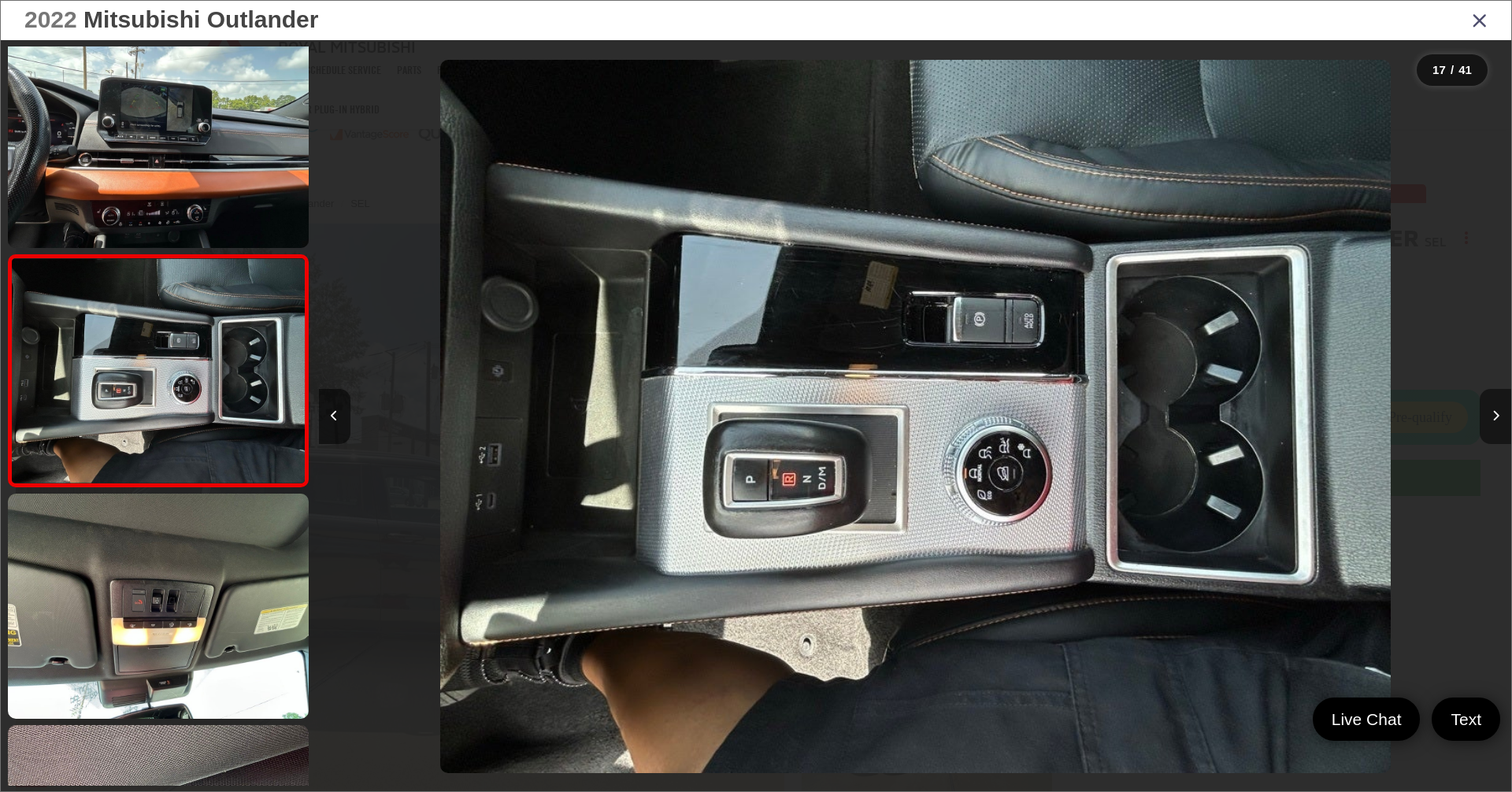 click at bounding box center [1495, 416] 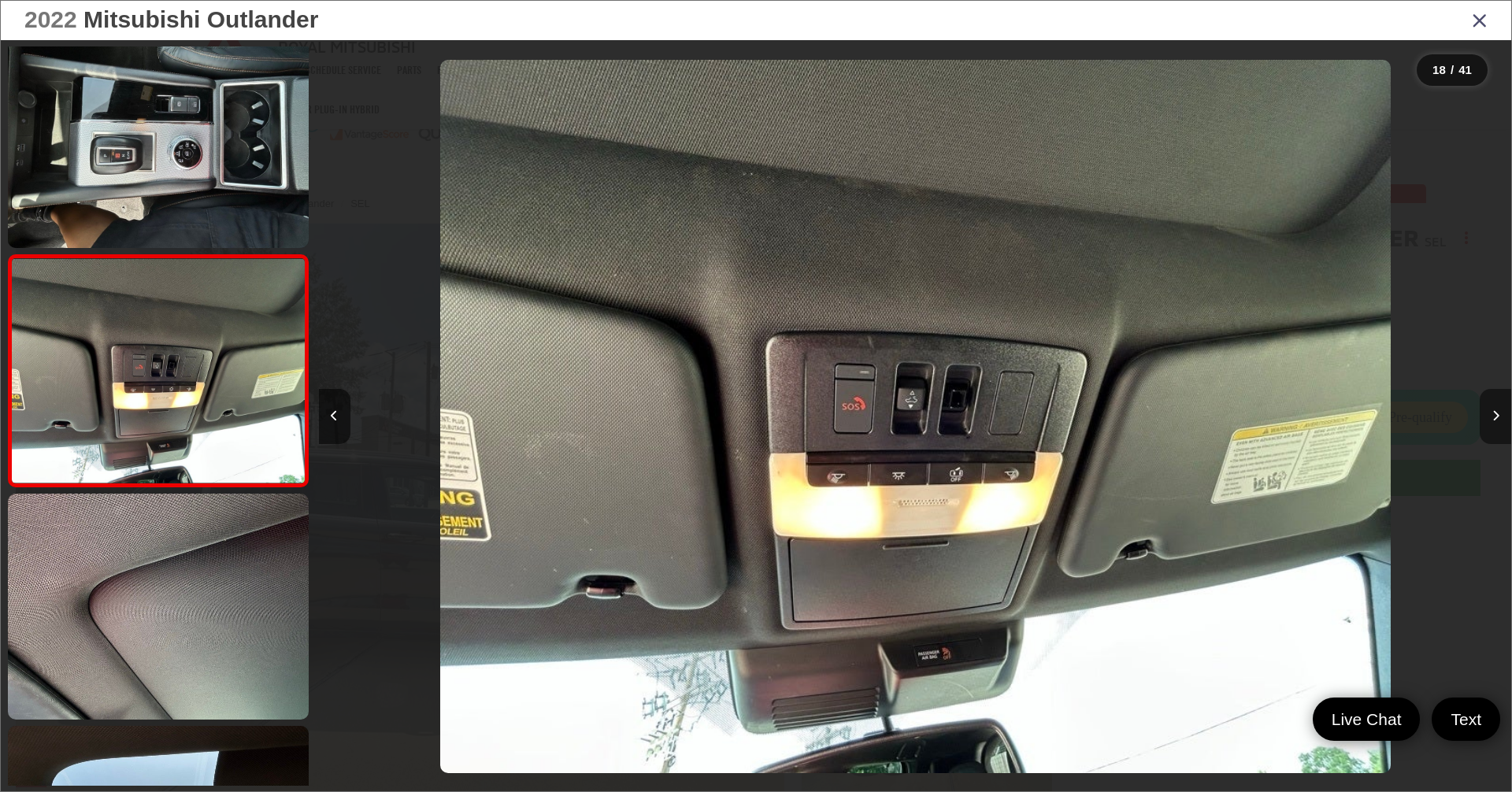 click at bounding box center [1495, 416] 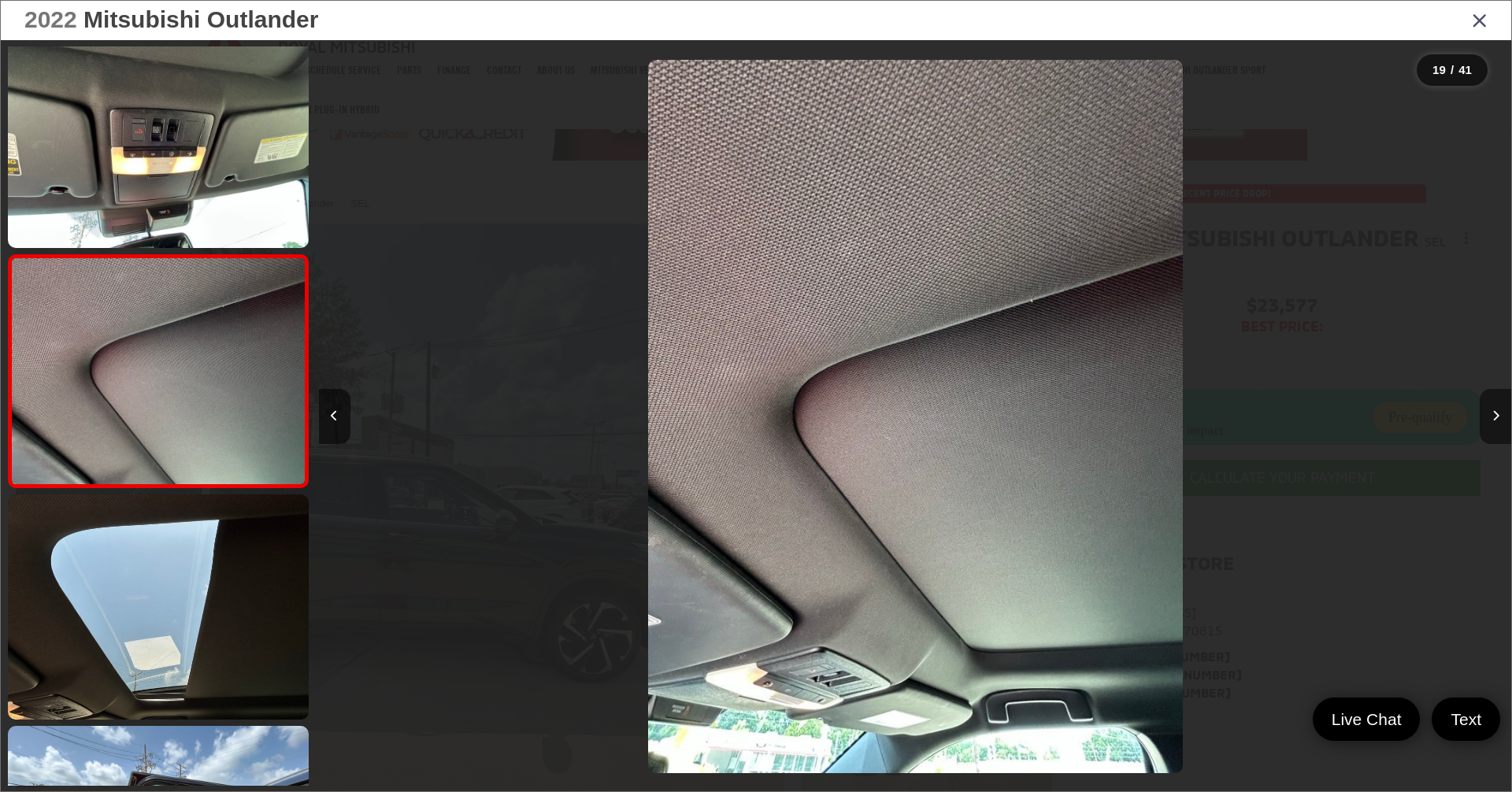 click at bounding box center [1495, 416] 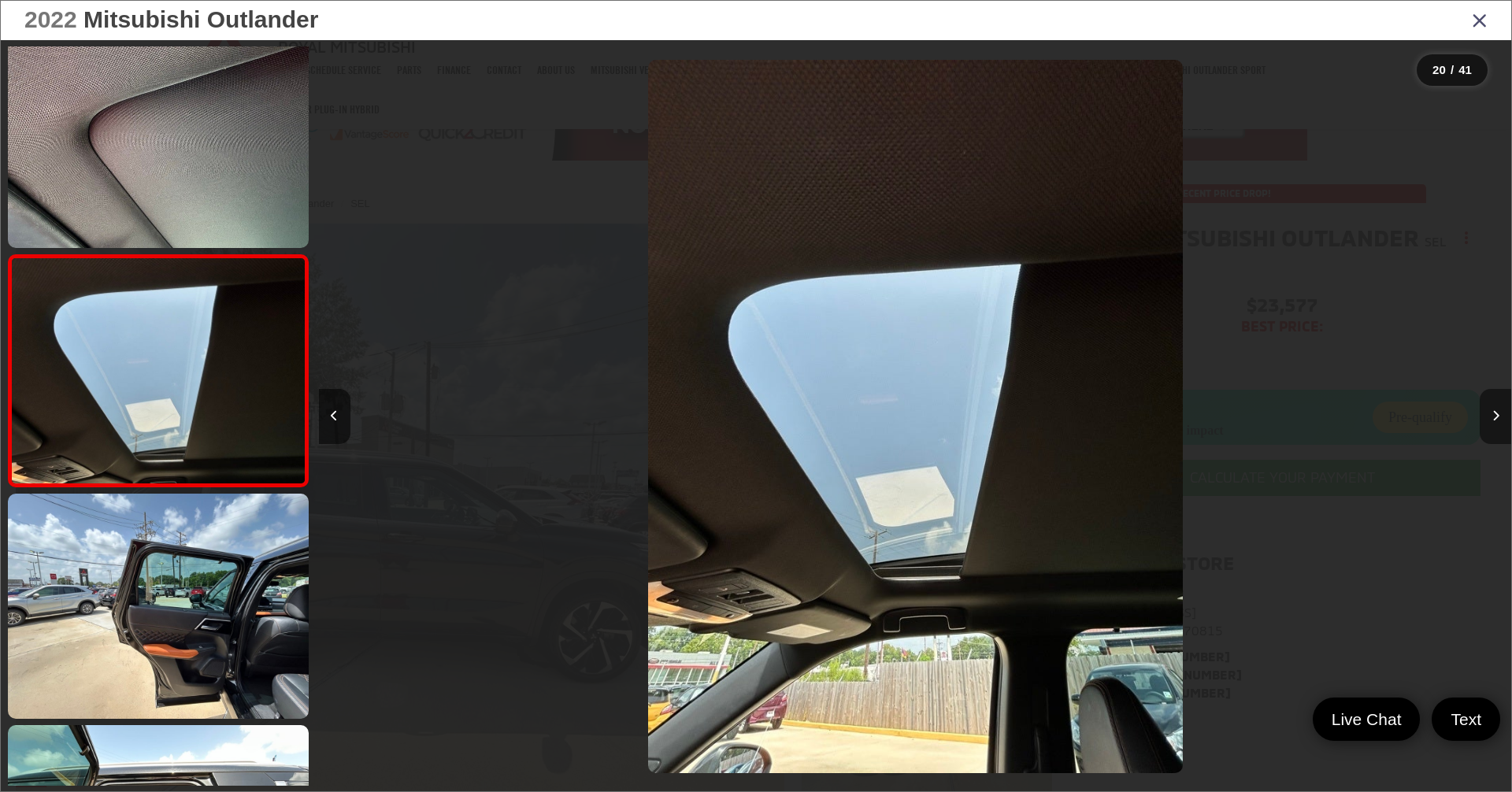 click at bounding box center [1495, 416] 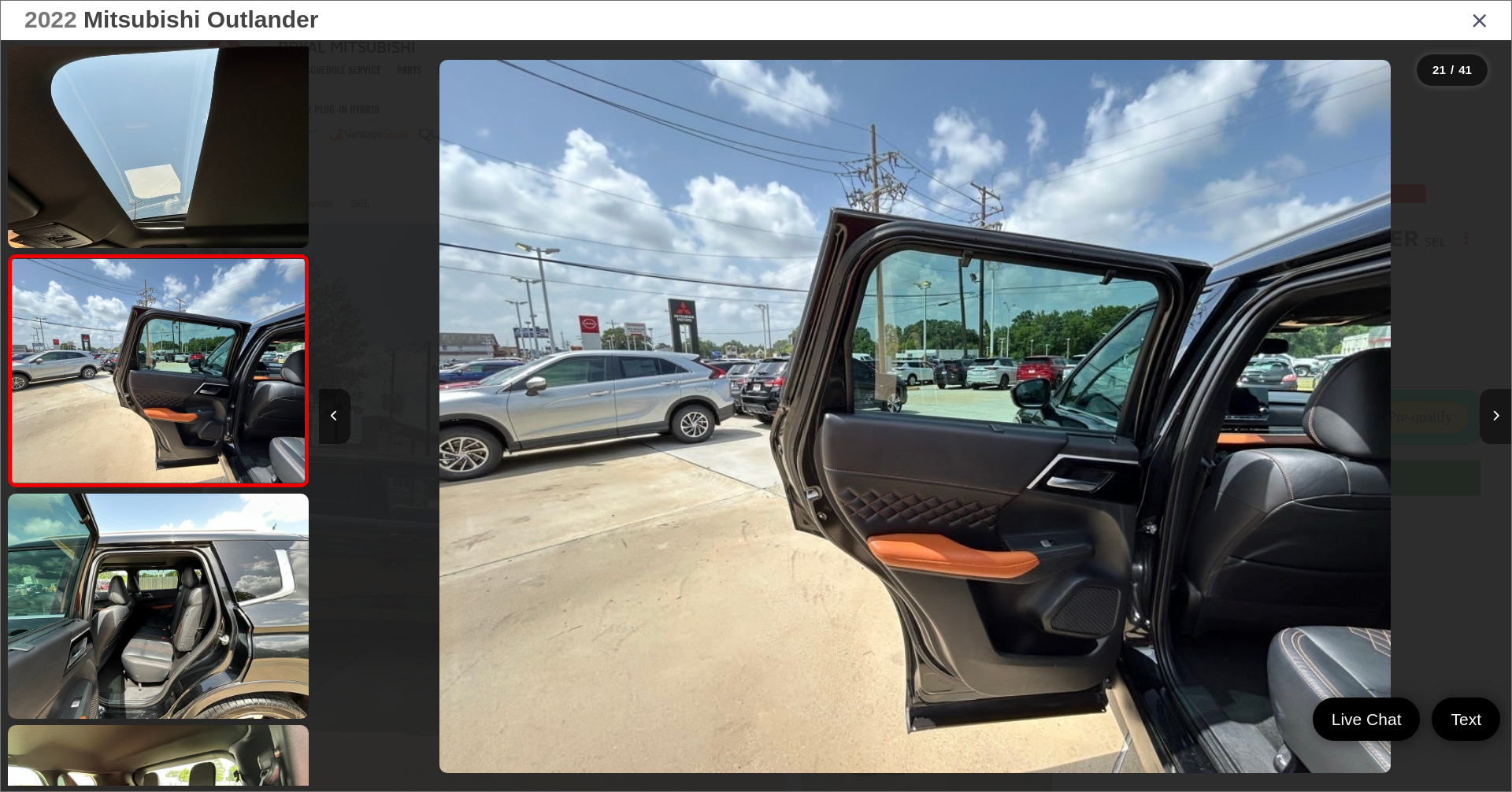 click at bounding box center [1495, 416] 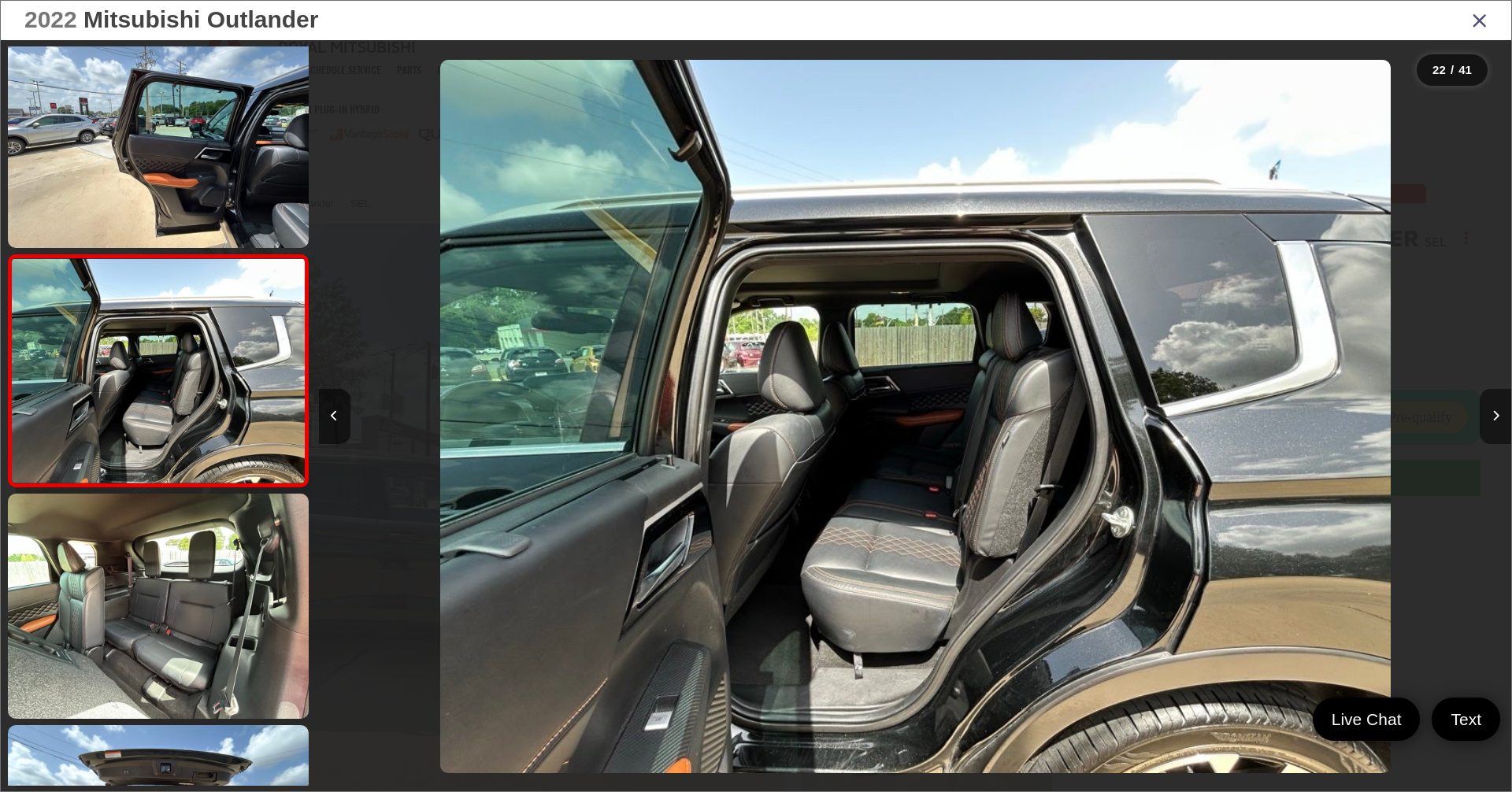 click at bounding box center (1495, 416) 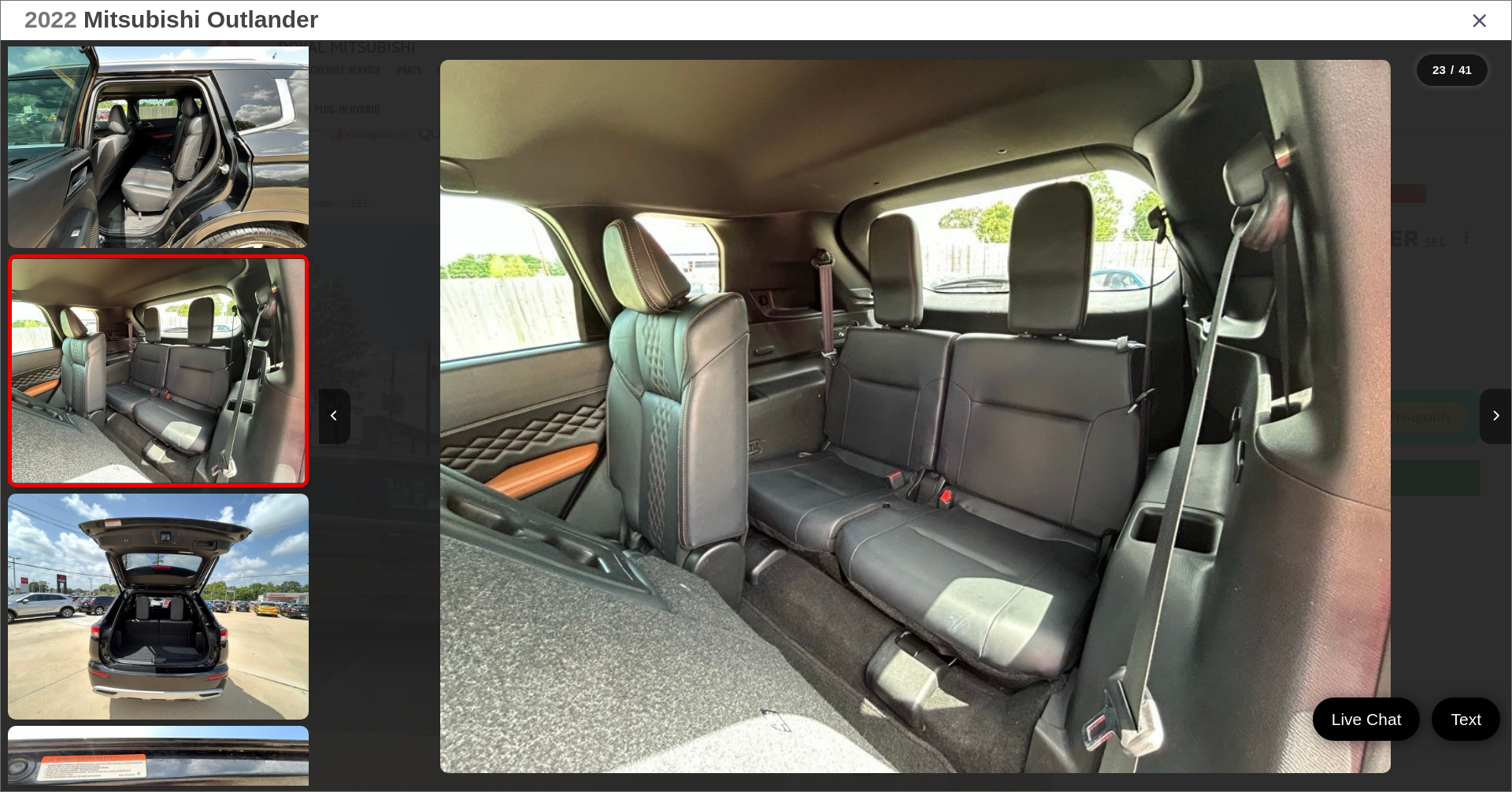 click at bounding box center (1495, 416) 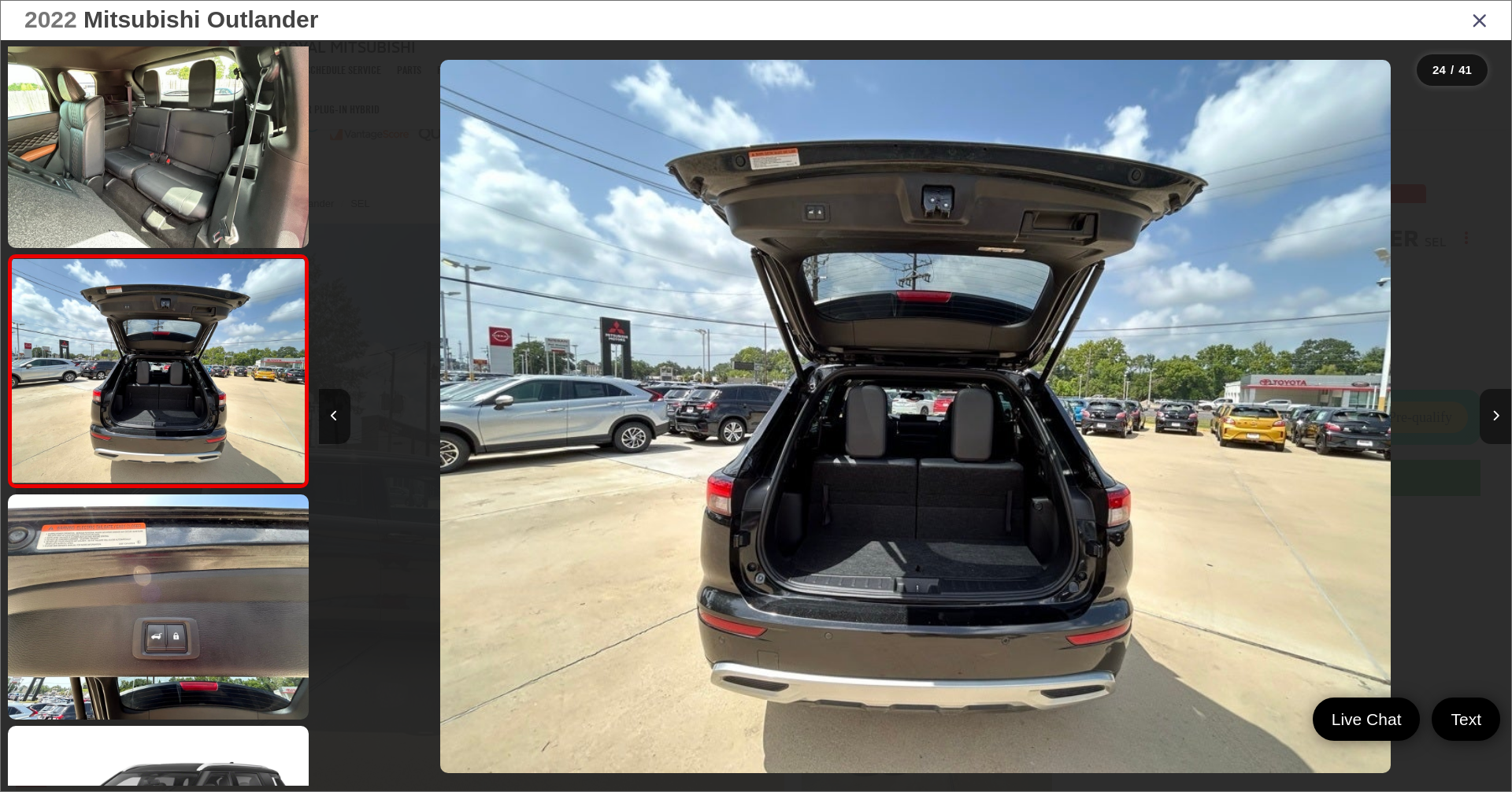 click at bounding box center [1495, 416] 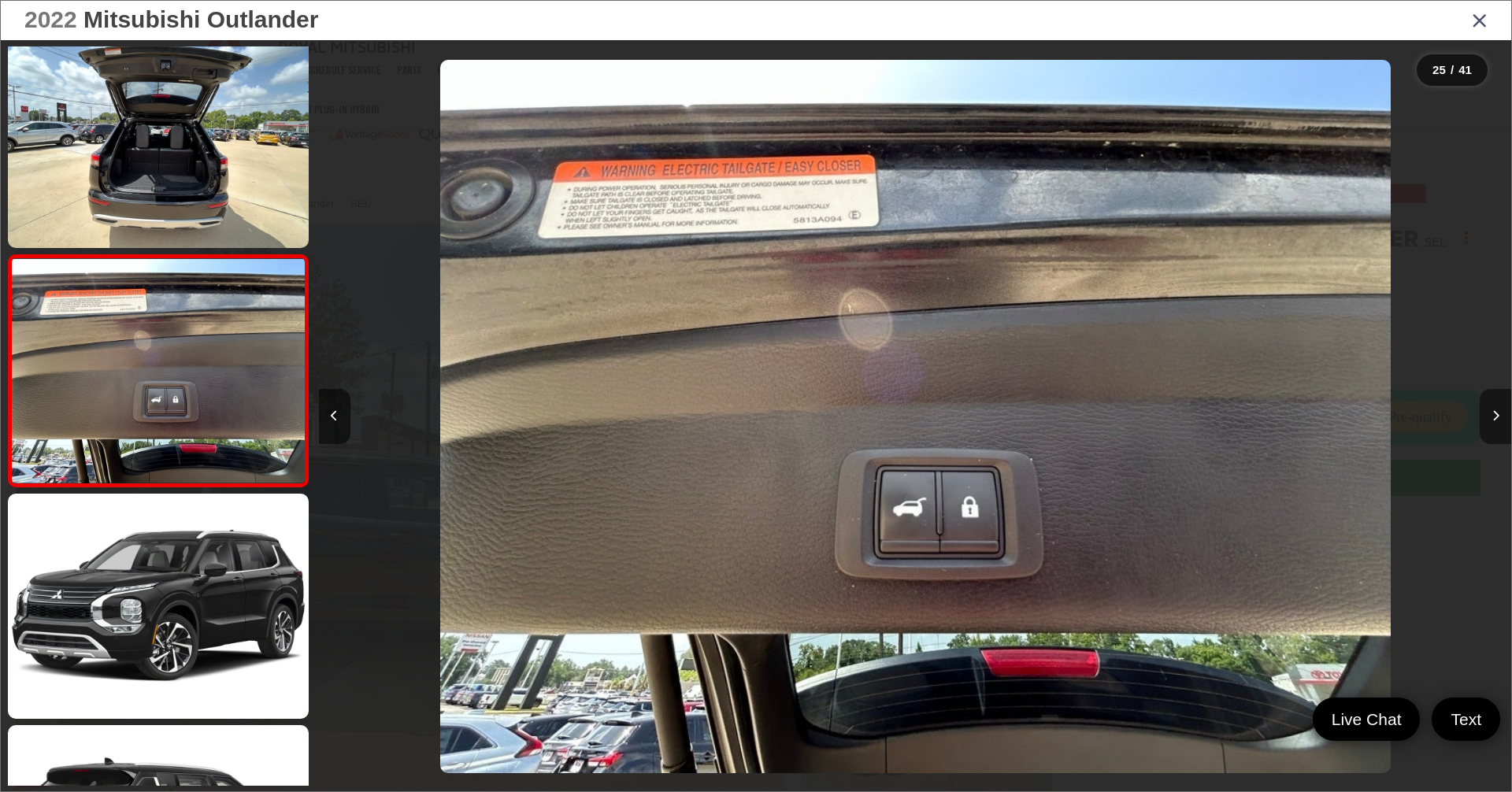click at bounding box center [1495, 416] 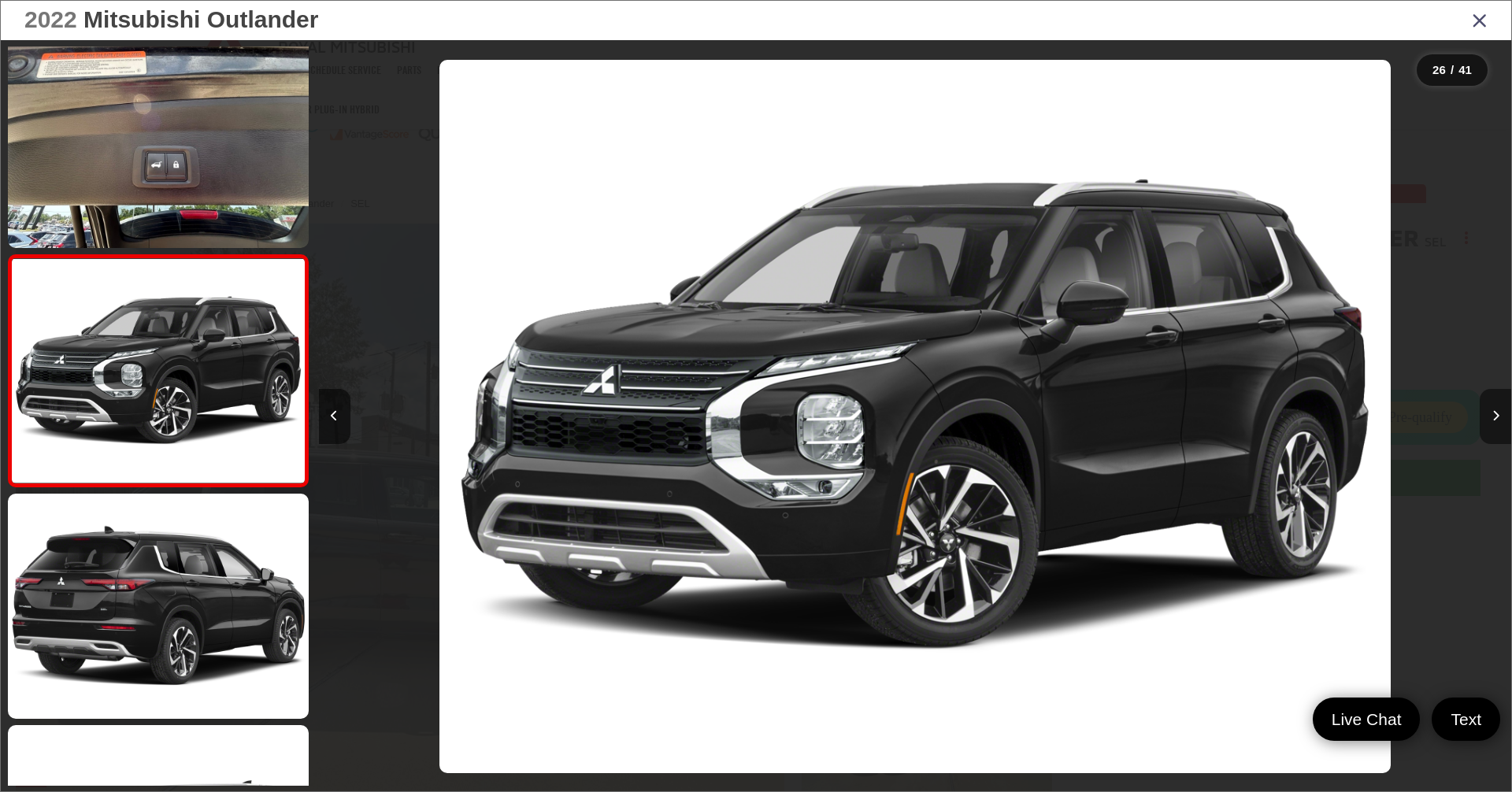click at bounding box center [1495, 416] 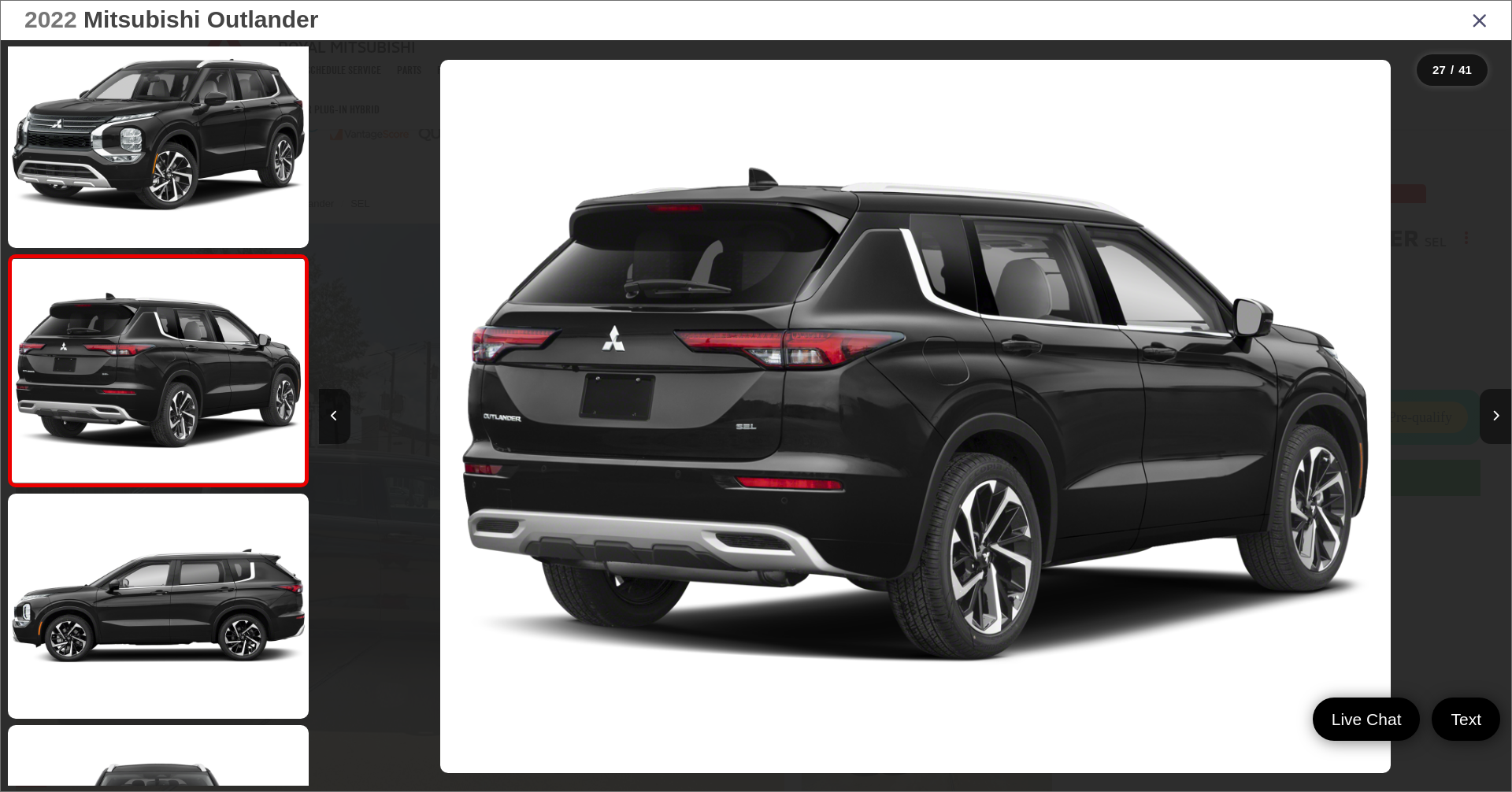 click at bounding box center [1495, 416] 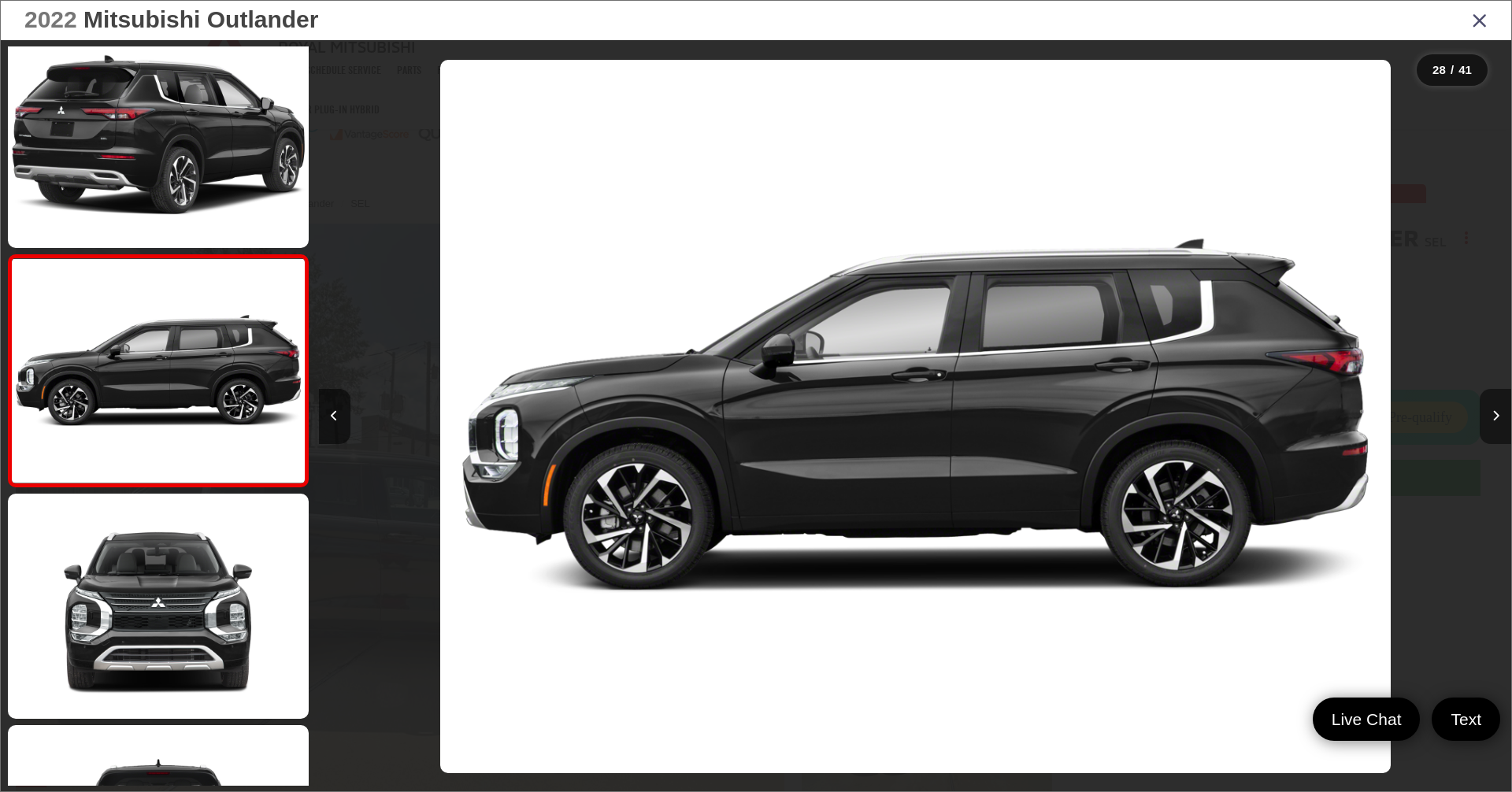 click at bounding box center [1495, 416] 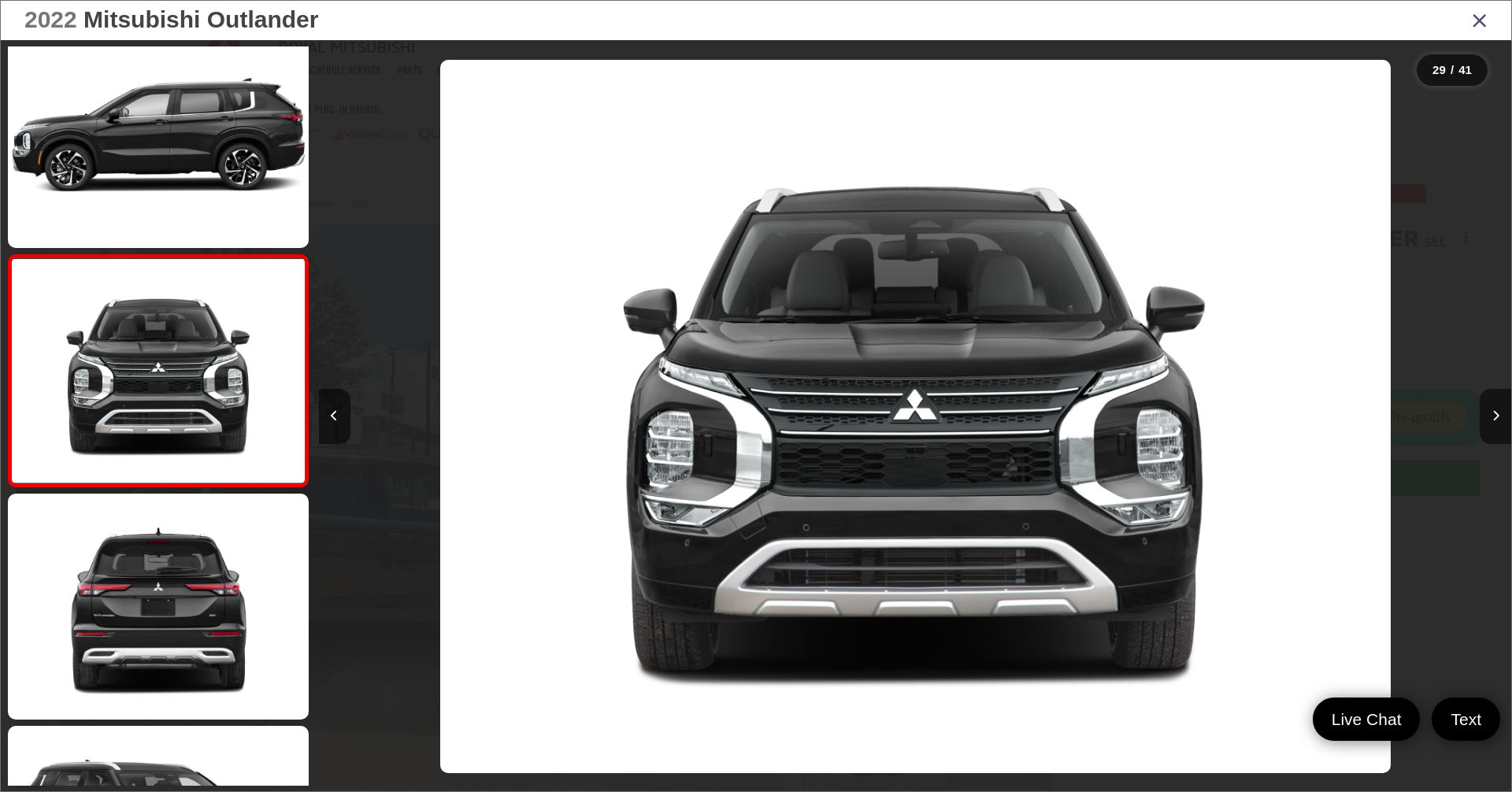 click at bounding box center [1480, 20] 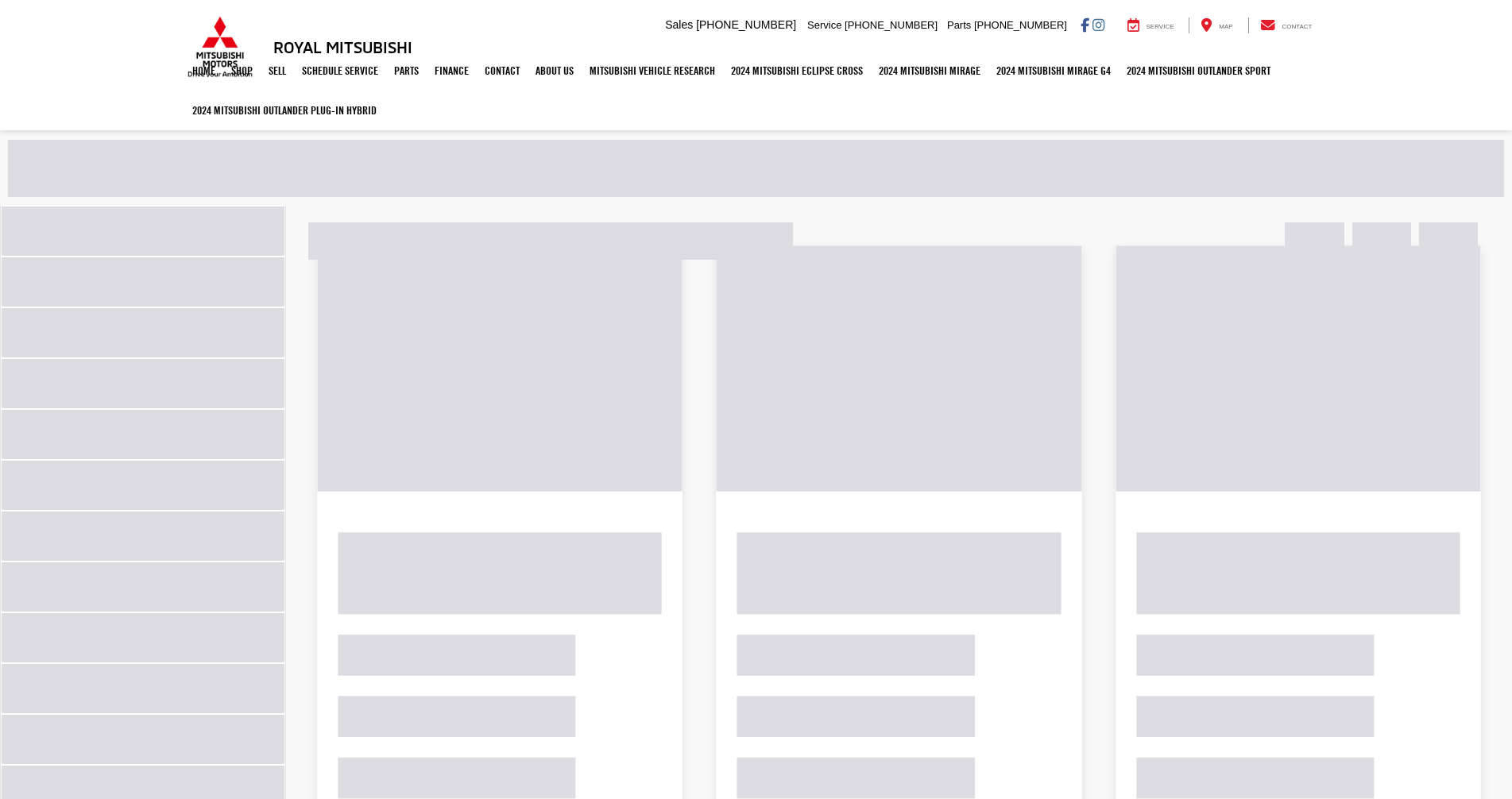 scroll, scrollTop: 0, scrollLeft: 0, axis: both 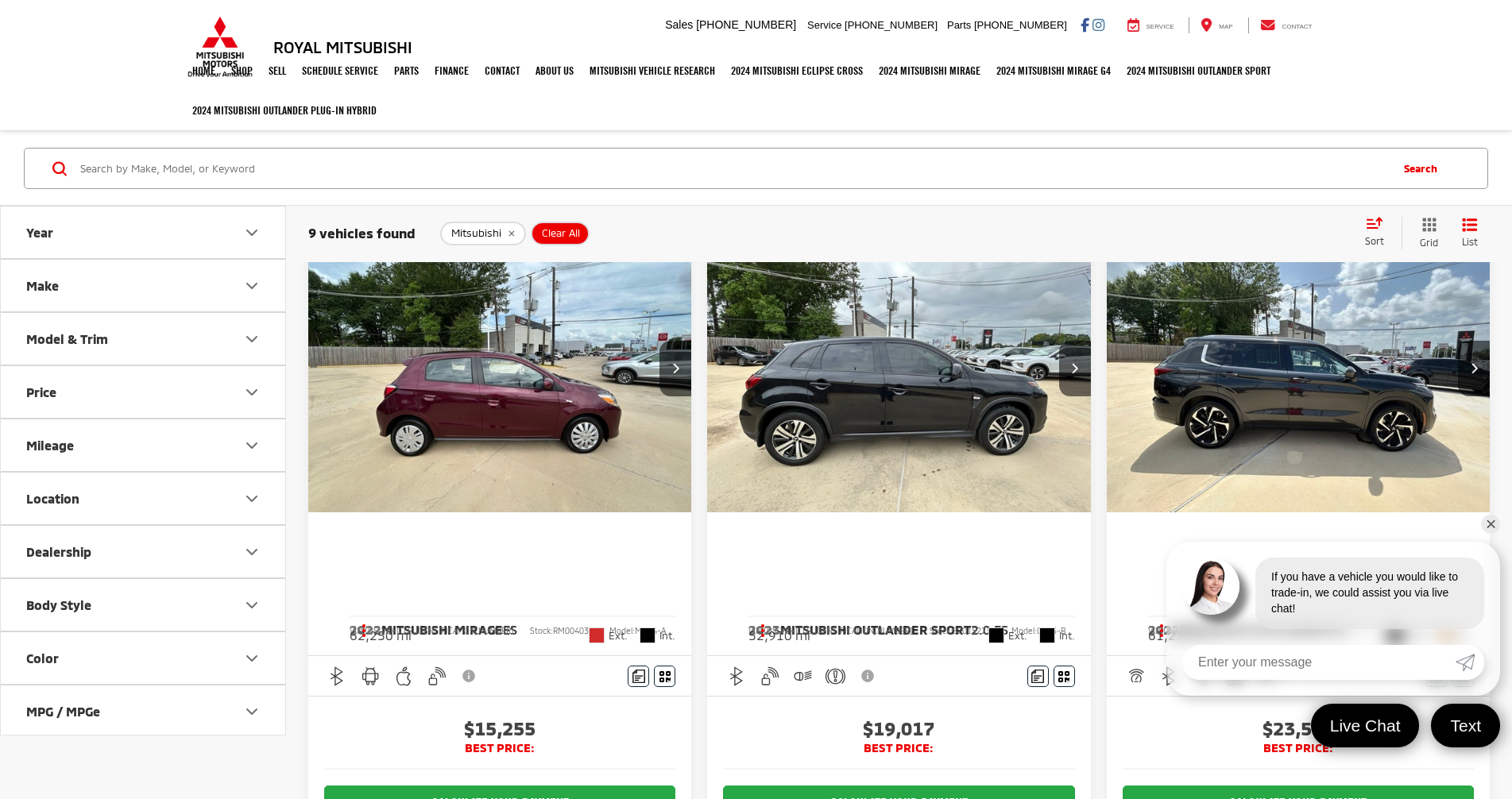 click at bounding box center [220, 47] 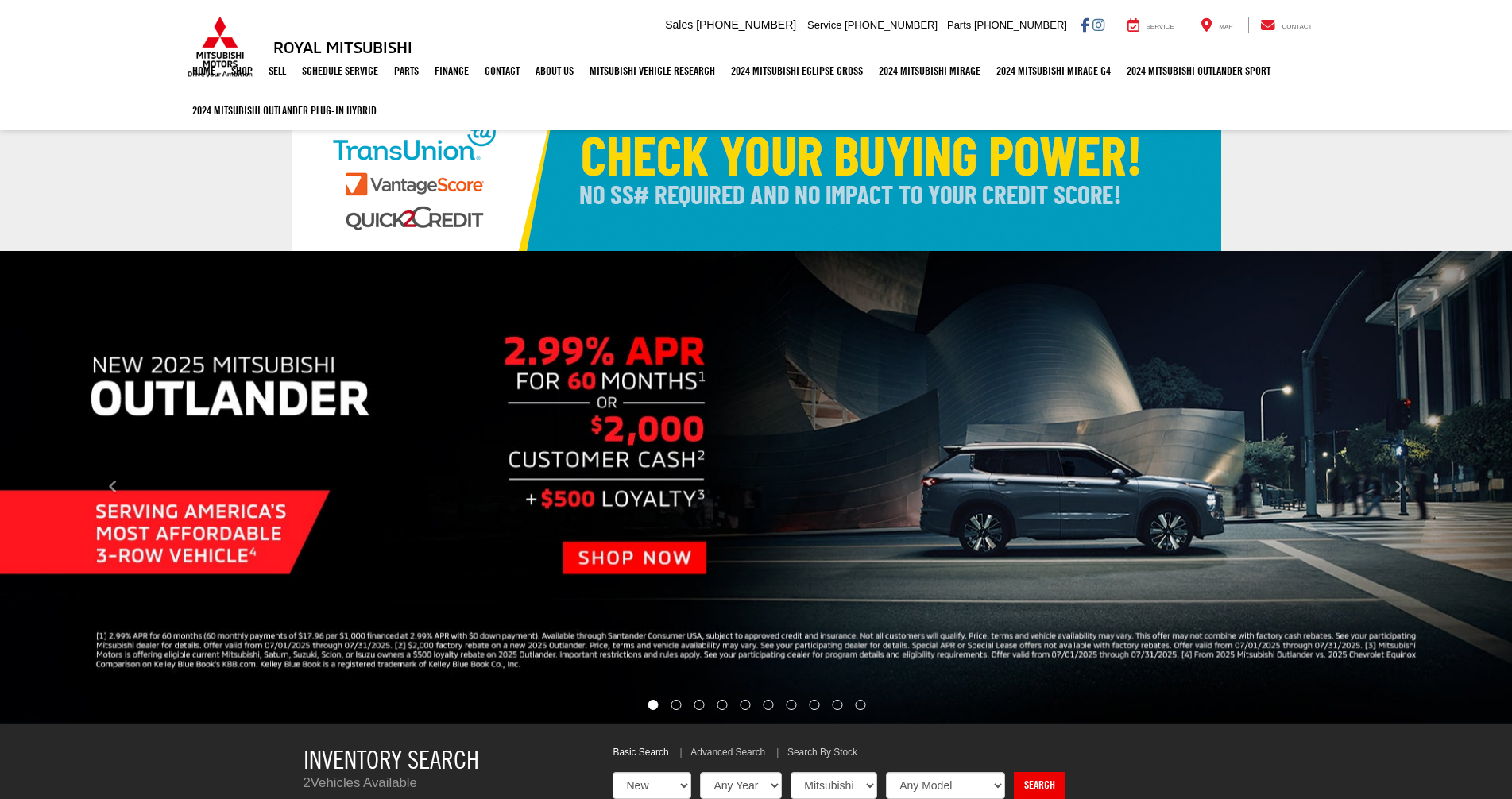 select on "Mitsubishi" 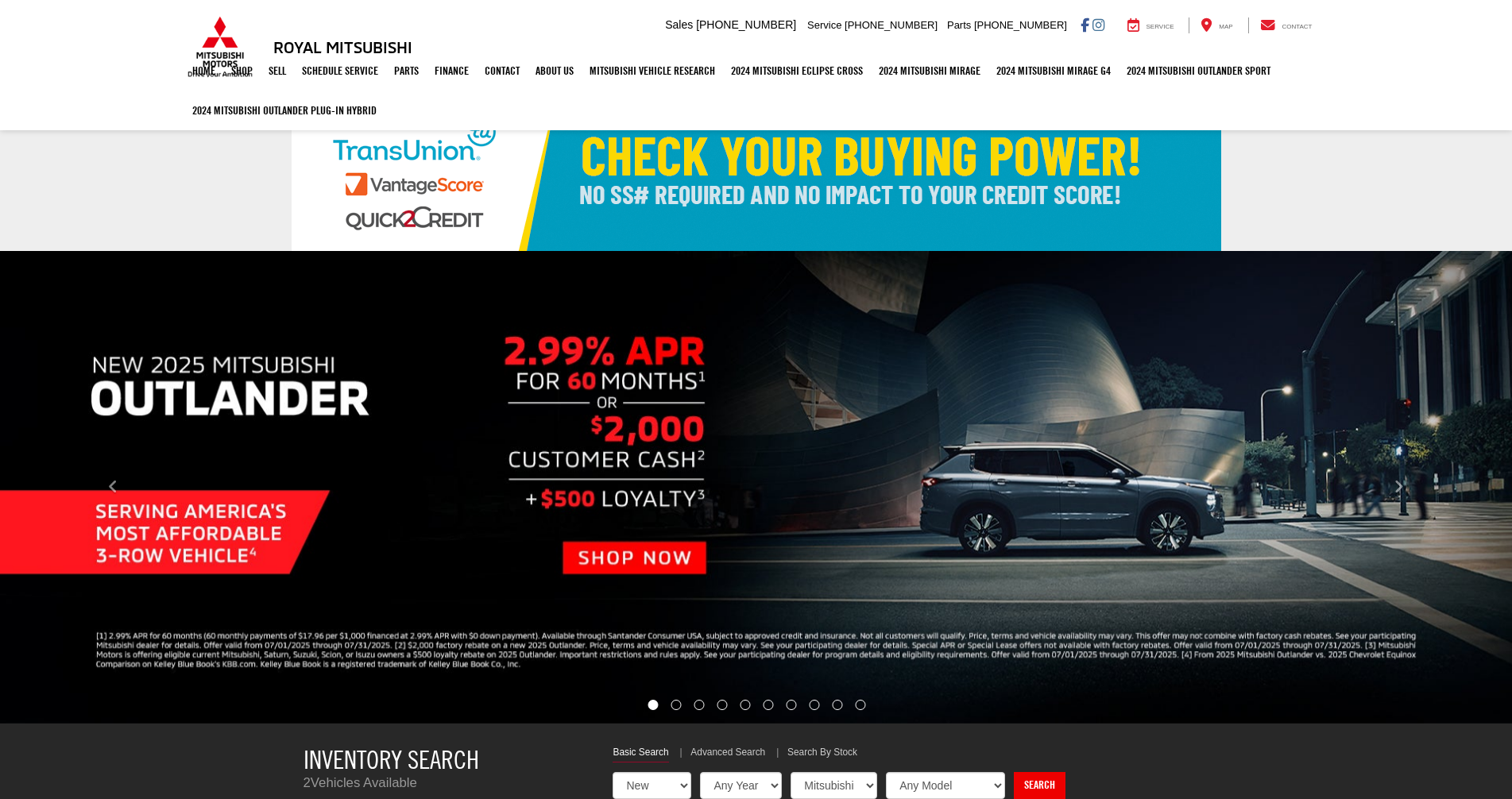 scroll, scrollTop: 0, scrollLeft: 0, axis: both 